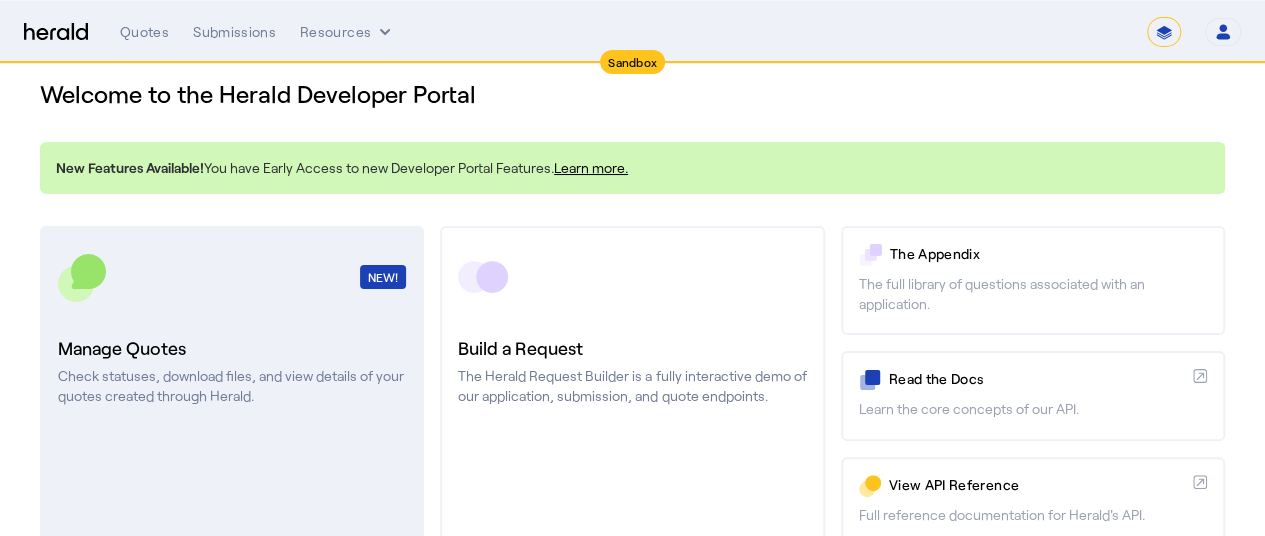 scroll, scrollTop: 0, scrollLeft: 0, axis: both 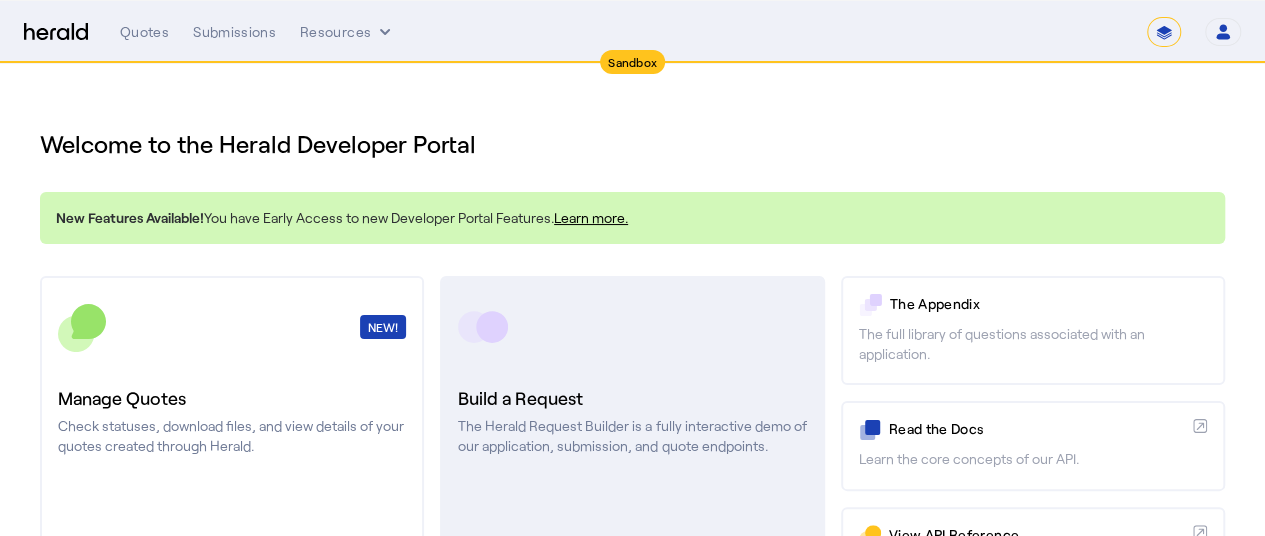 click on "Build a Request  The Herald Request Builder is a fully interactive demo of our application, submission, and quote endpoints." at bounding box center (632, 436) 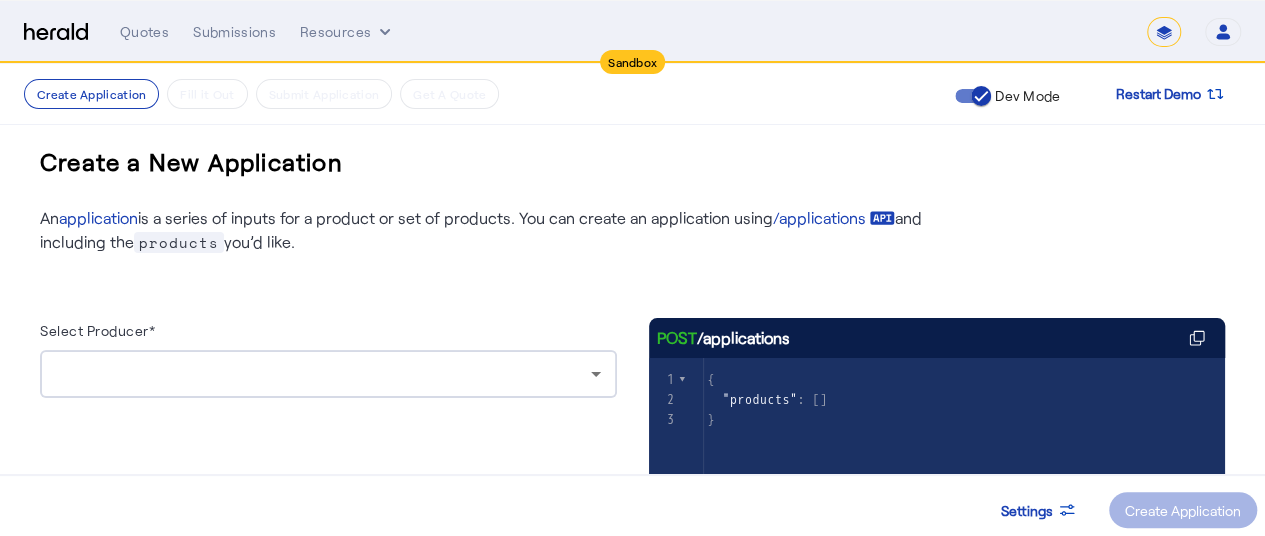scroll, scrollTop: 0, scrollLeft: 0, axis: both 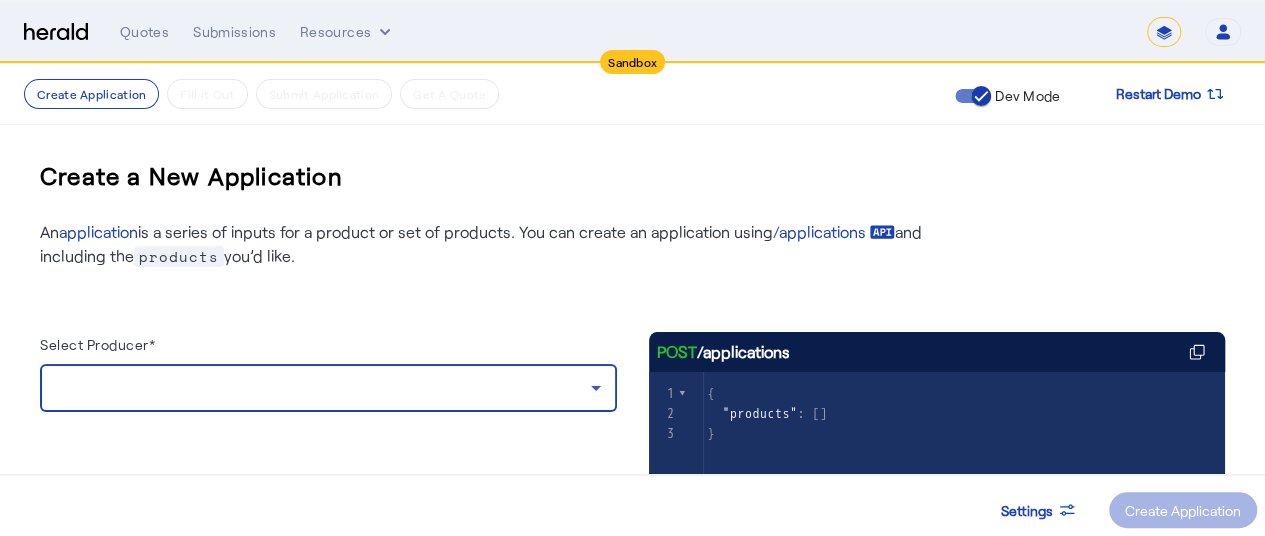 click at bounding box center (323, 388) 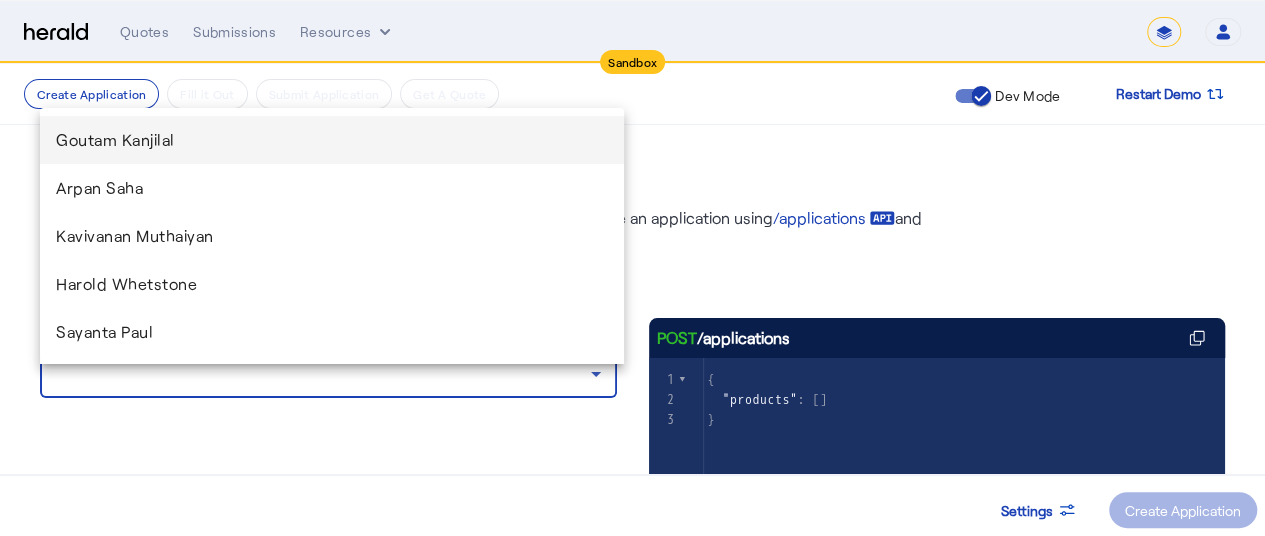 scroll, scrollTop: 0, scrollLeft: 0, axis: both 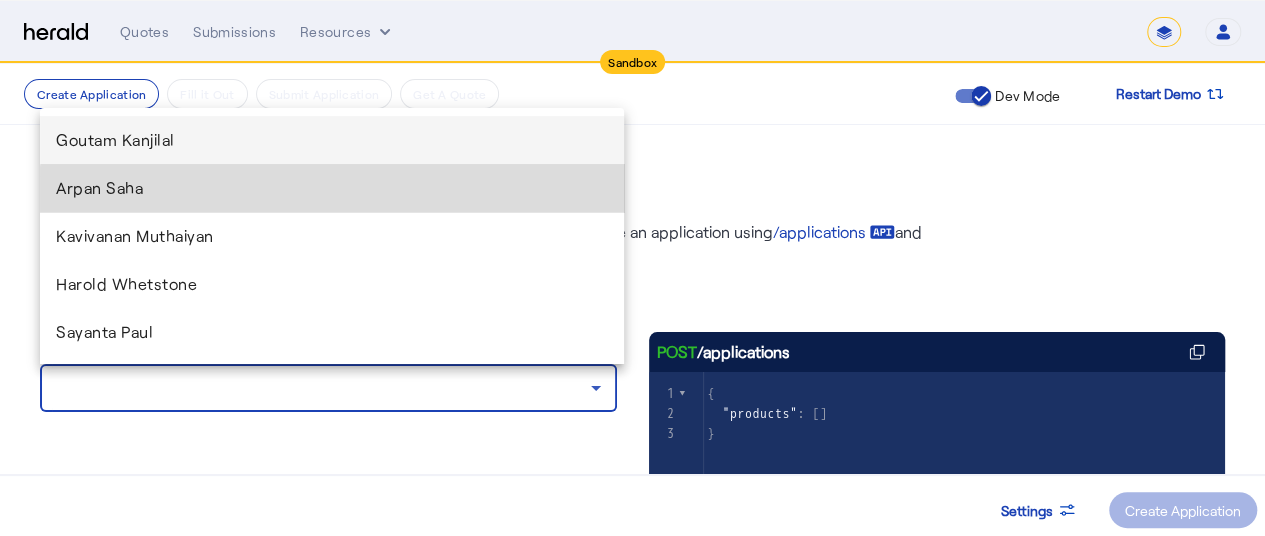 click on "Arpan Saha" at bounding box center (332, 188) 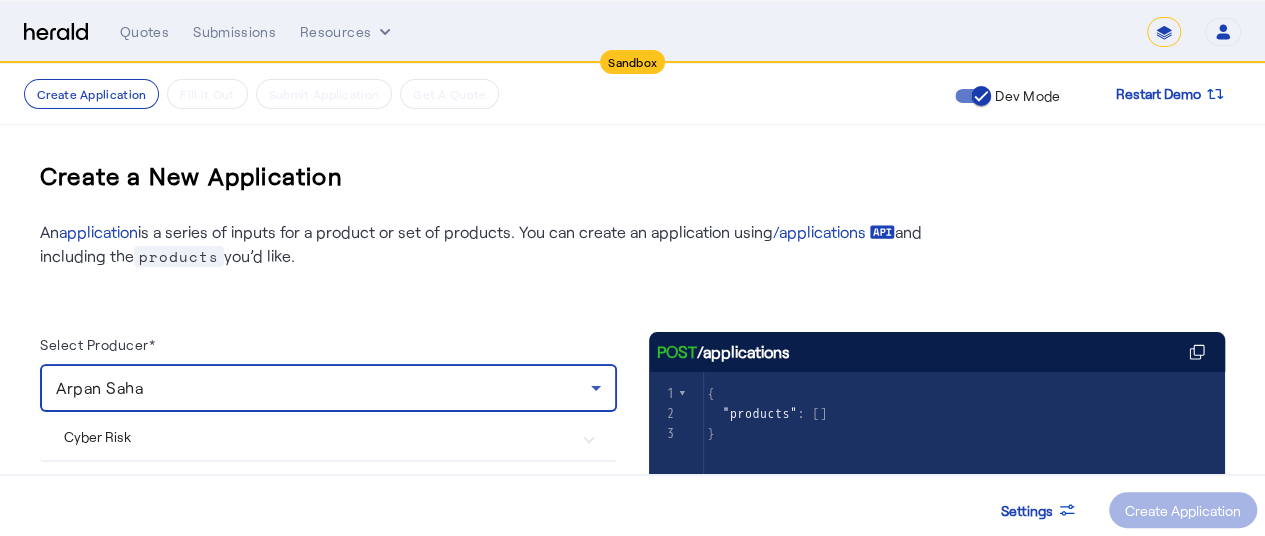 scroll, scrollTop: 276, scrollLeft: 0, axis: vertical 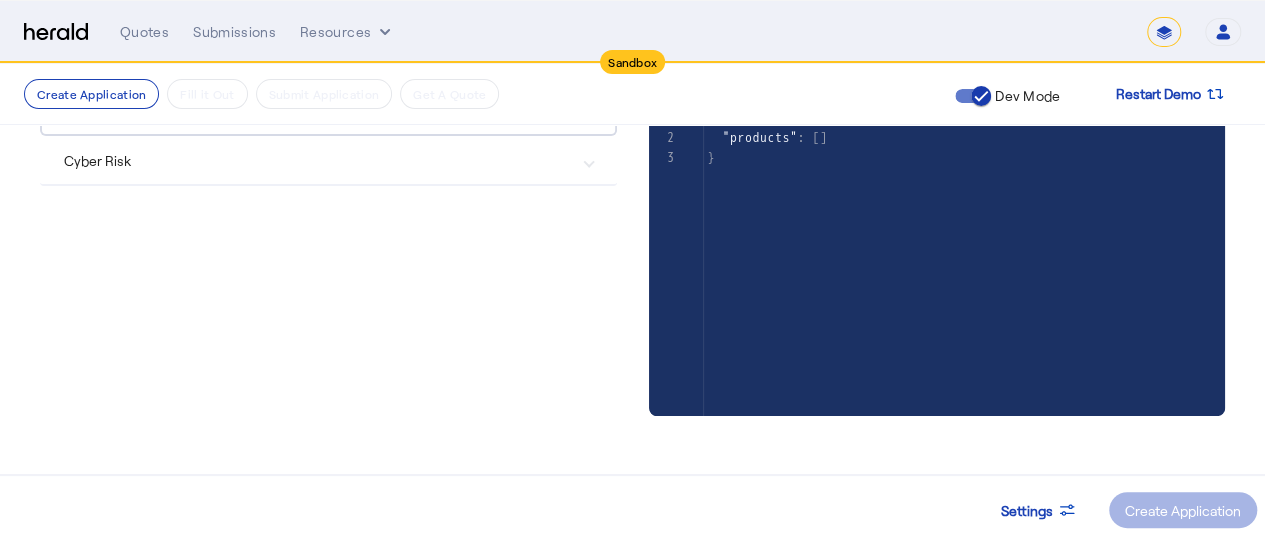 click on "Cyber Risk" at bounding box center [328, 160] 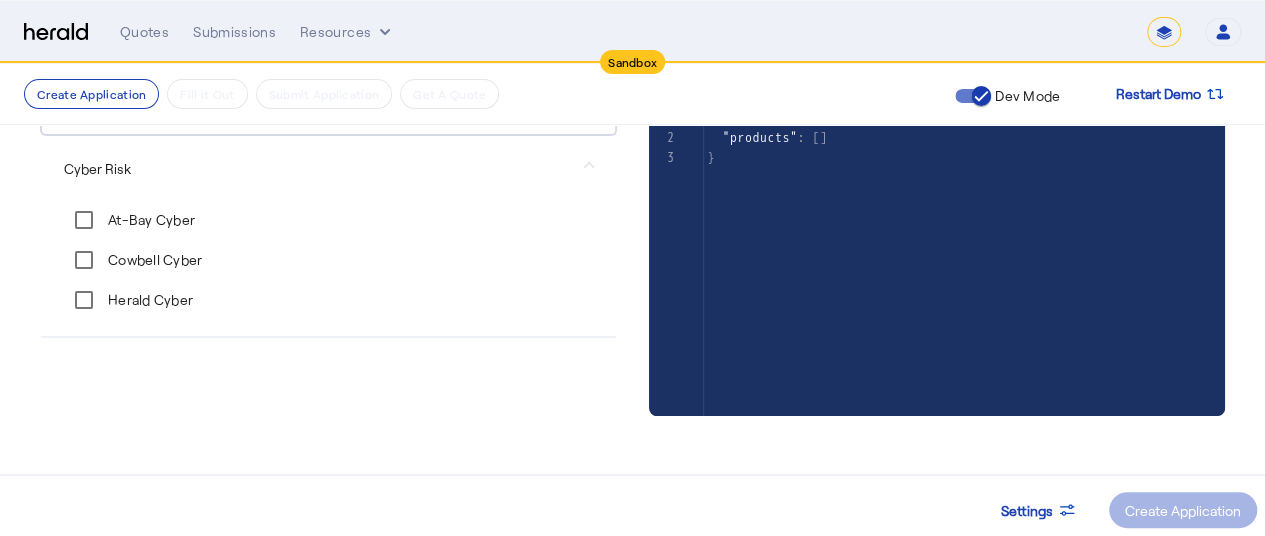click on "At-Bay Cyber" at bounding box center [328, 220] 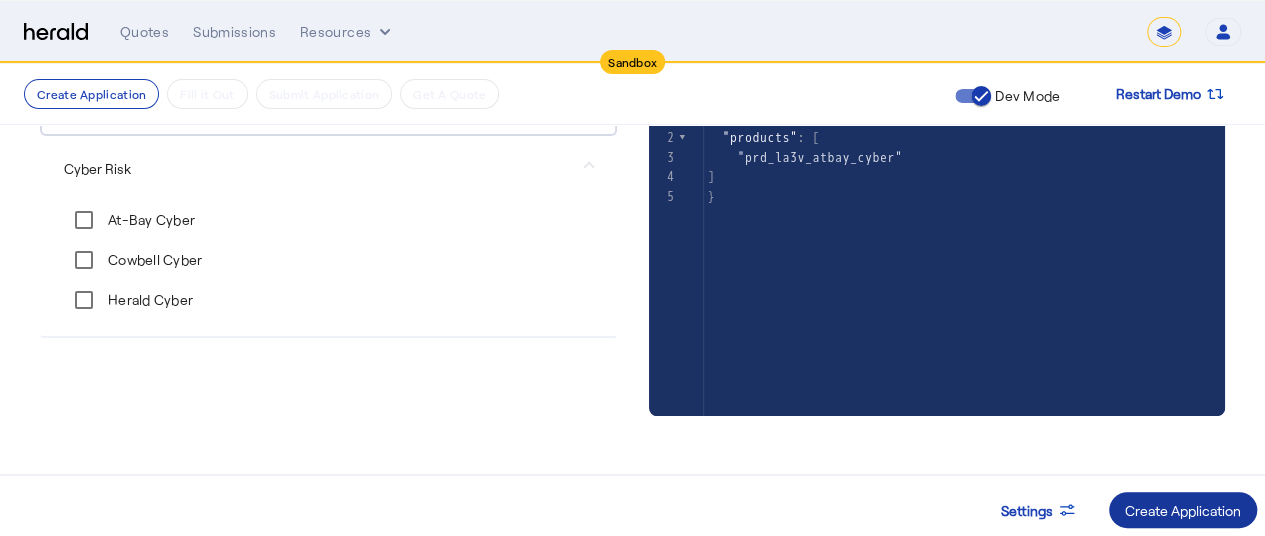 click on "Create Application" at bounding box center (1183, 510) 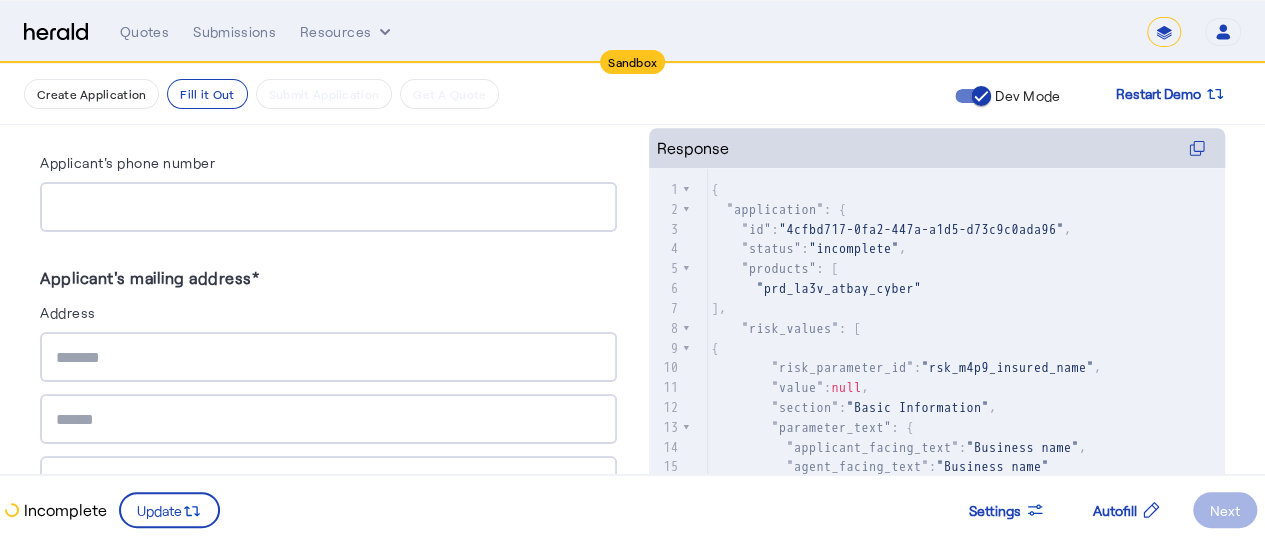 scroll, scrollTop: 766, scrollLeft: 0, axis: vertical 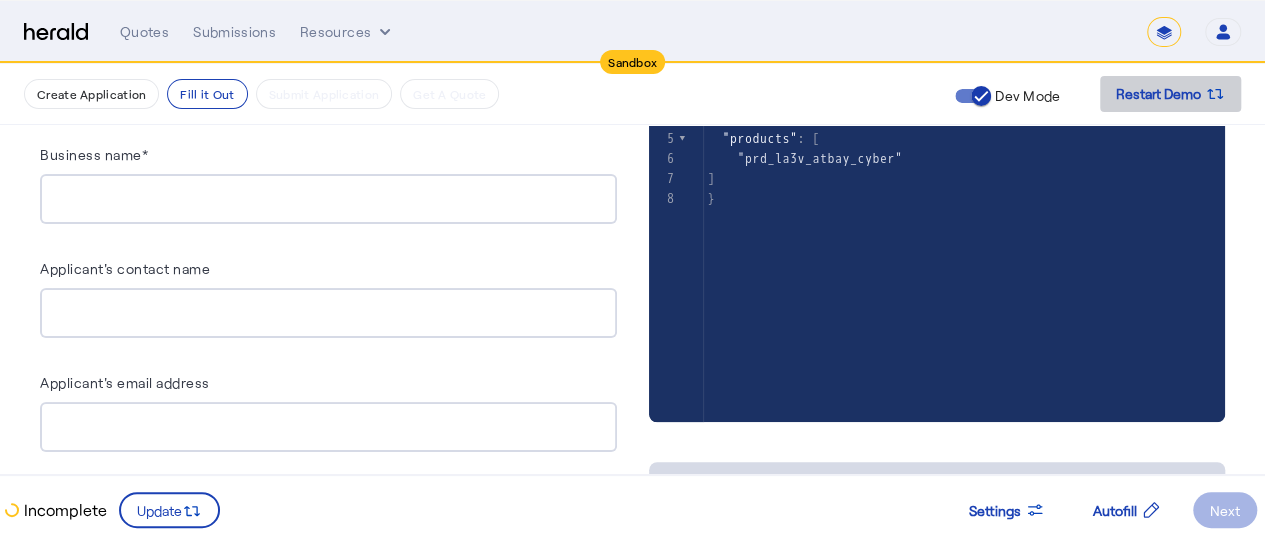 click on "Restart Demo" at bounding box center (1158, 94) 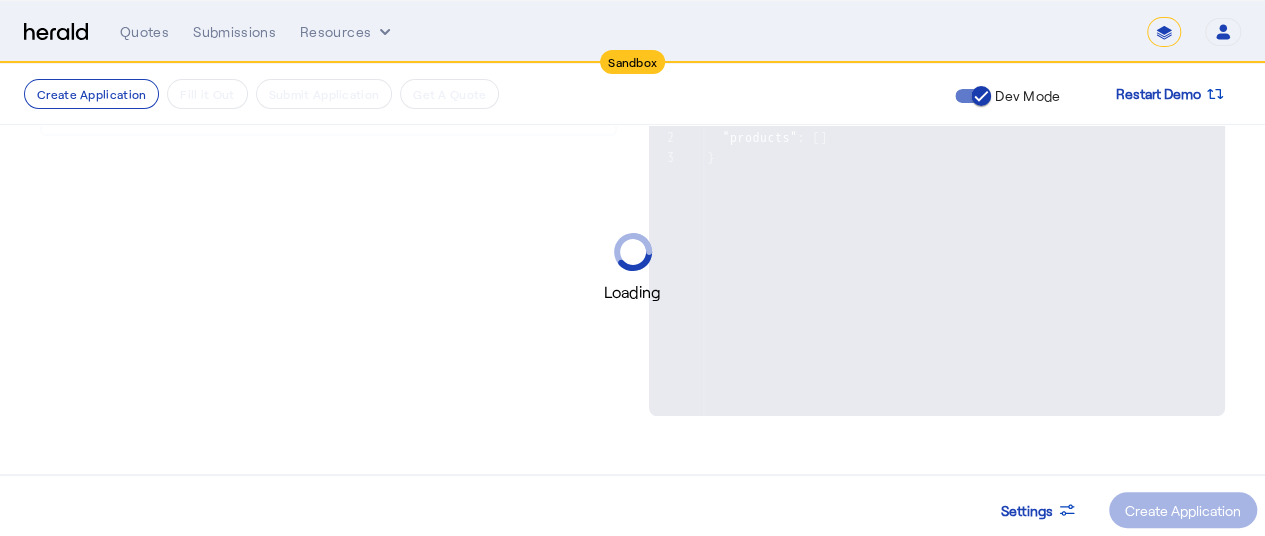 scroll, scrollTop: 0, scrollLeft: 0, axis: both 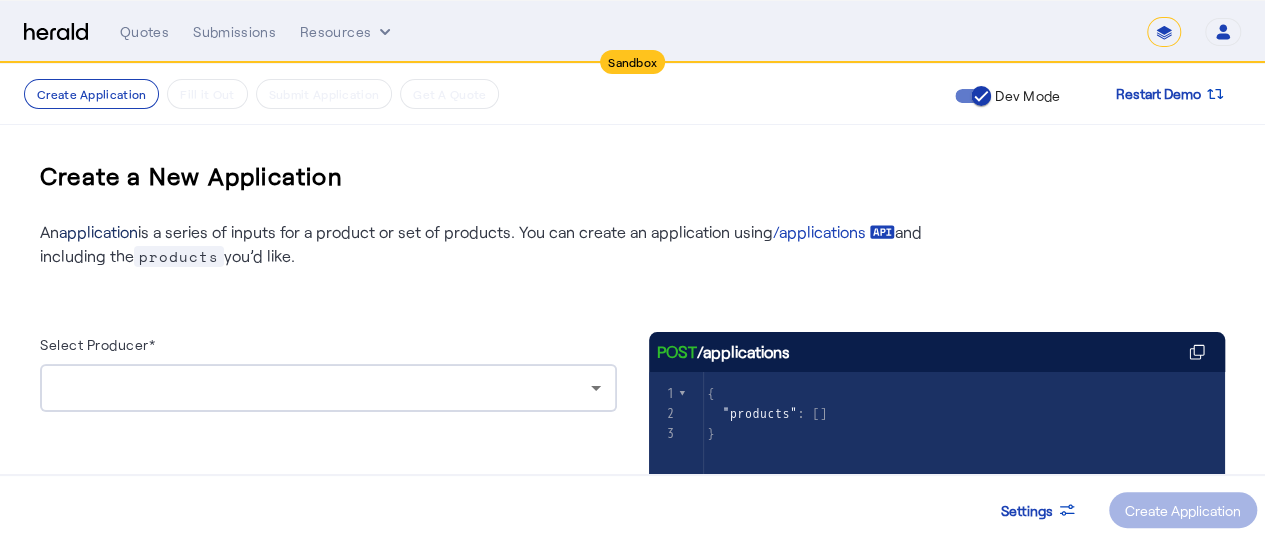 click on "application" 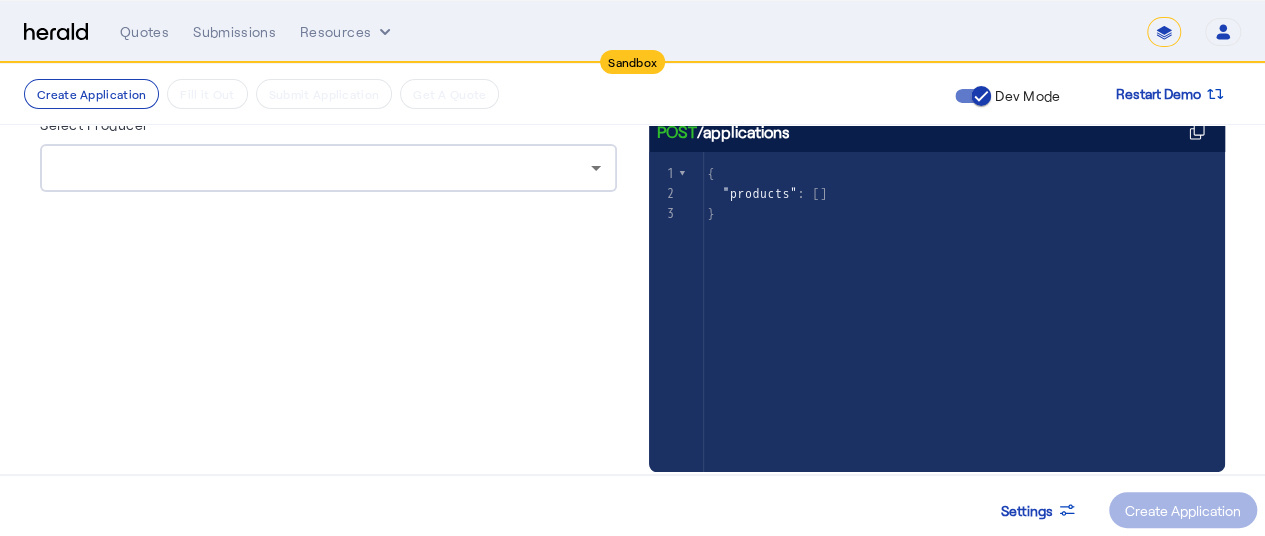 scroll, scrollTop: 233, scrollLeft: 0, axis: vertical 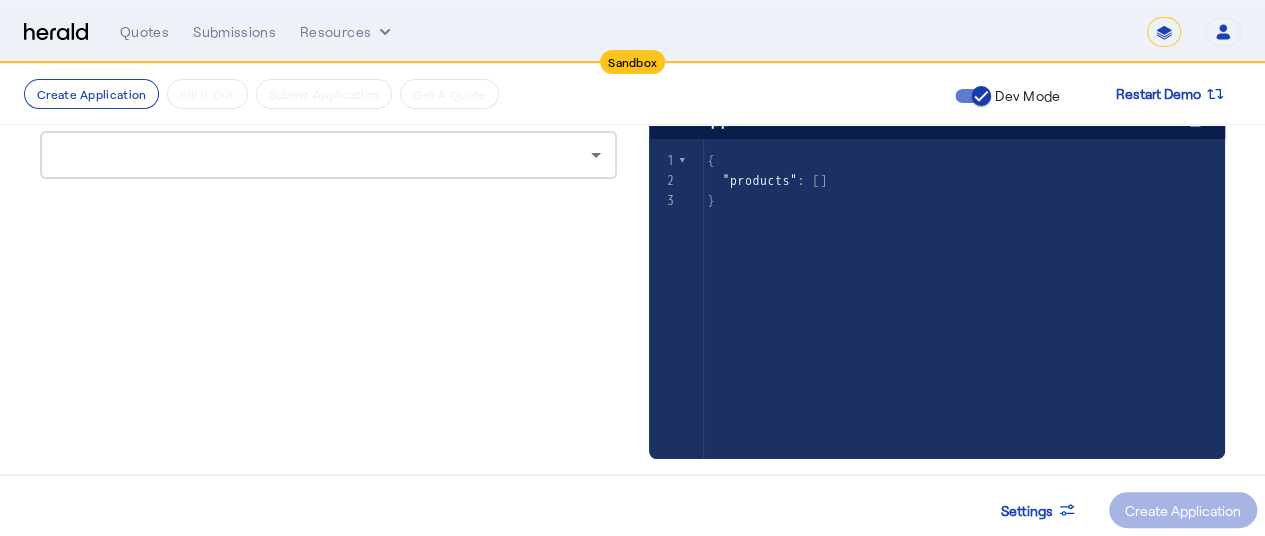 click at bounding box center [323, 155] 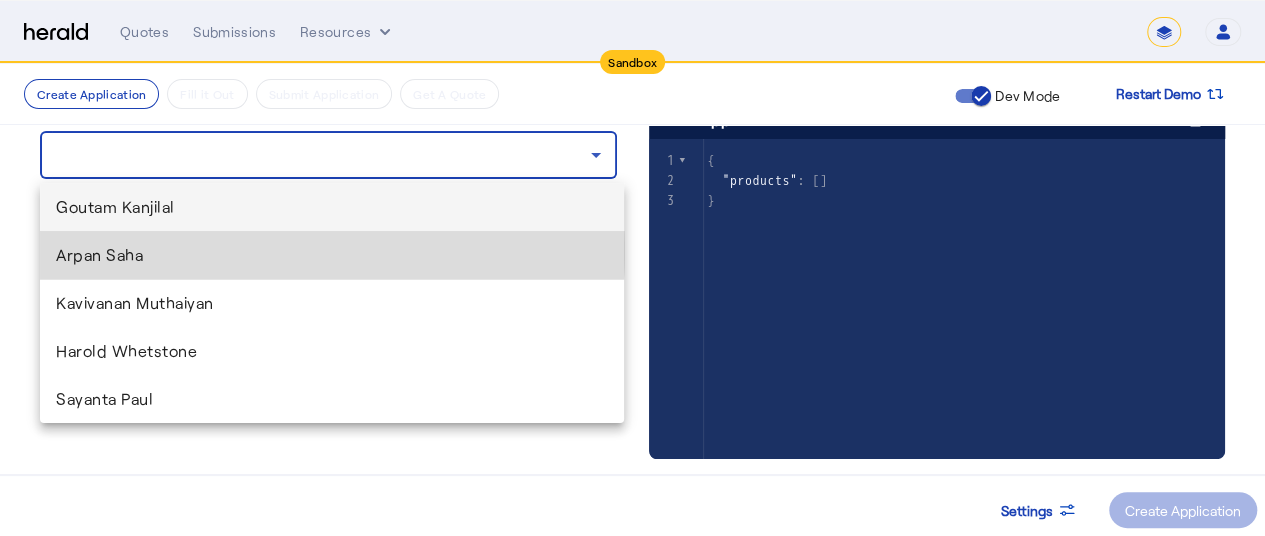 click on "Arpan Saha" at bounding box center (332, 255) 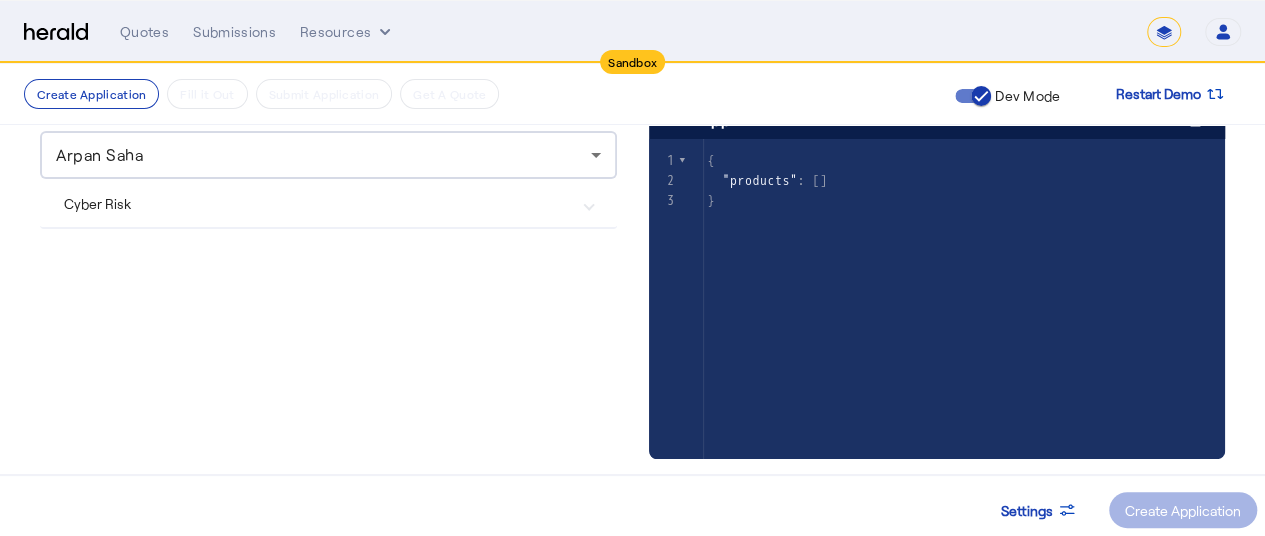 click on "Cyber Risk" at bounding box center (316, 203) 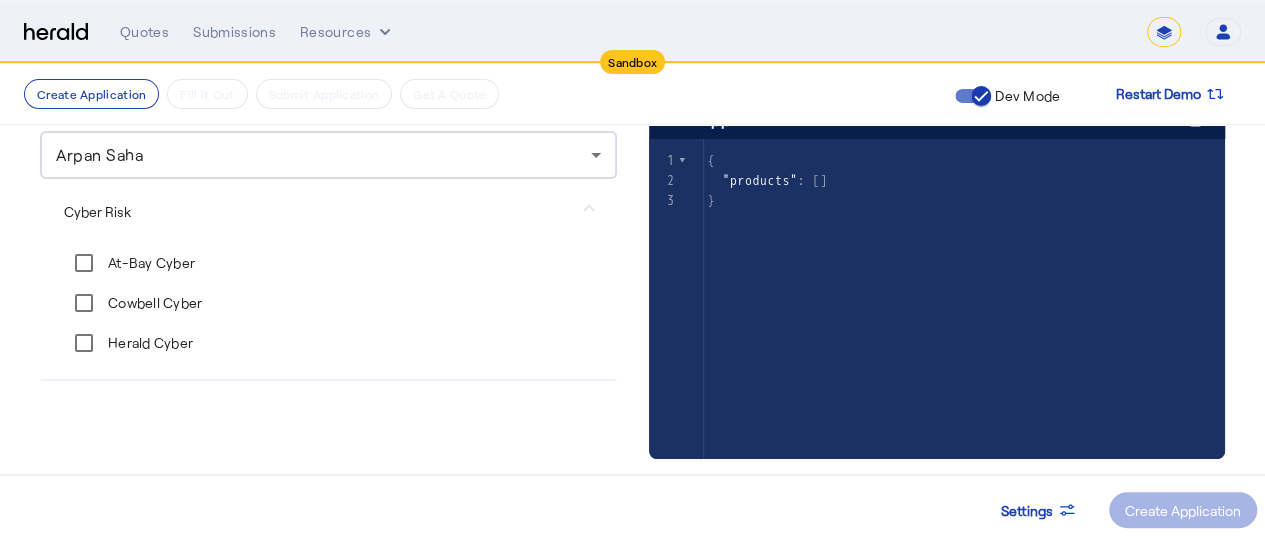 click on "At-Bay Cyber" at bounding box center (328, 263) 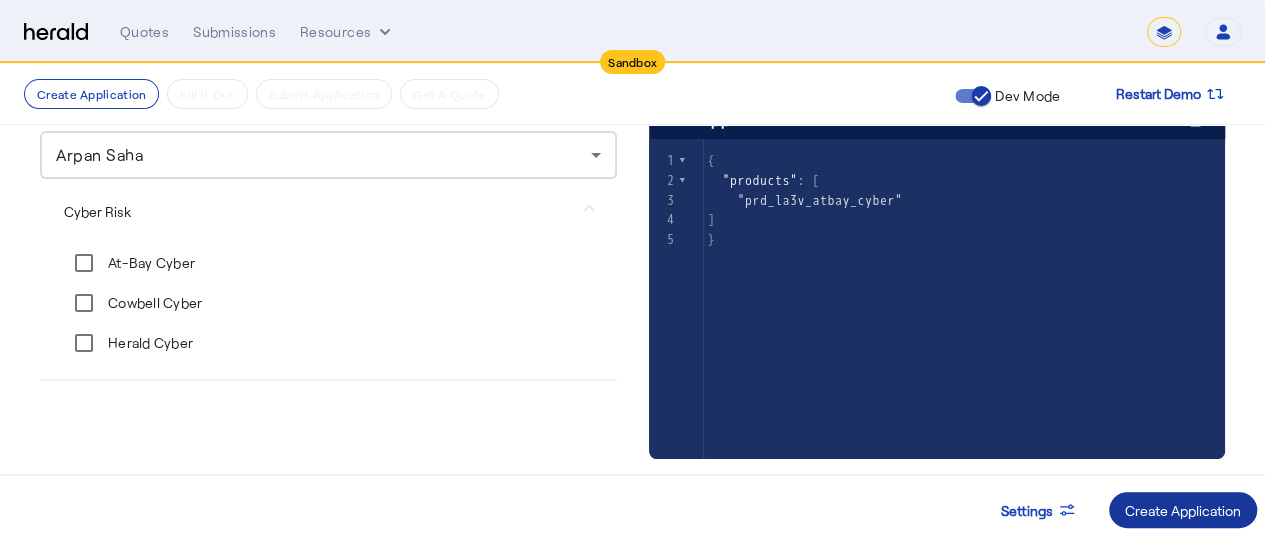 click on "Create Application" at bounding box center (1183, 510) 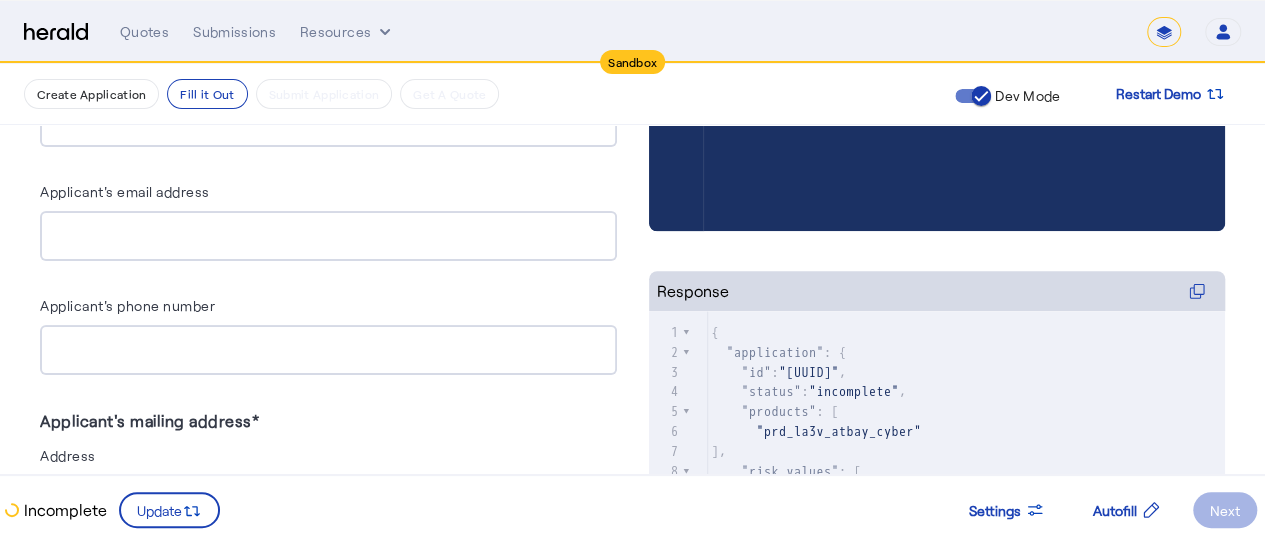 scroll, scrollTop: 753, scrollLeft: 0, axis: vertical 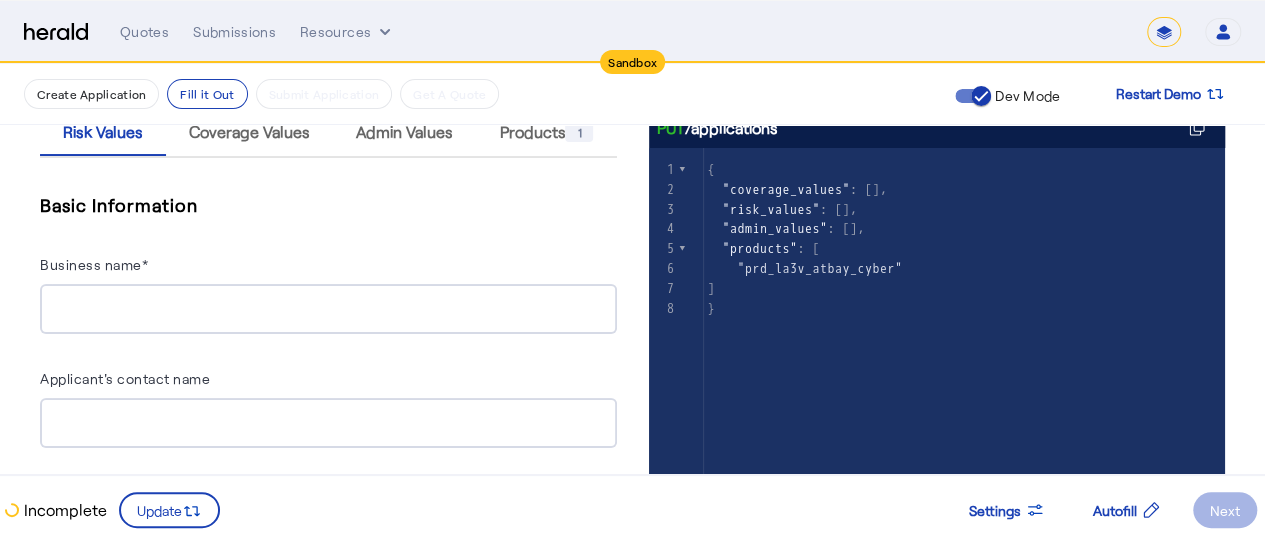click on ""risk_values"" 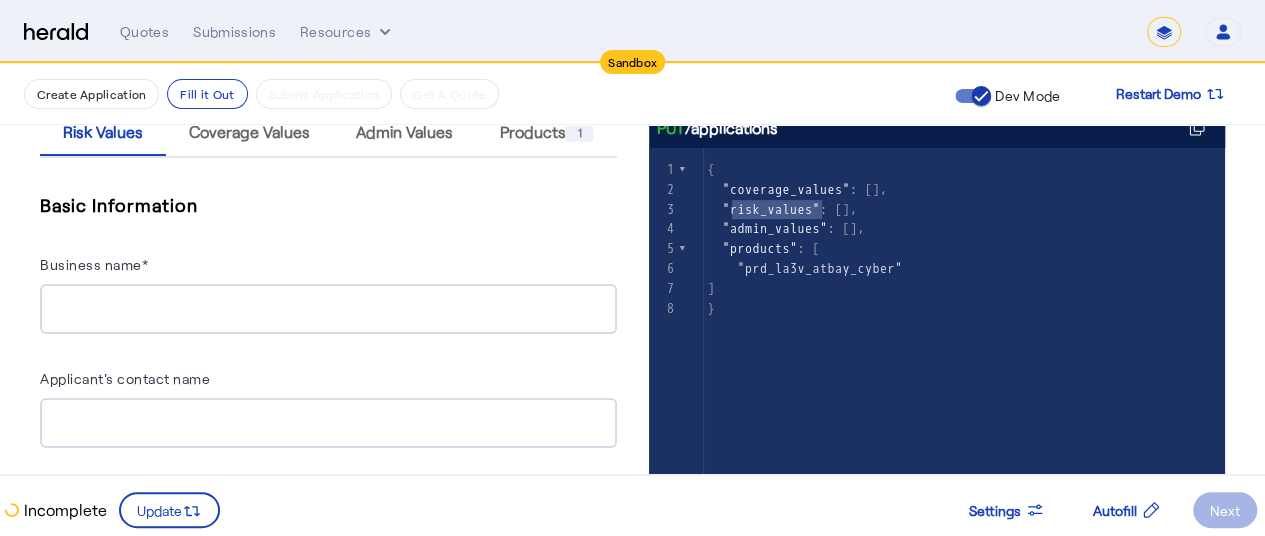 click on ""admin_values"" 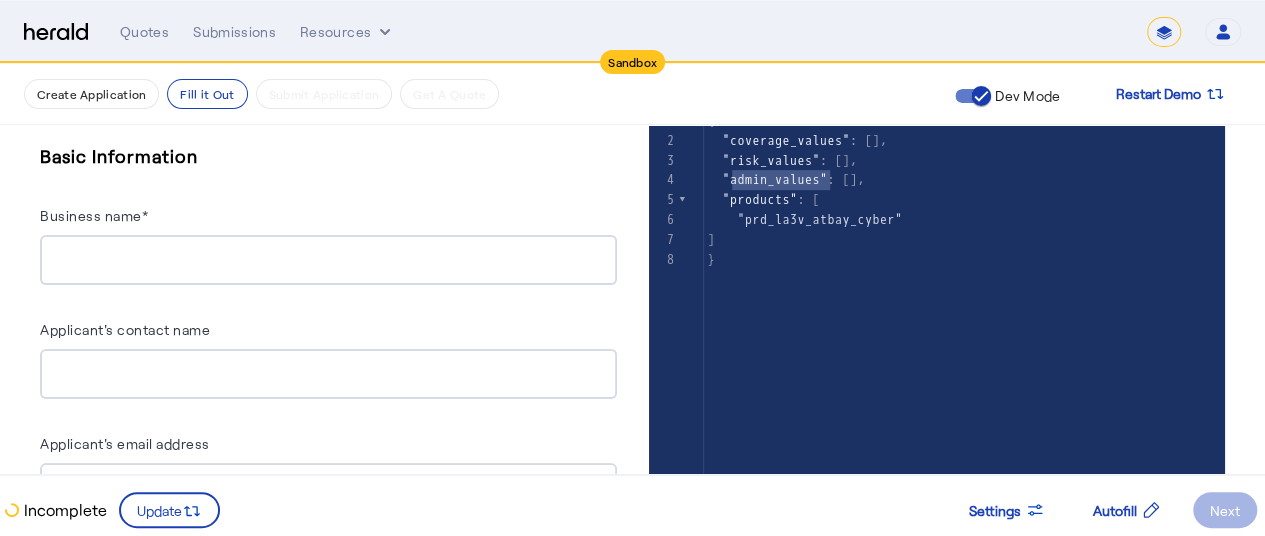 scroll, scrollTop: 370, scrollLeft: 0, axis: vertical 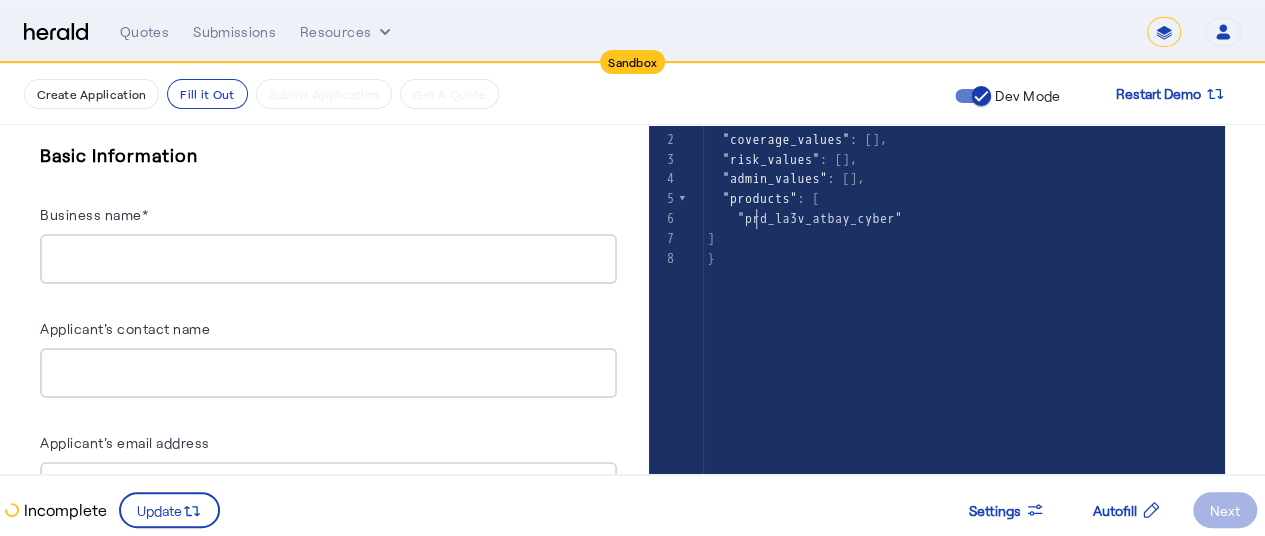 click on ""prd_la3v_atbay_cyber"" 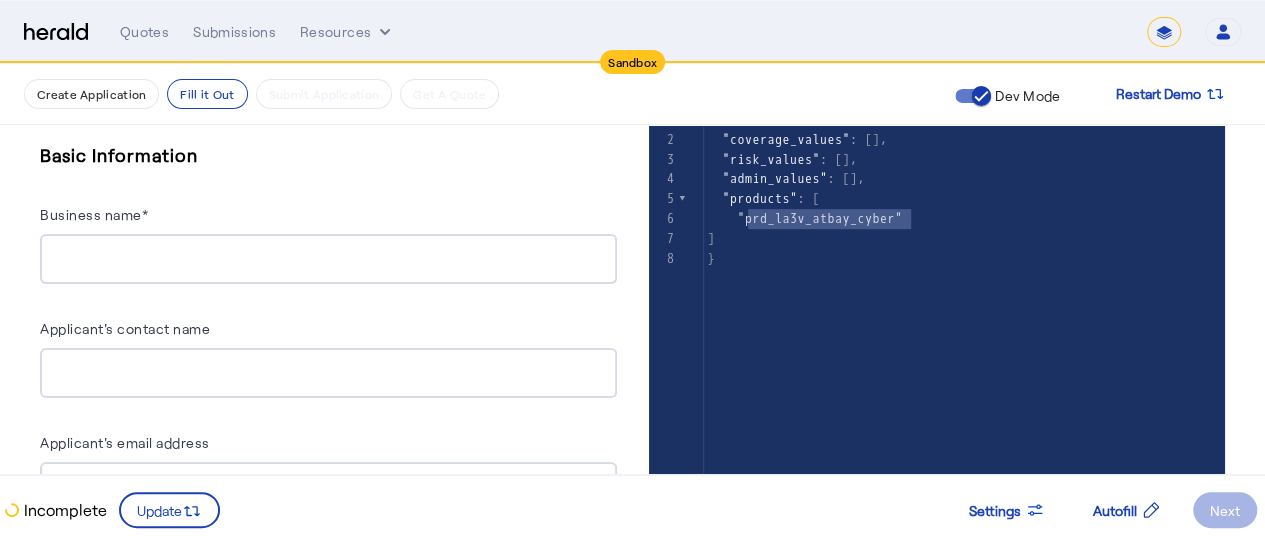 type on "**********" 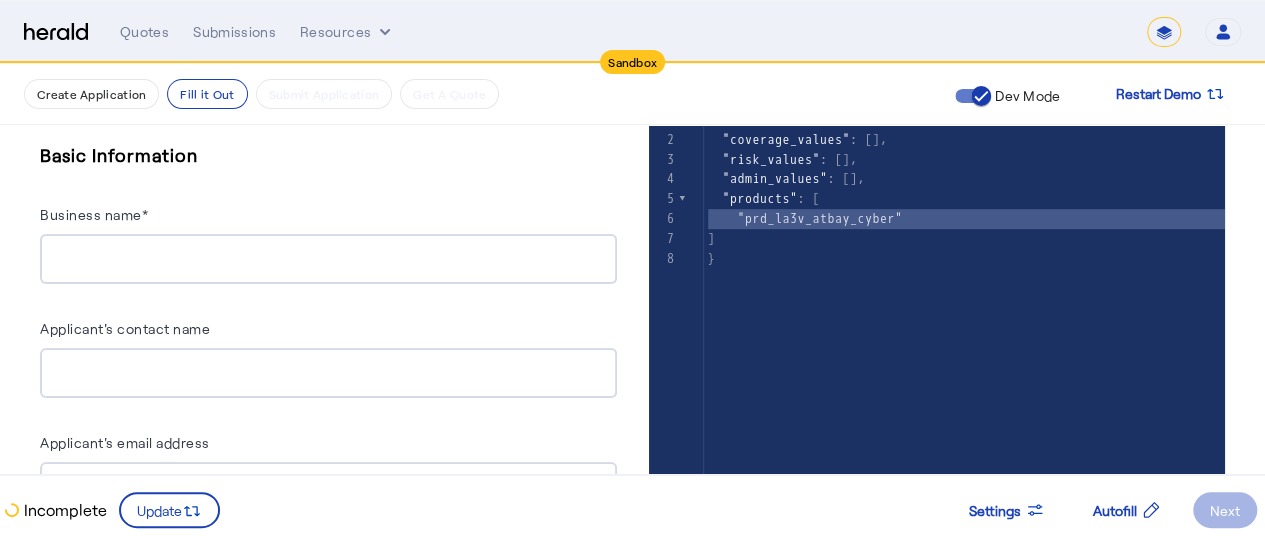 click on ""prd_la3v_atbay_cyber"" 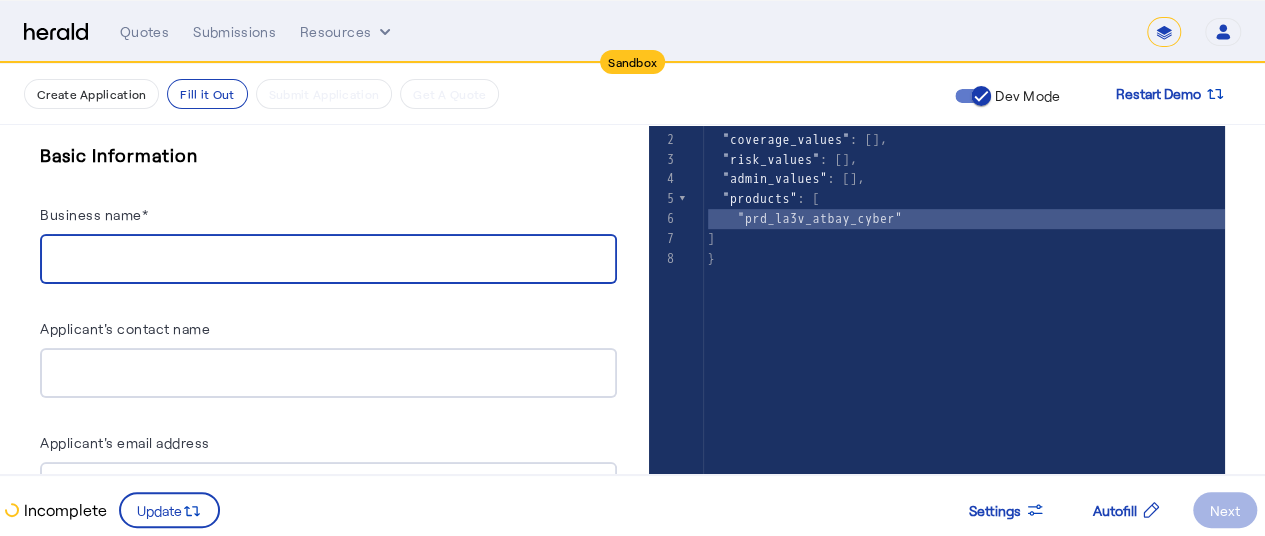 click on "Business name*" at bounding box center (328, 260) 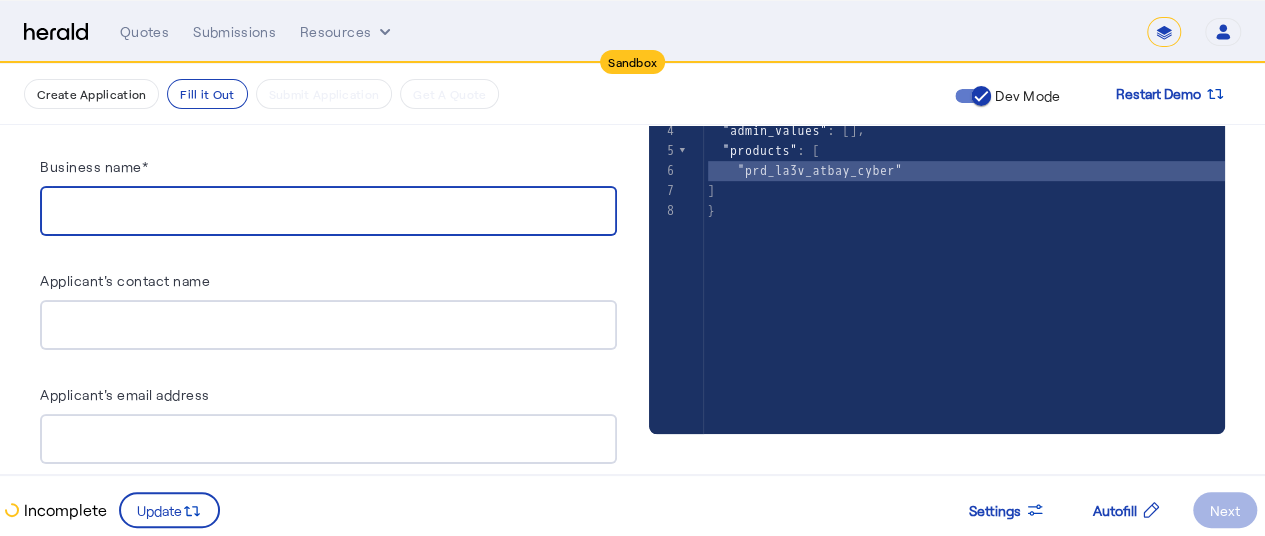 scroll, scrollTop: 513, scrollLeft: 0, axis: vertical 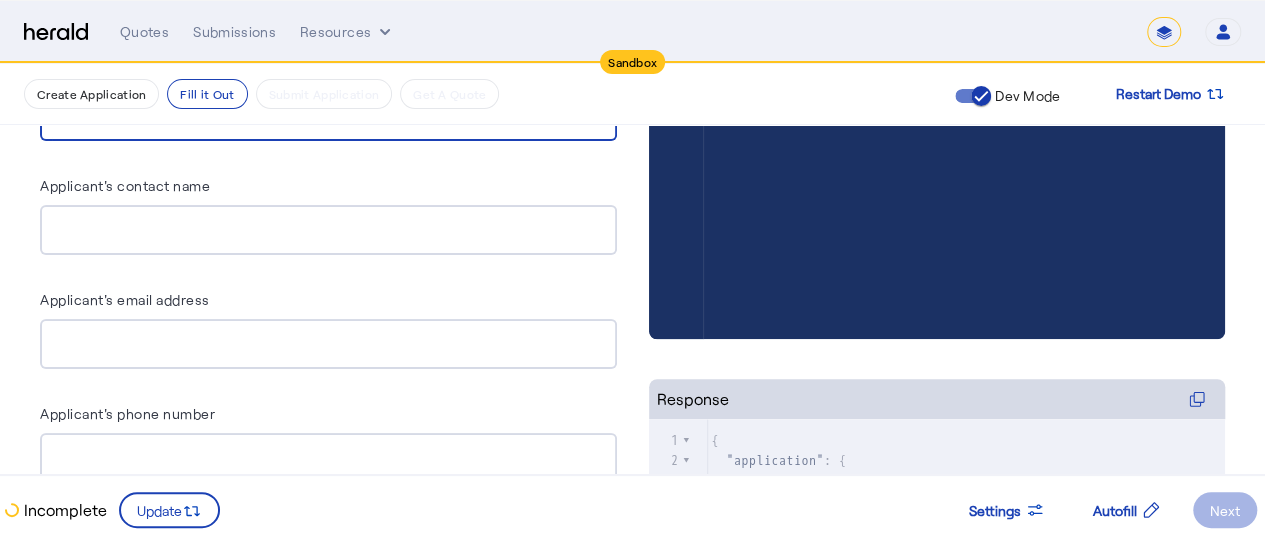 click on "Applicant's contact name" at bounding box center [328, 231] 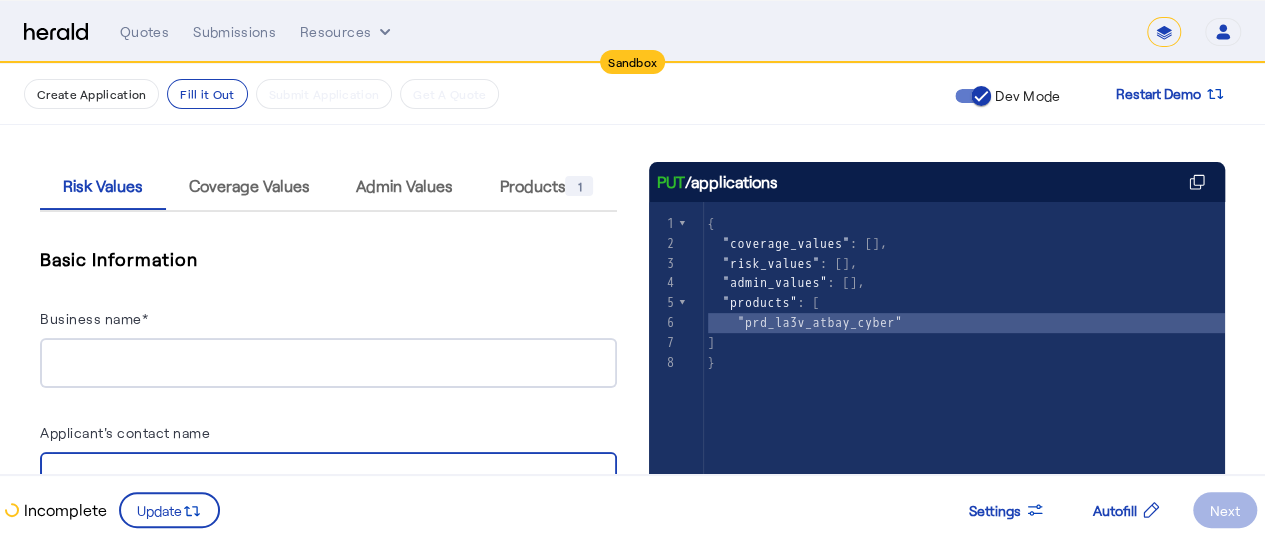 scroll, scrollTop: 293, scrollLeft: 0, axis: vertical 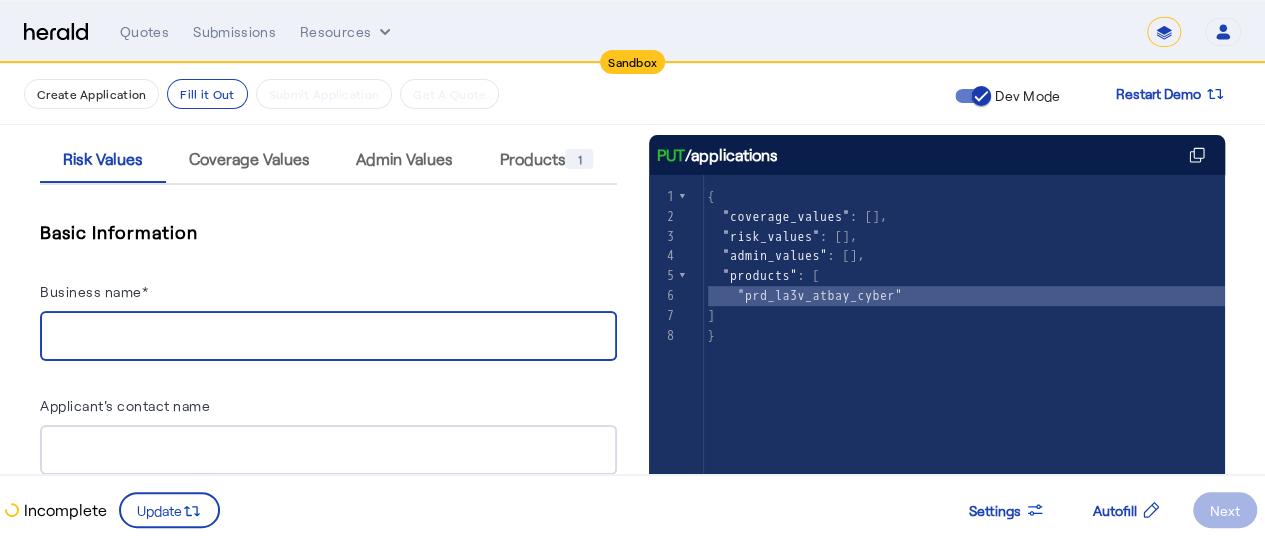 click on "Business name*" at bounding box center (328, 337) 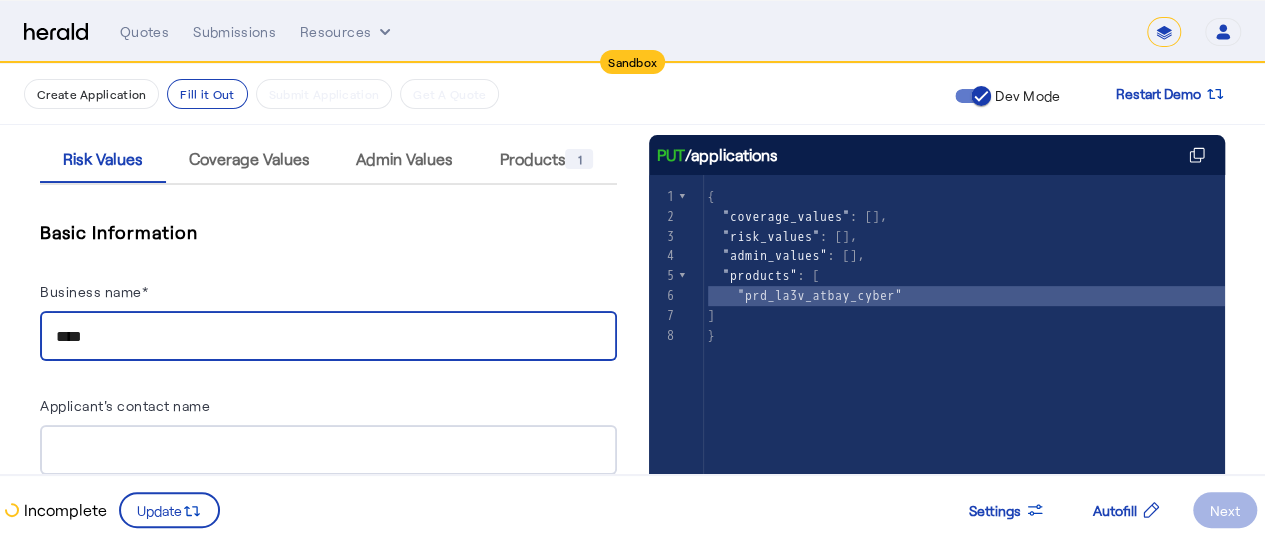 type on "****" 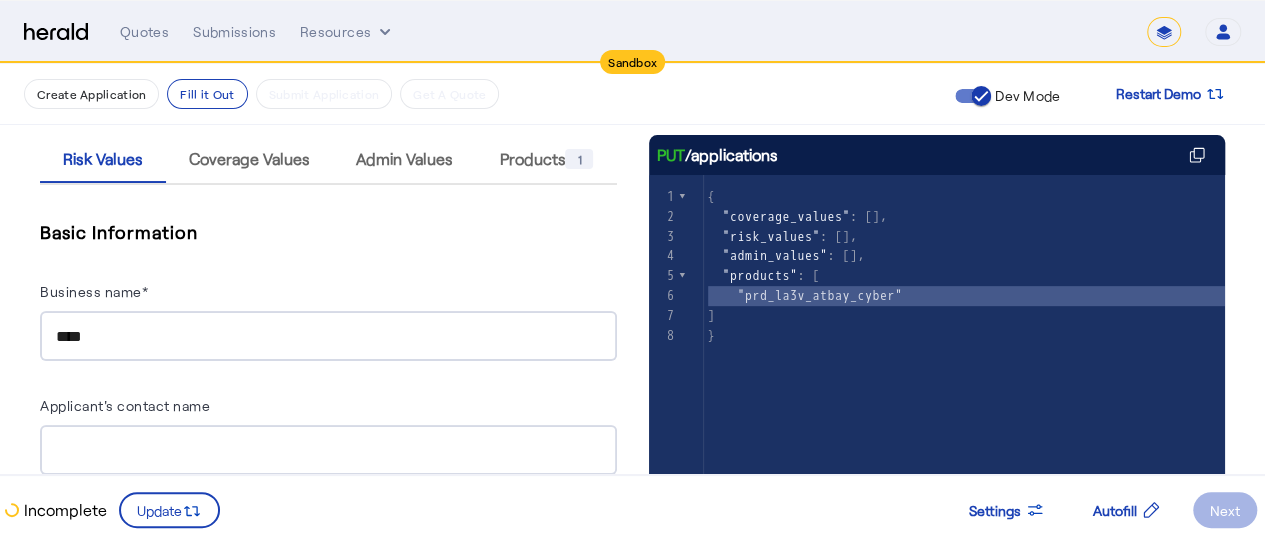 click at bounding box center (328, 450) 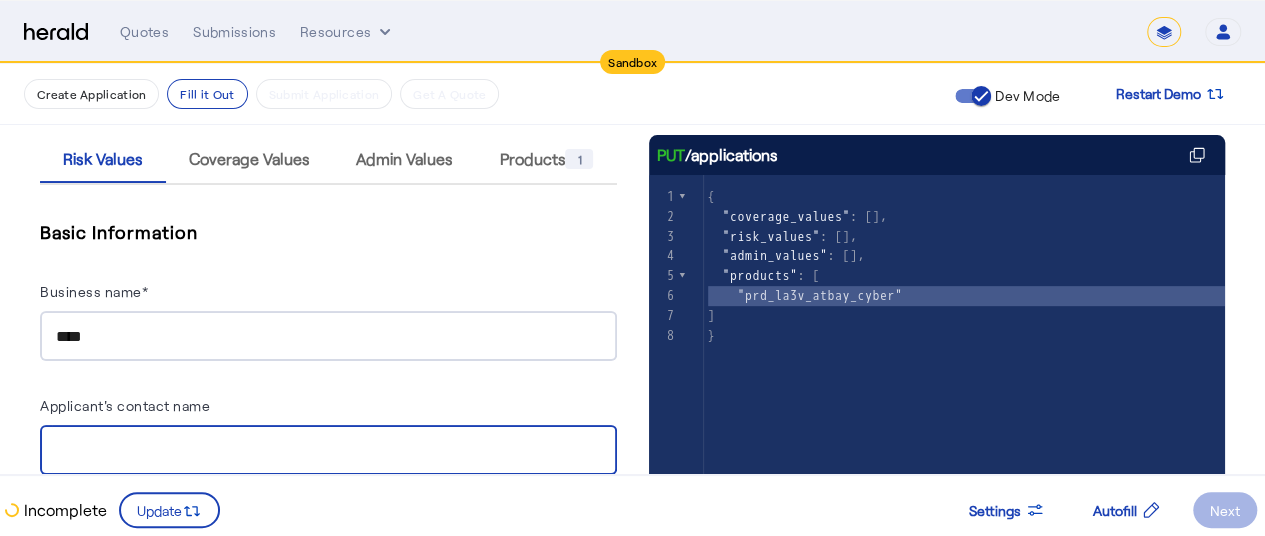 click on "Applicant's contact name" at bounding box center [328, 451] 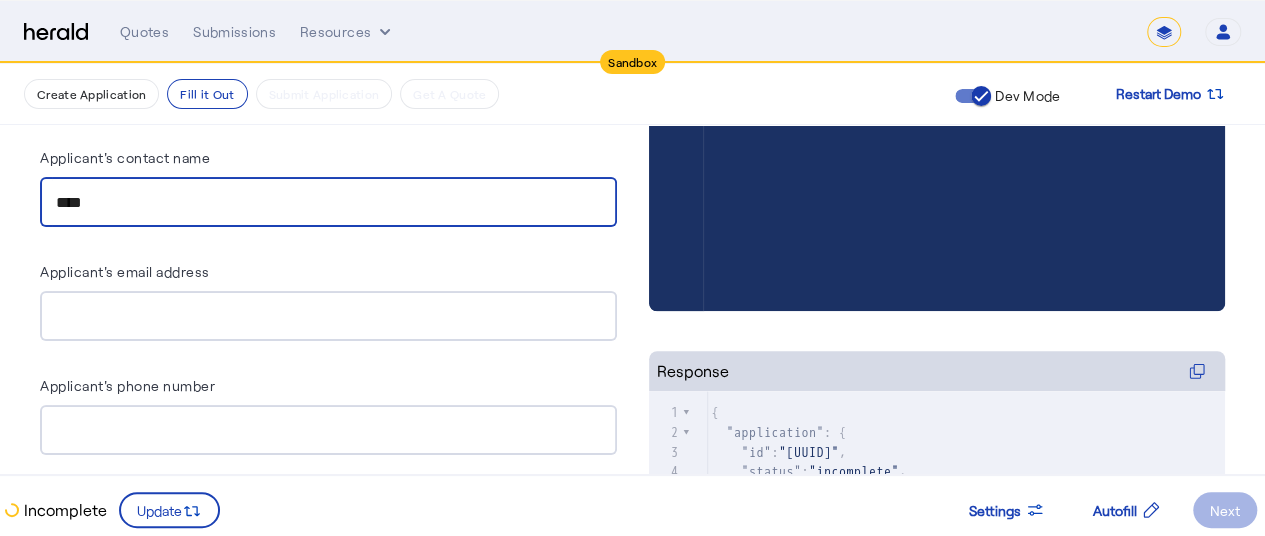 scroll, scrollTop: 546, scrollLeft: 0, axis: vertical 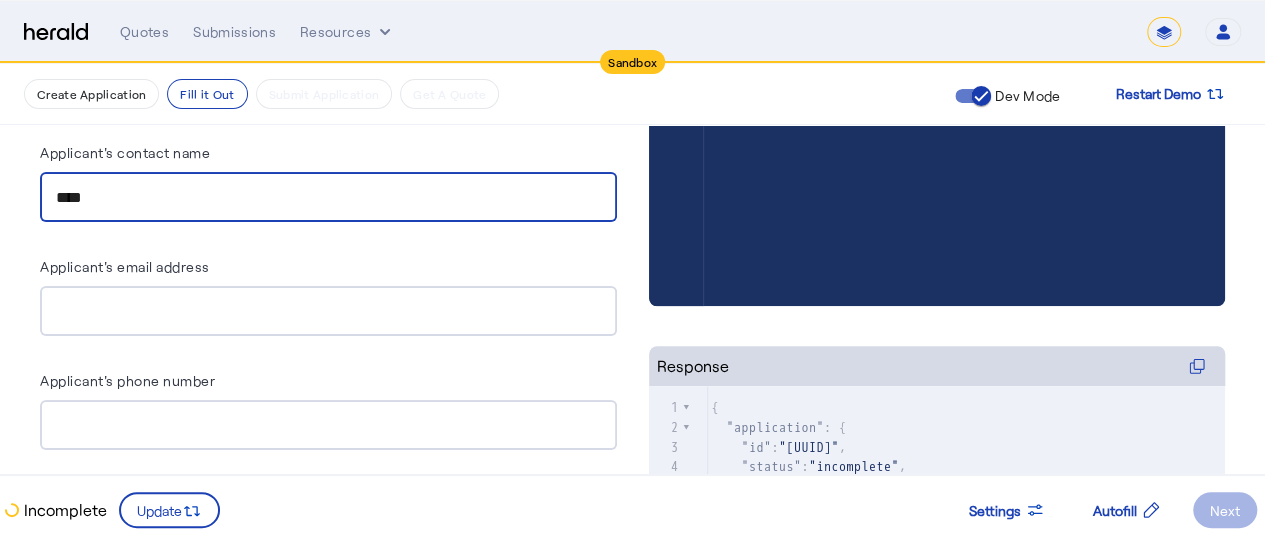type on "****" 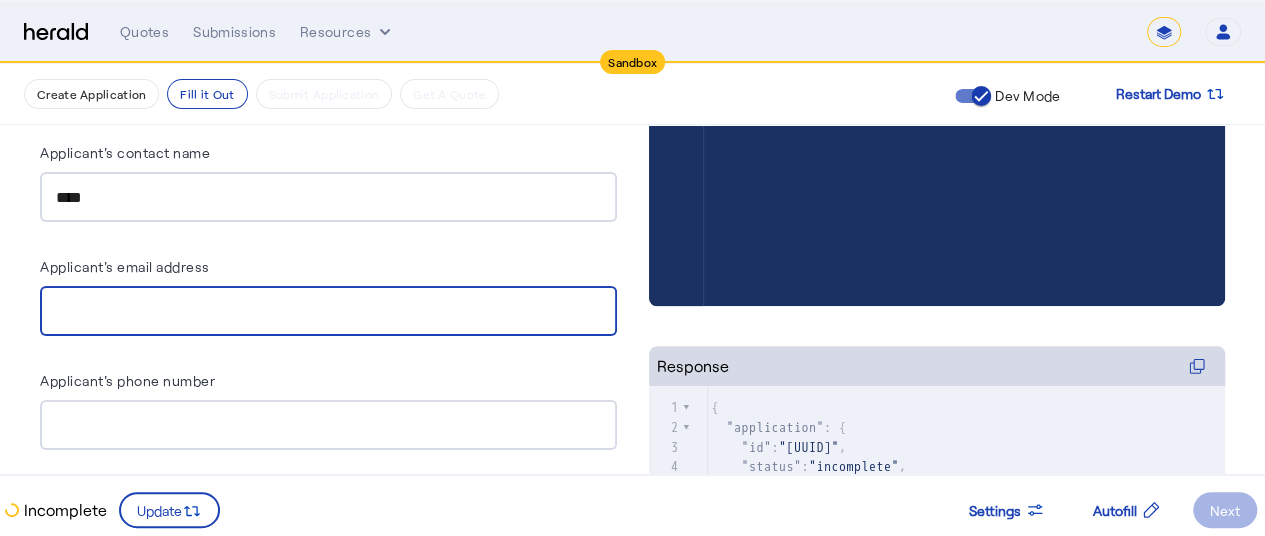 click on "Applicant's email address" at bounding box center (328, 312) 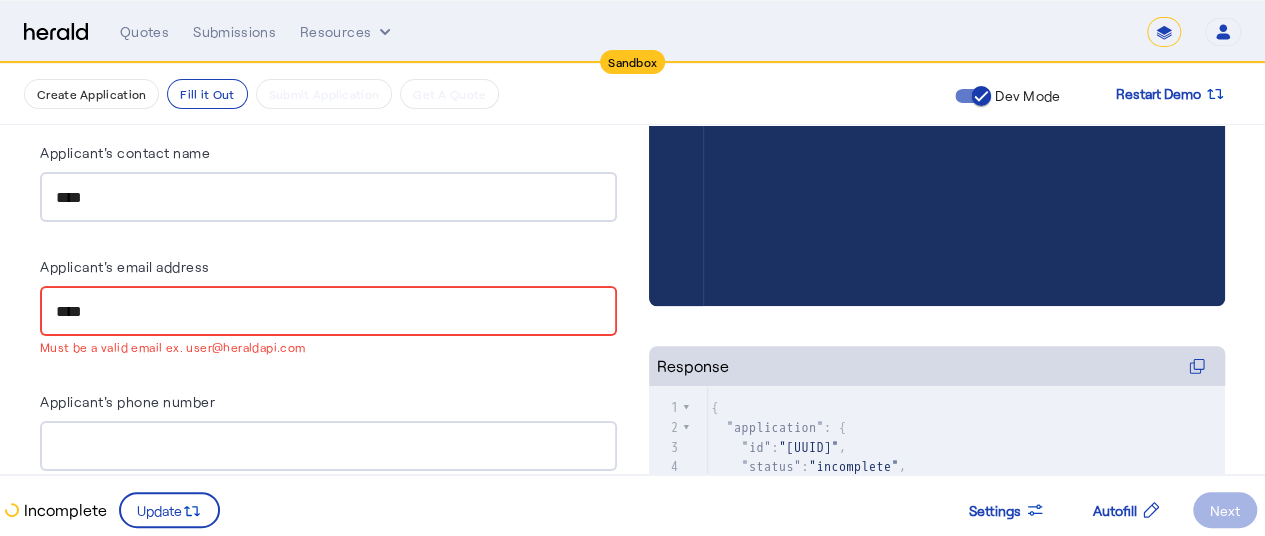 type on "****" 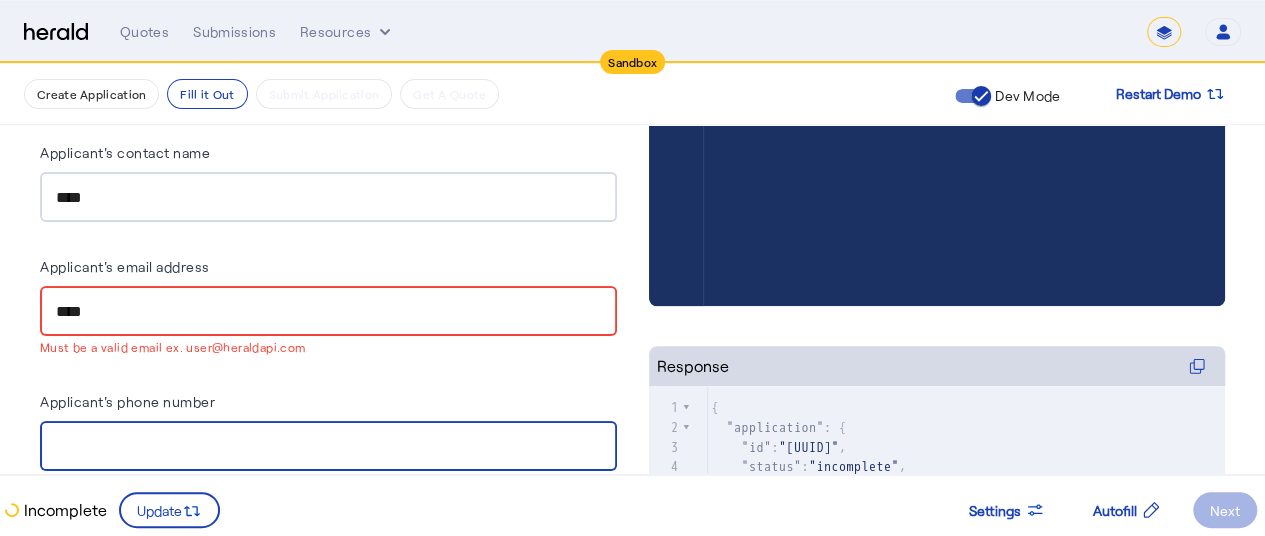 click on "Applicant's phone number" at bounding box center [328, 447] 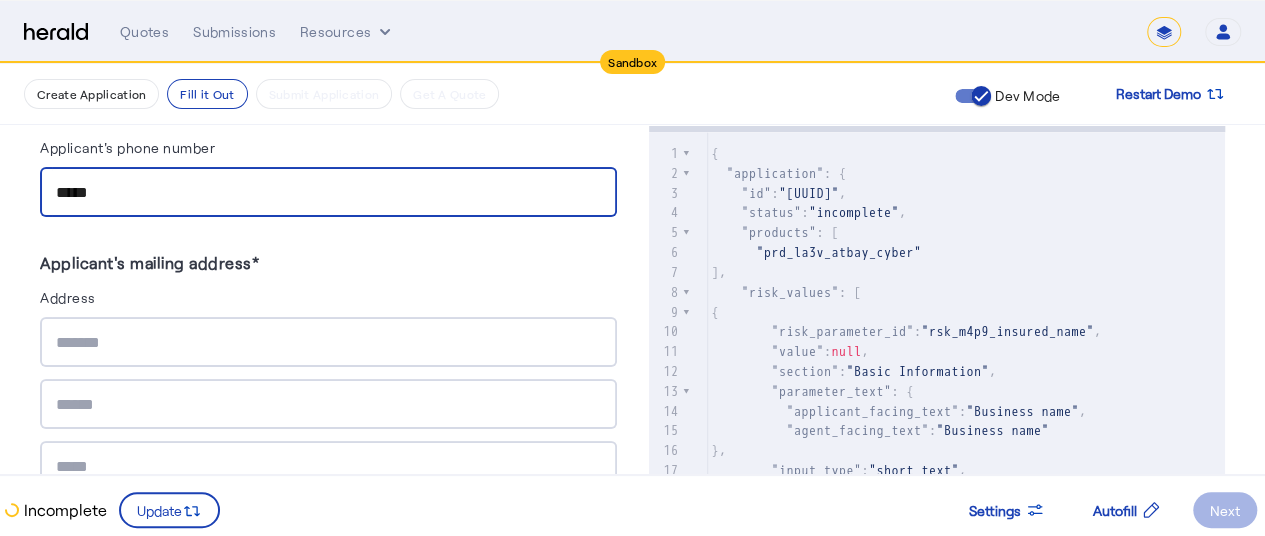 scroll, scrollTop: 786, scrollLeft: 0, axis: vertical 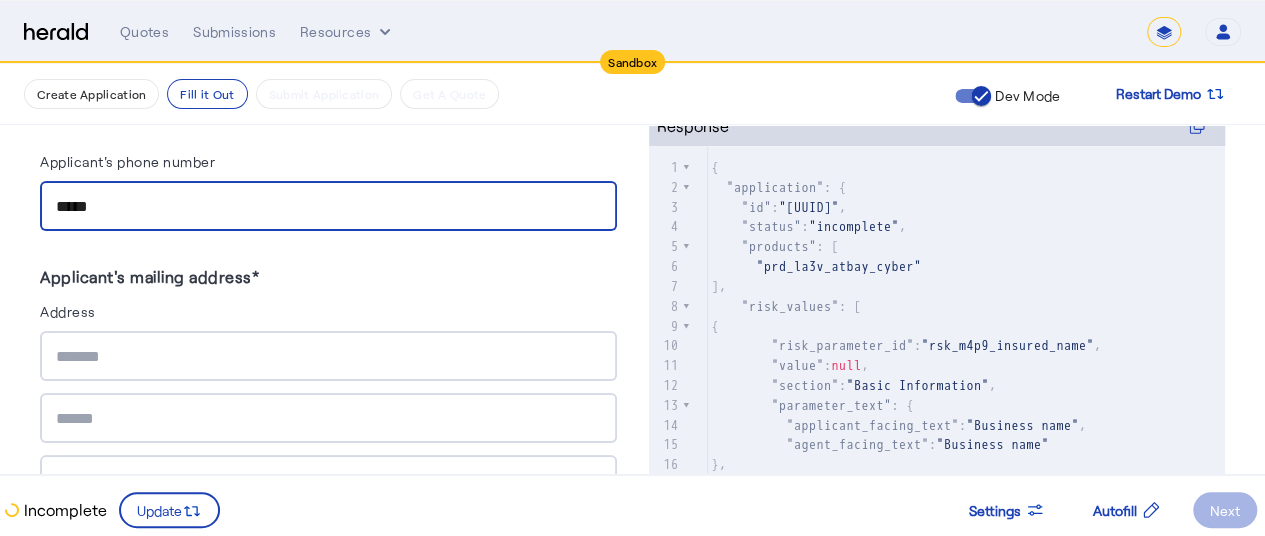 type on "*****" 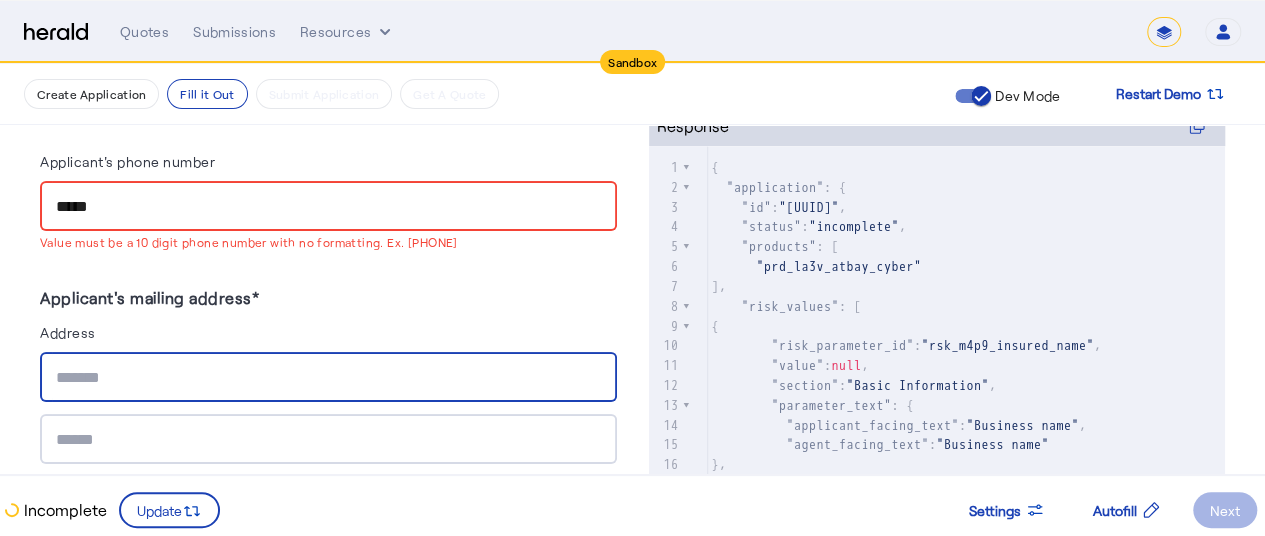 click at bounding box center (328, 377) 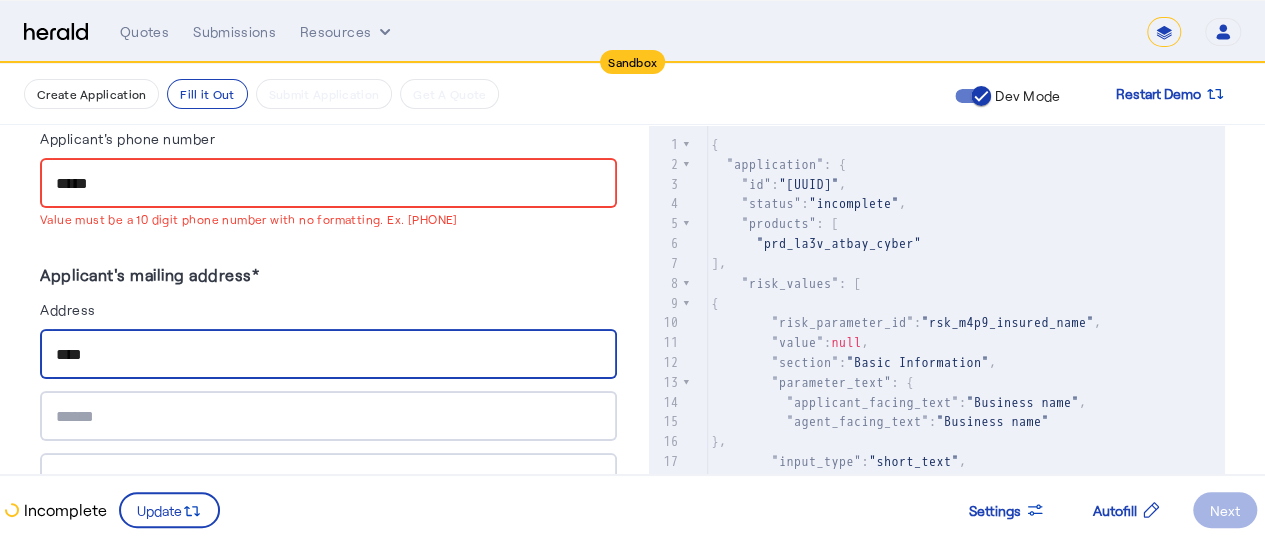 scroll, scrollTop: 836, scrollLeft: 0, axis: vertical 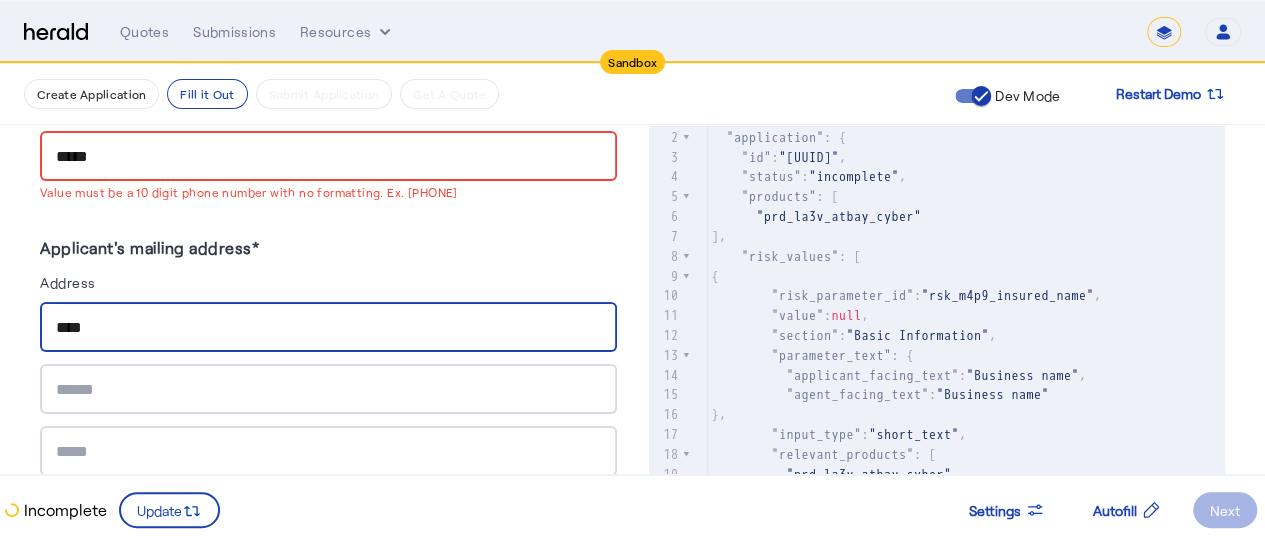 type on "****" 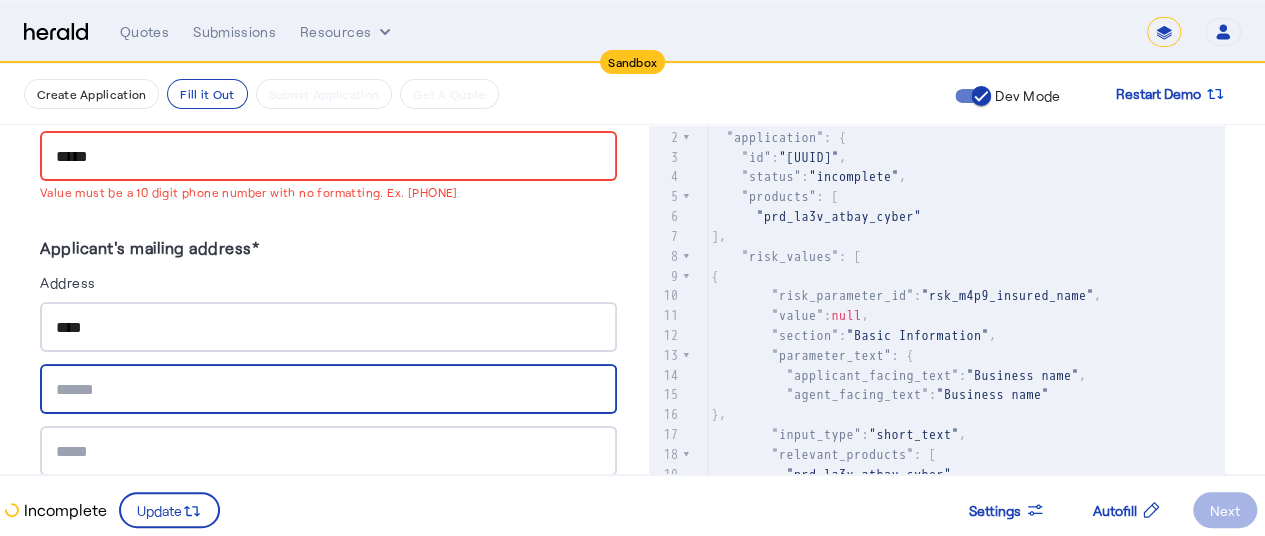 click at bounding box center (328, 390) 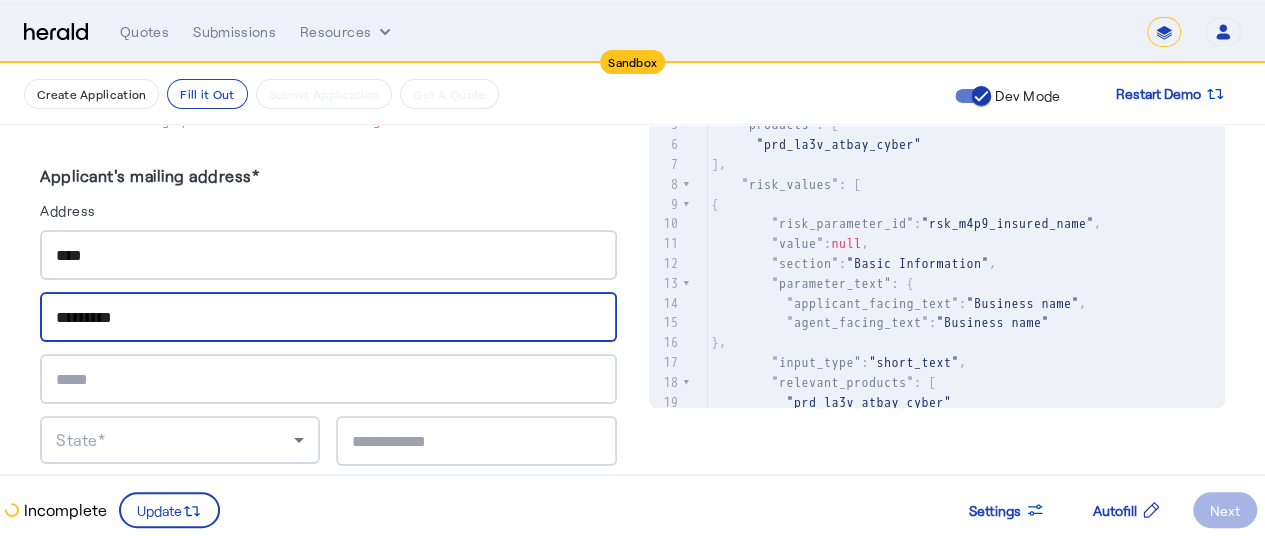 scroll, scrollTop: 910, scrollLeft: 0, axis: vertical 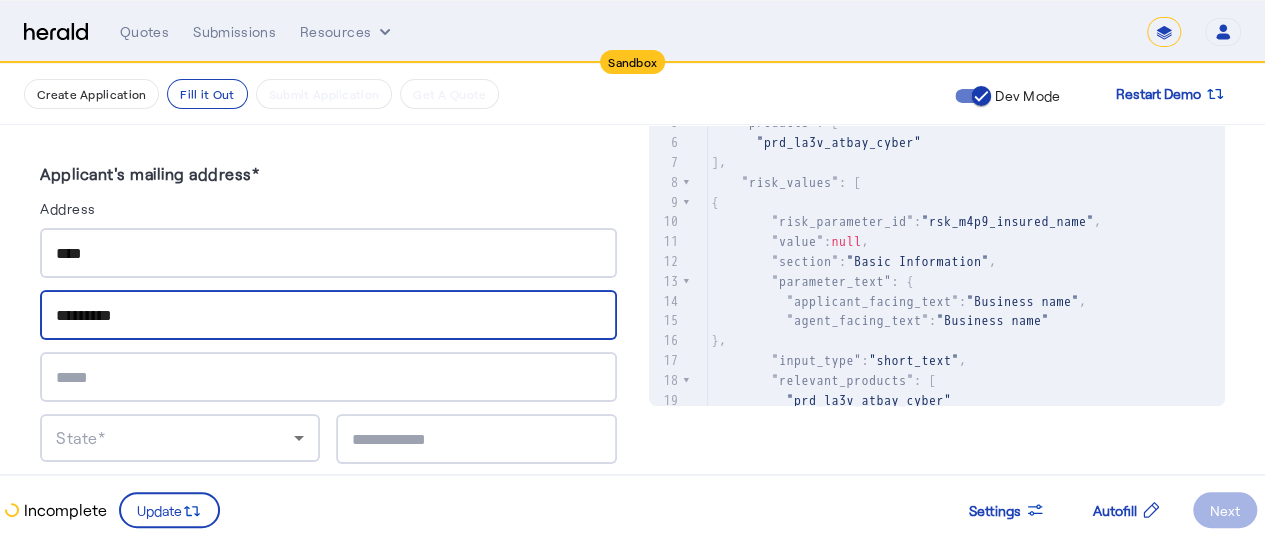 type on "*********" 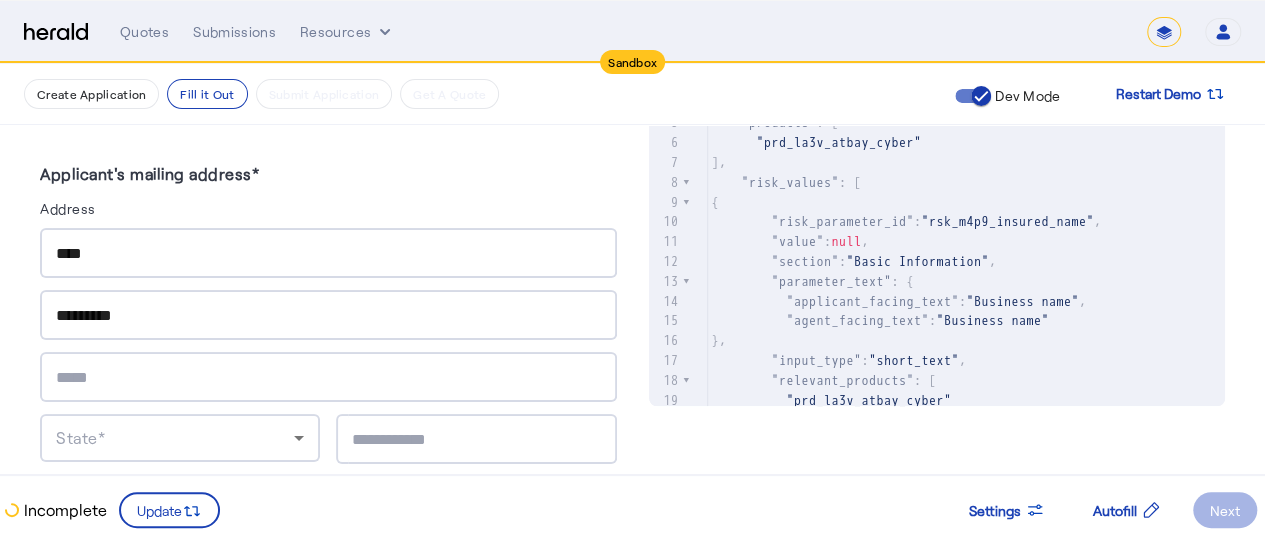 click at bounding box center (328, 377) 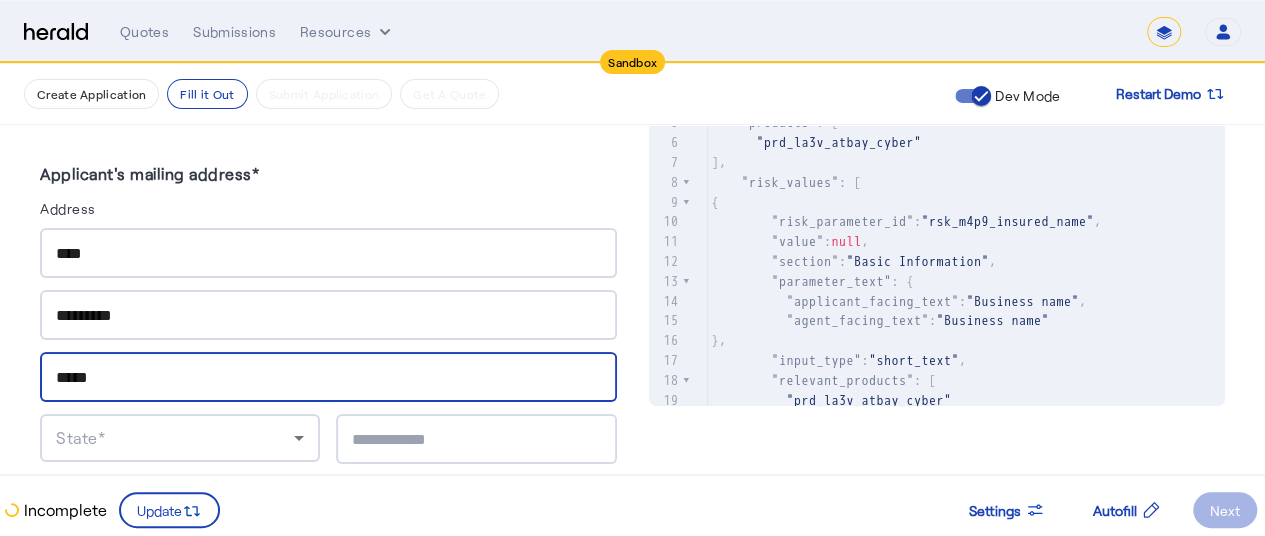 type on "*****" 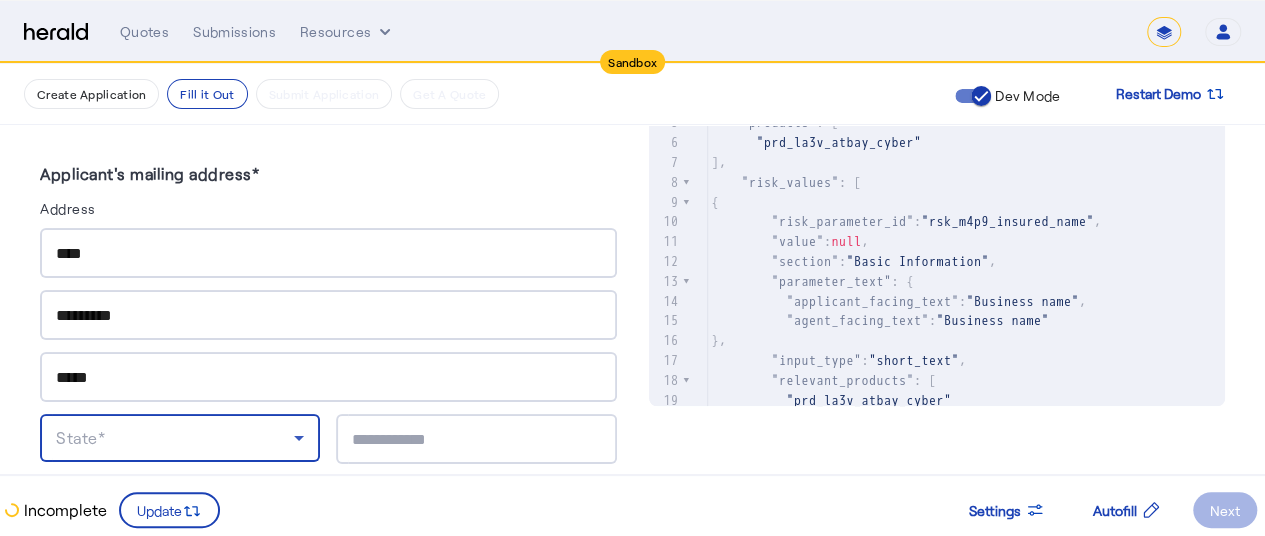 click on "State*" at bounding box center (175, 438) 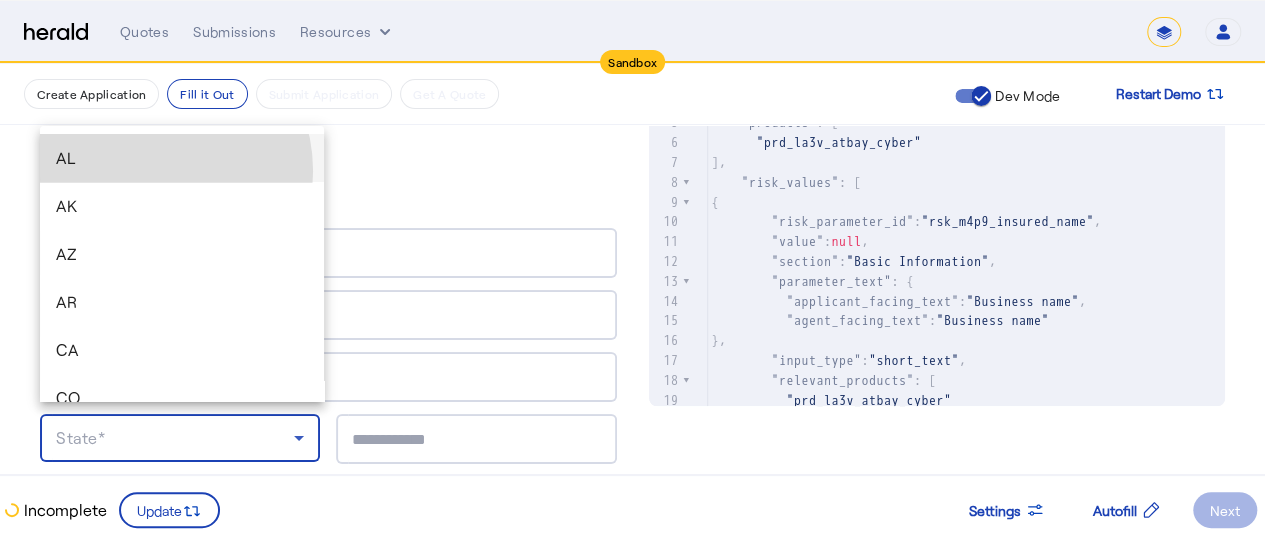 click on "AL" at bounding box center [182, 158] 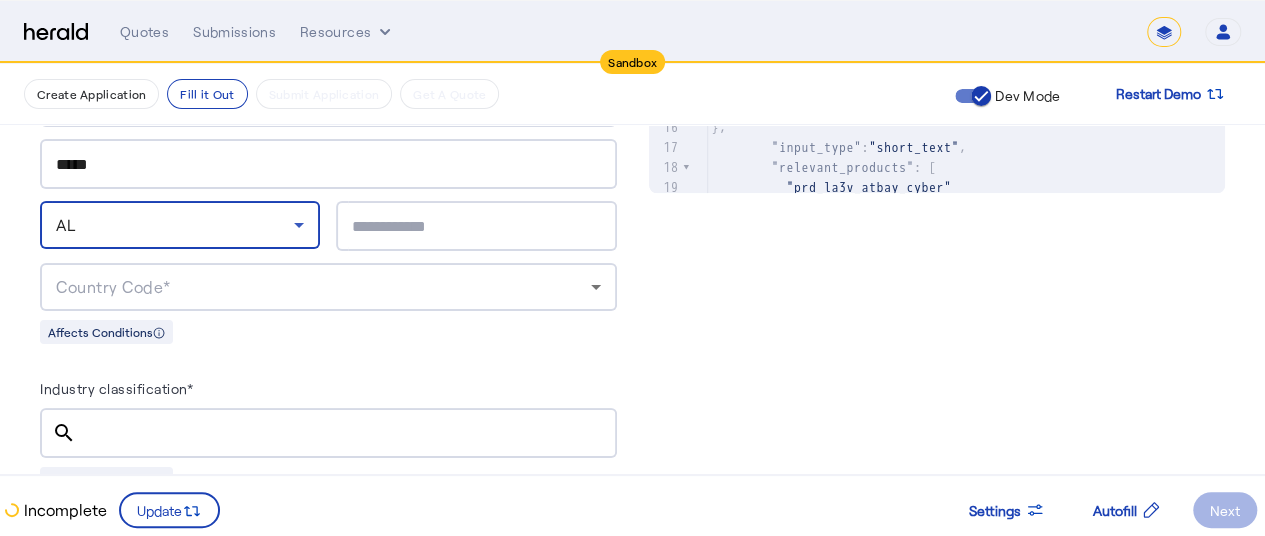 scroll, scrollTop: 1103, scrollLeft: 0, axis: vertical 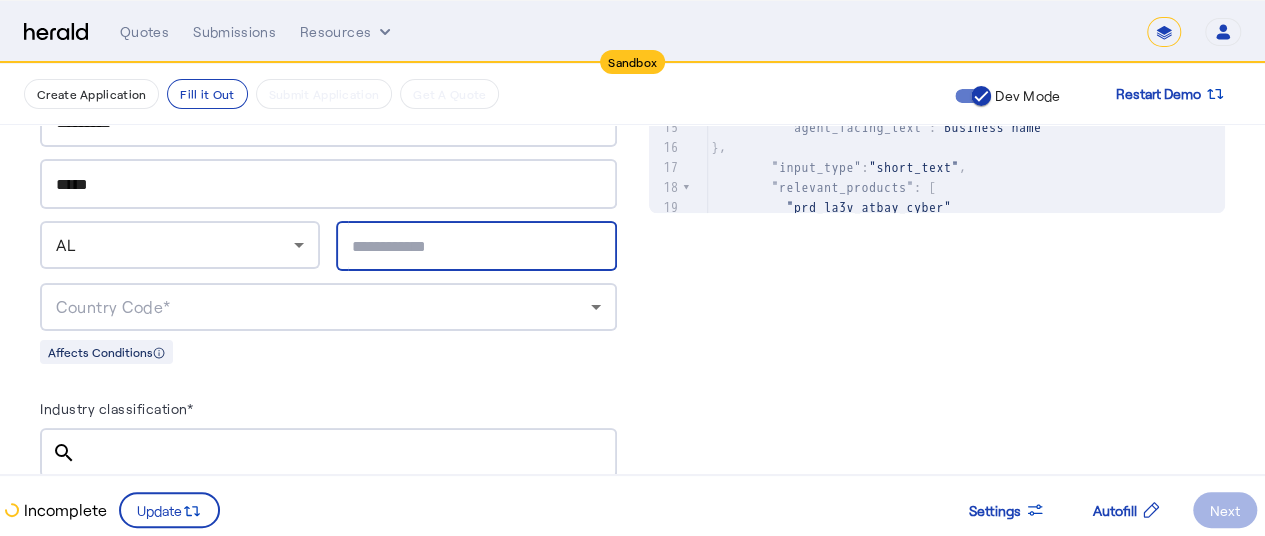click at bounding box center (476, 247) 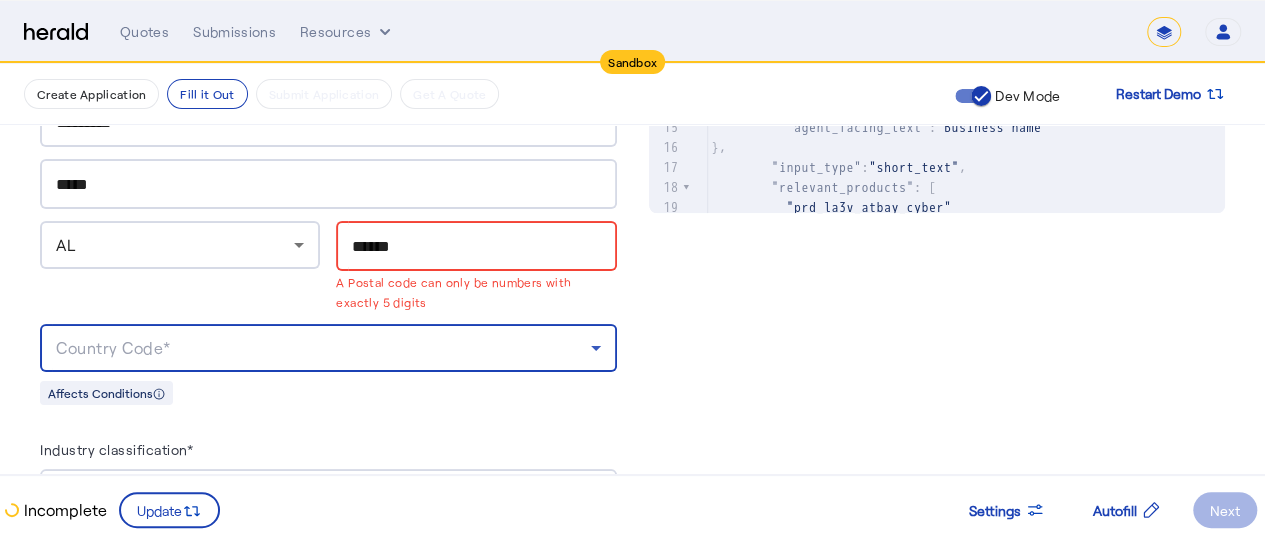 click on "**** ********* ***** AL ******  A Postal code can only be numbers with exactly 5 digits  Country Code*" at bounding box center [328, 203] 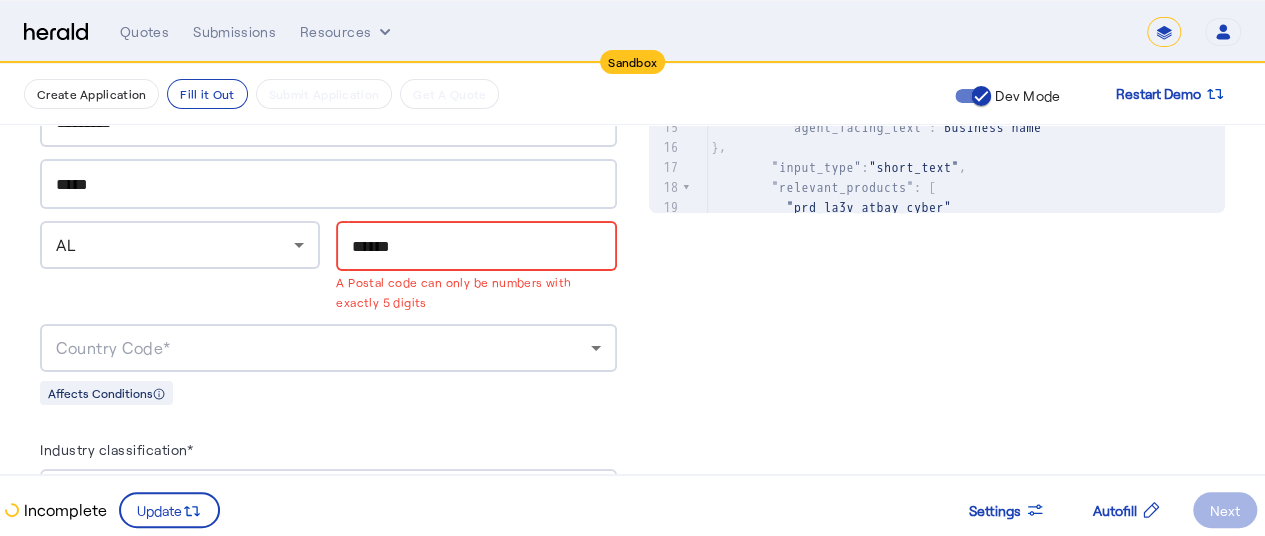 click on "******" at bounding box center [476, 247] 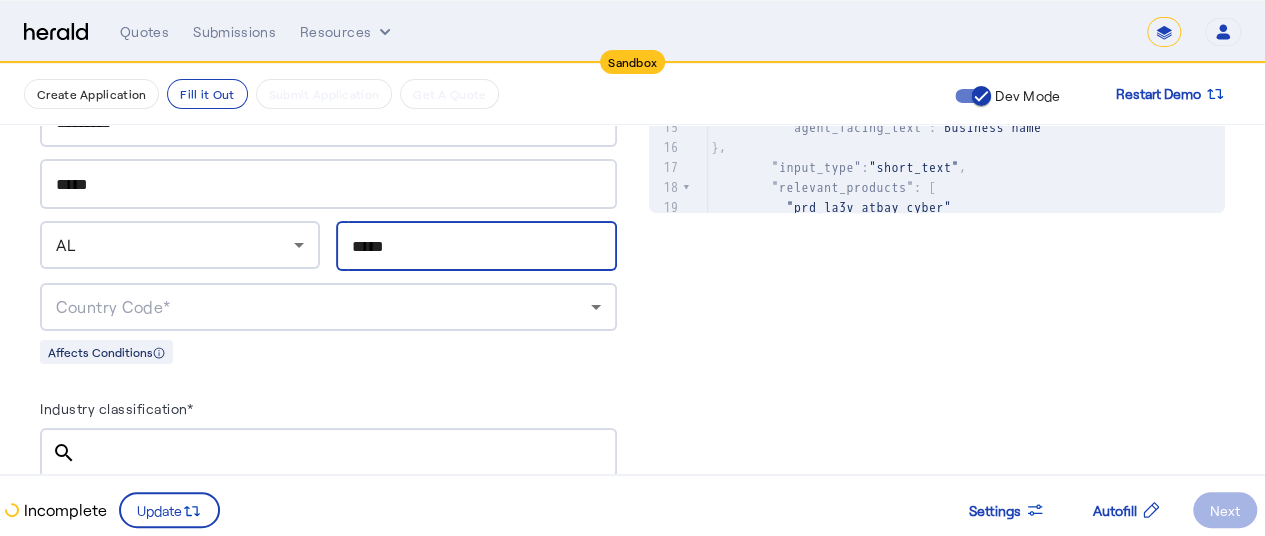 type on "*****" 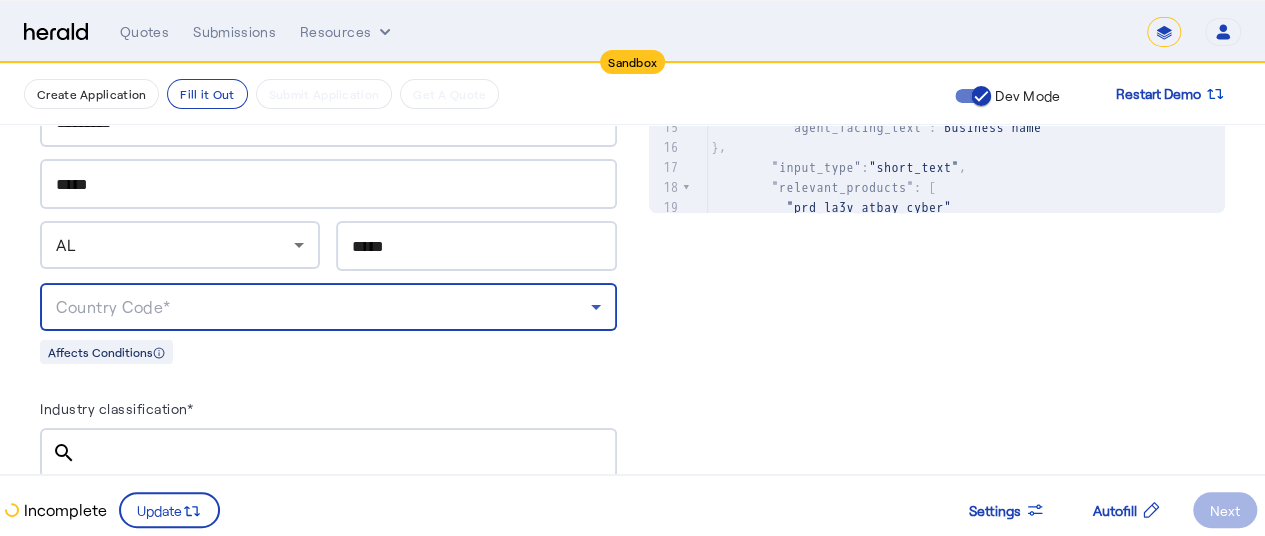 click on "Country Code*" at bounding box center (323, 307) 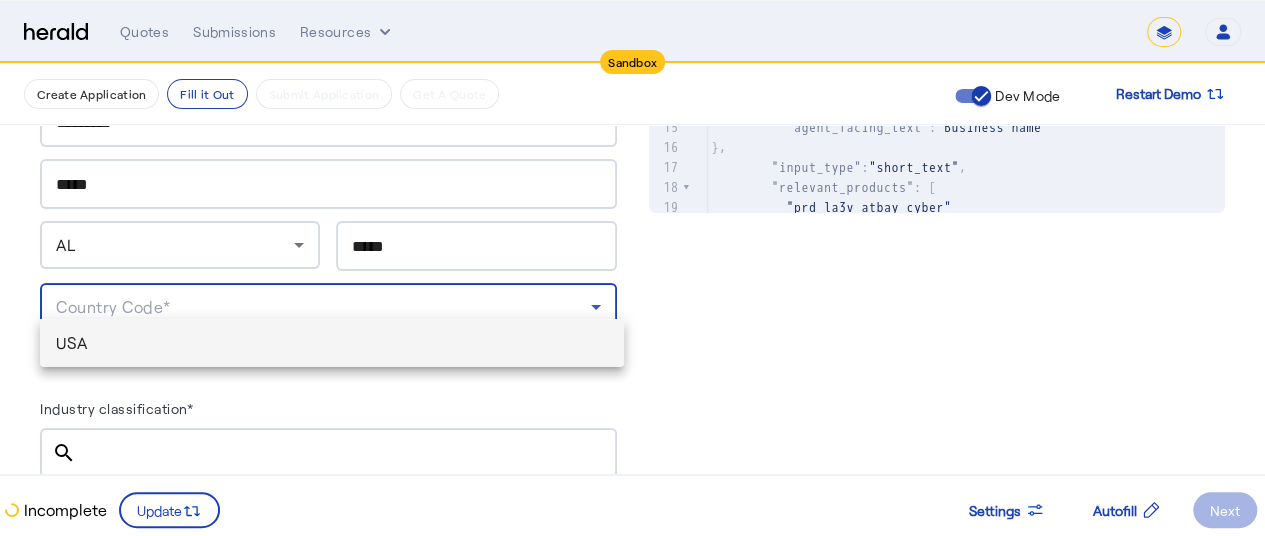 click on "USA" at bounding box center (332, 343) 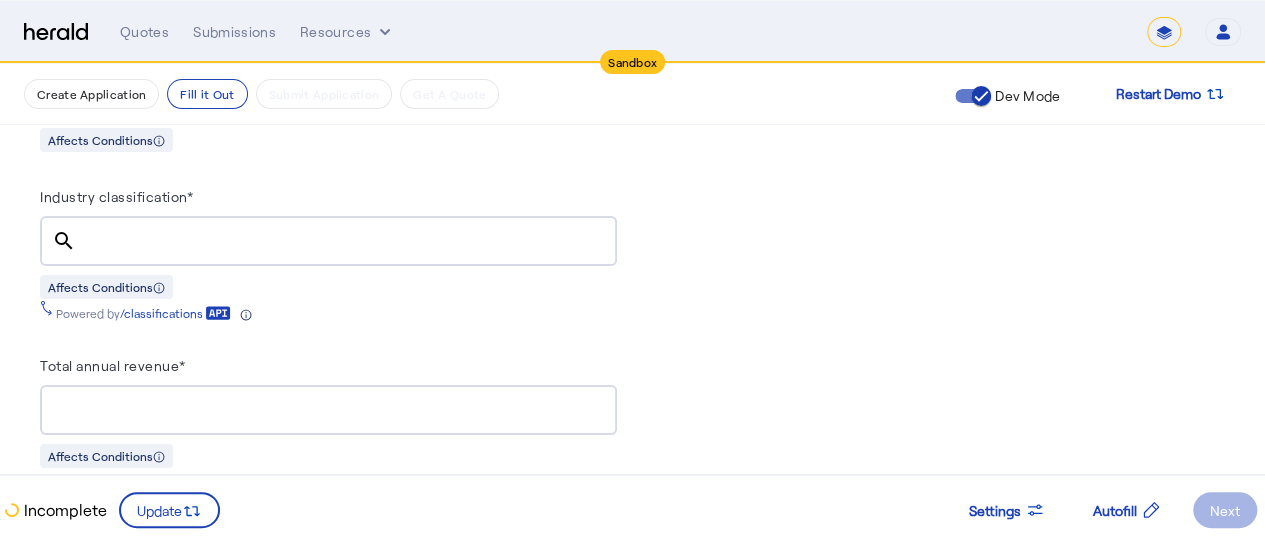 scroll, scrollTop: 1346, scrollLeft: 0, axis: vertical 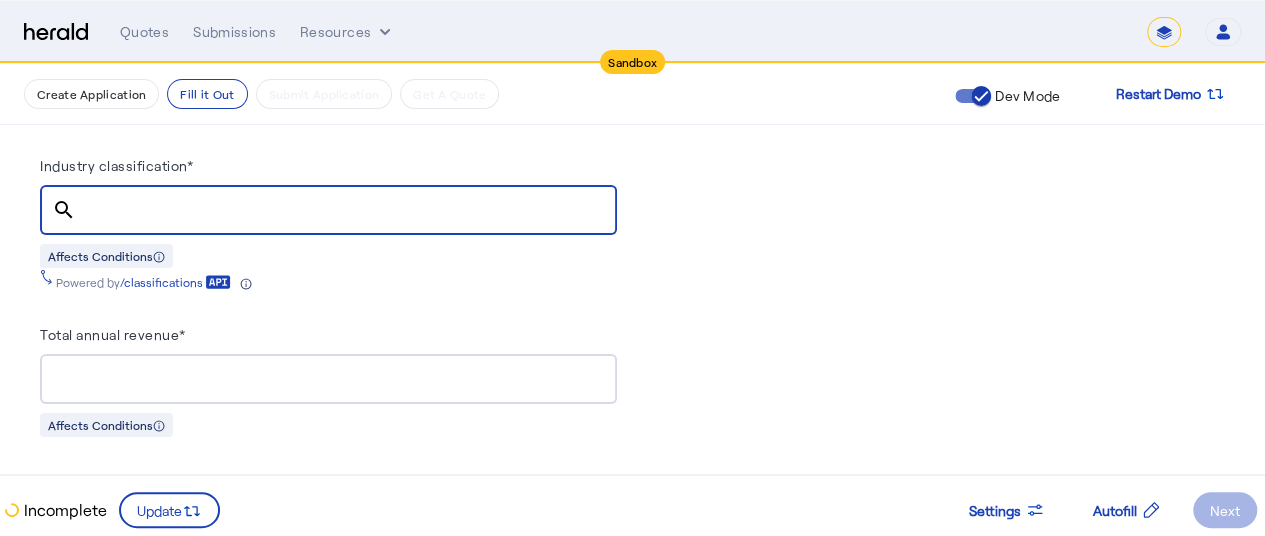 click on "Industry classification*" at bounding box center (346, 211) 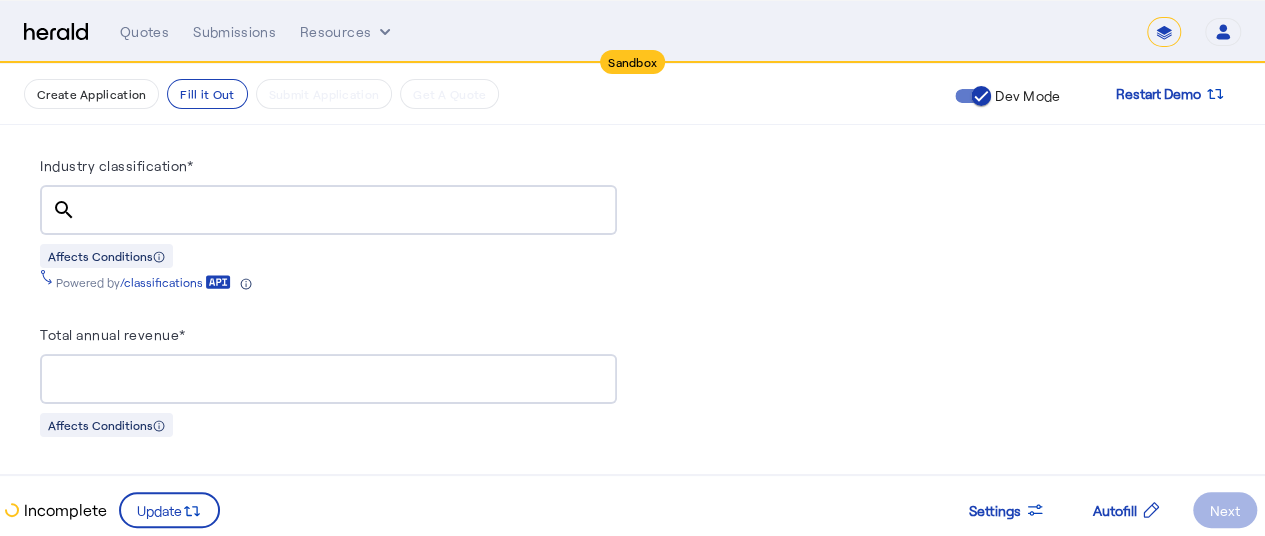 click on "search" at bounding box center [64, 210] 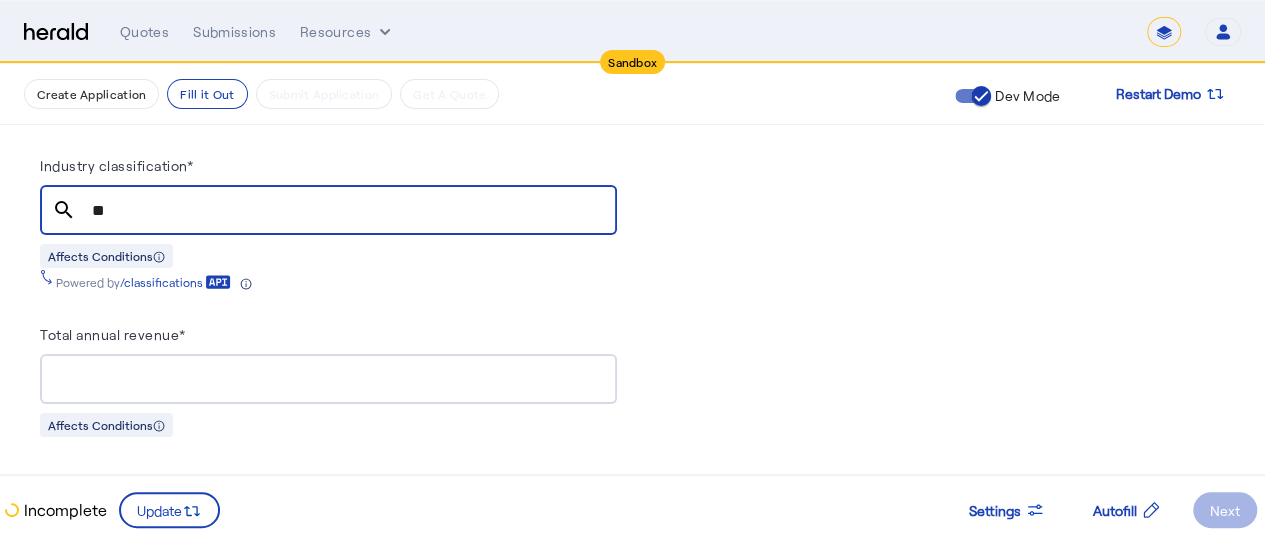type on "**" 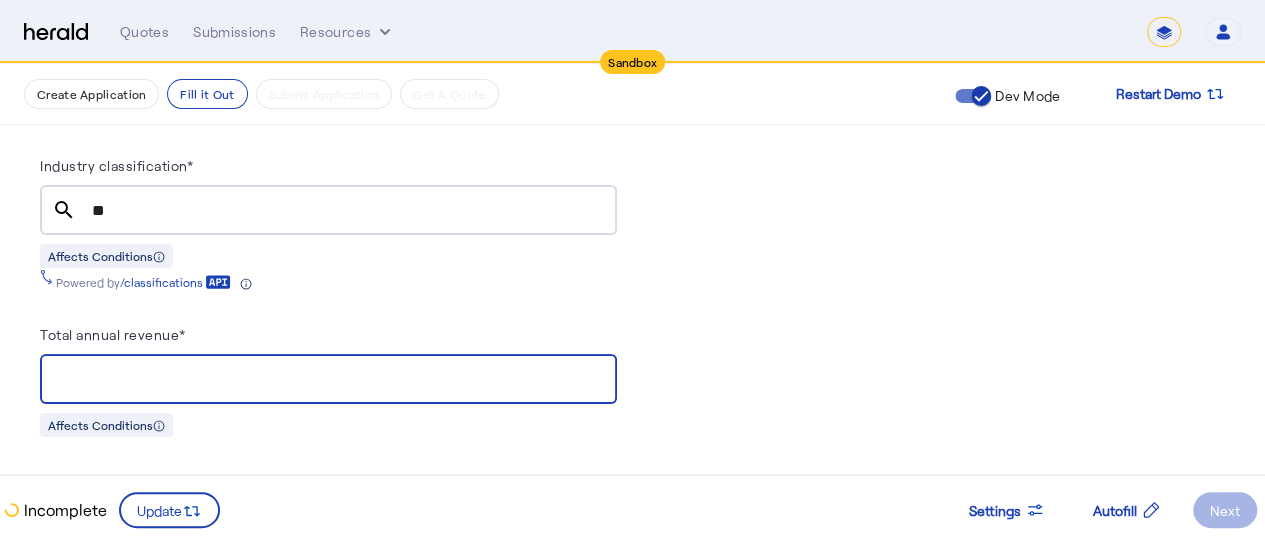 click on "Total annual revenue*" at bounding box center (328, 380) 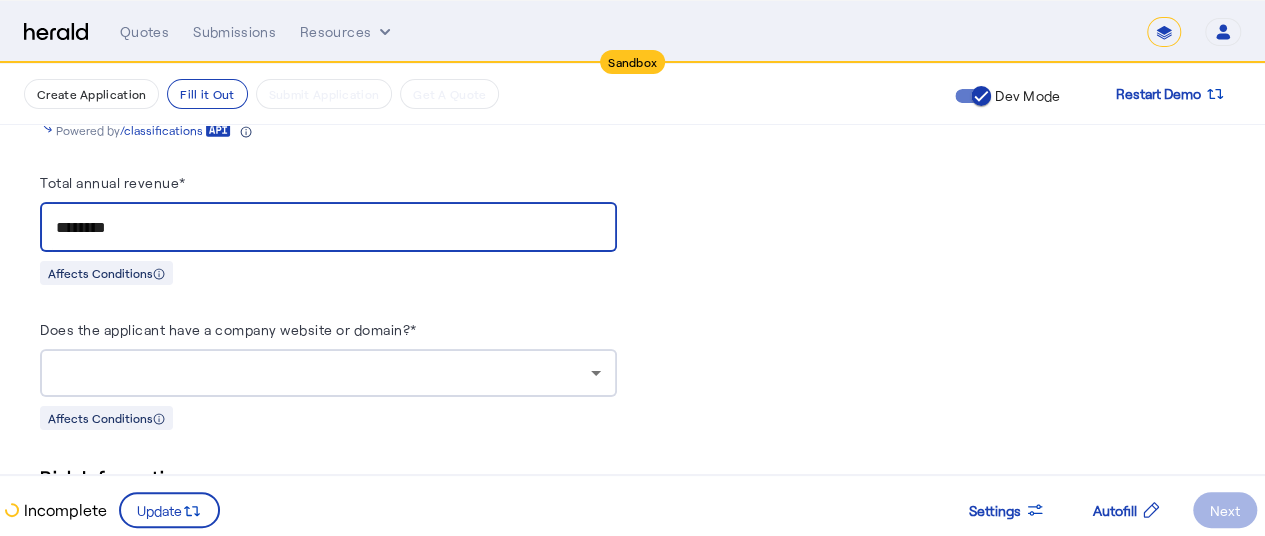 scroll, scrollTop: 1590, scrollLeft: 0, axis: vertical 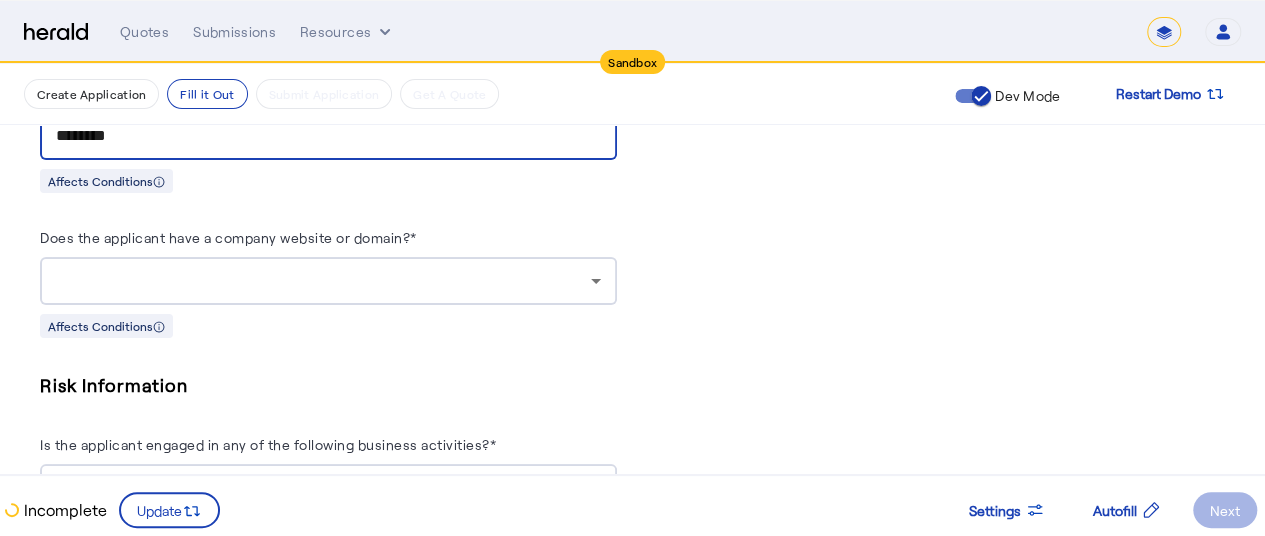 type on "********" 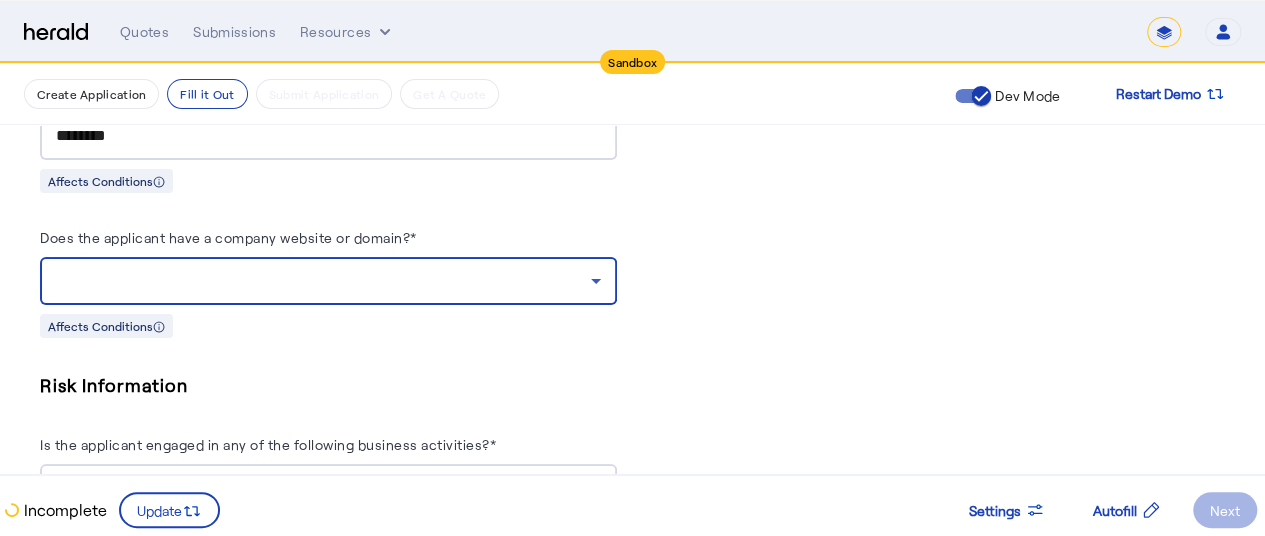 click at bounding box center [323, 281] 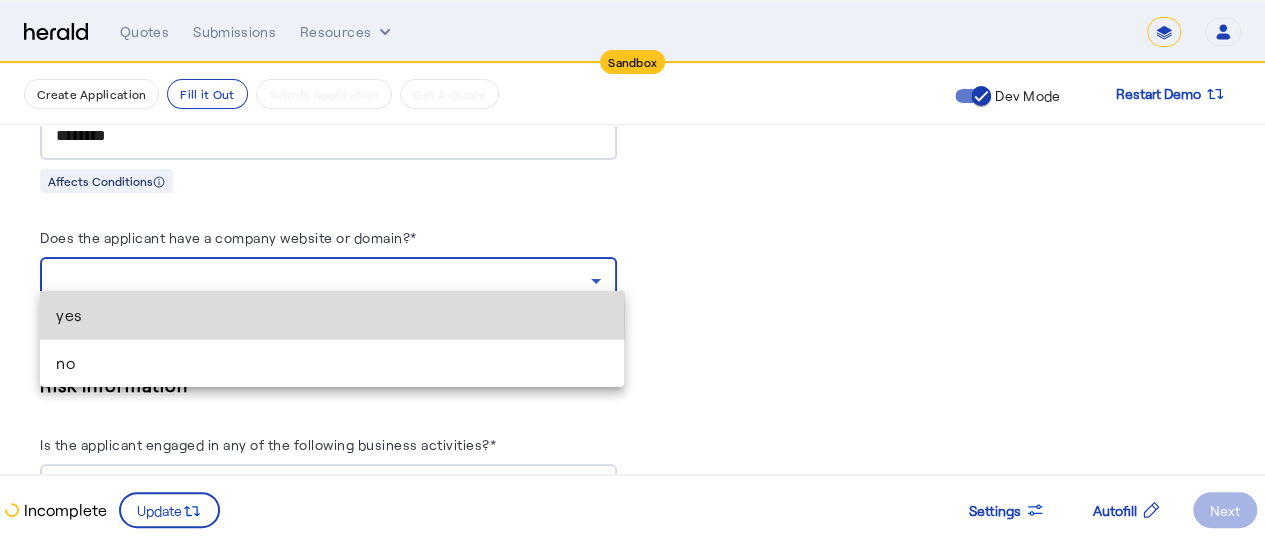 click on "yes" at bounding box center (332, 315) 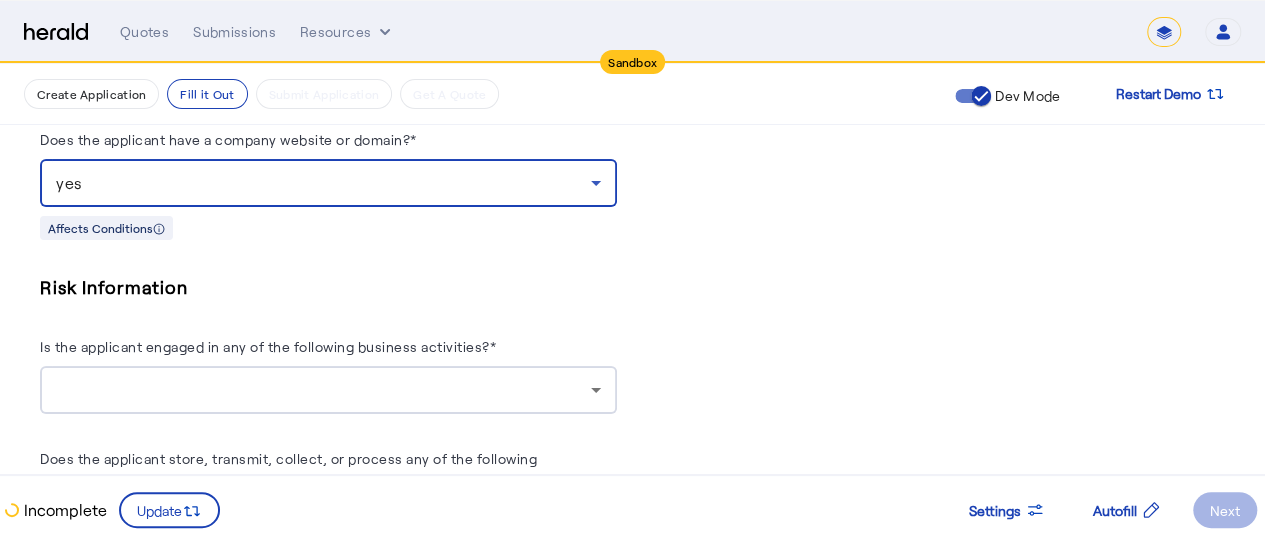 scroll, scrollTop: 1690, scrollLeft: 0, axis: vertical 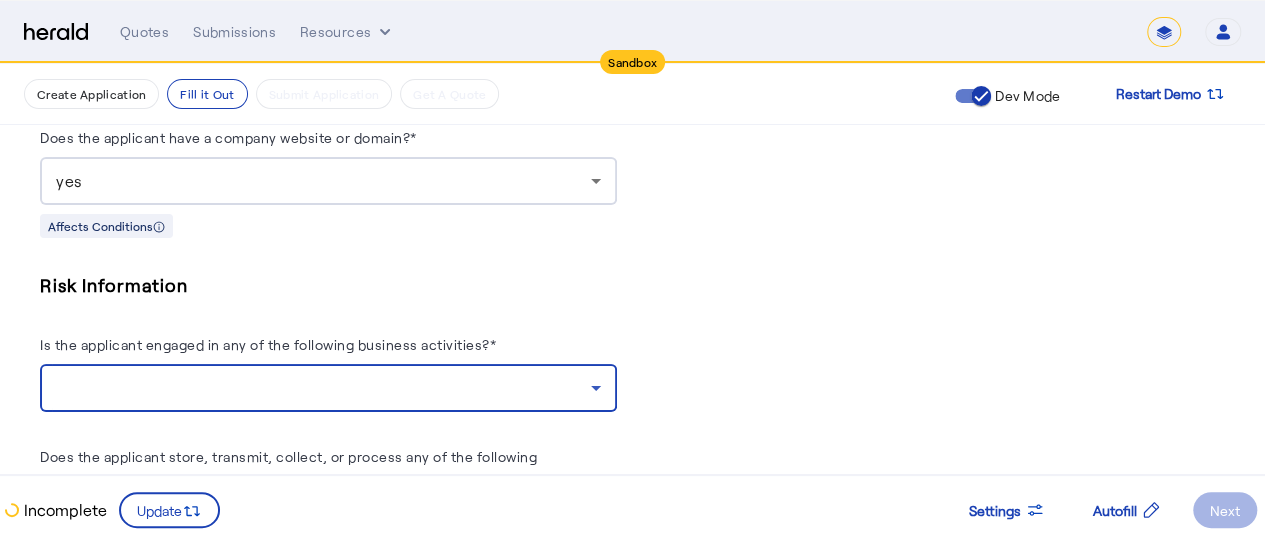 click at bounding box center [323, 388] 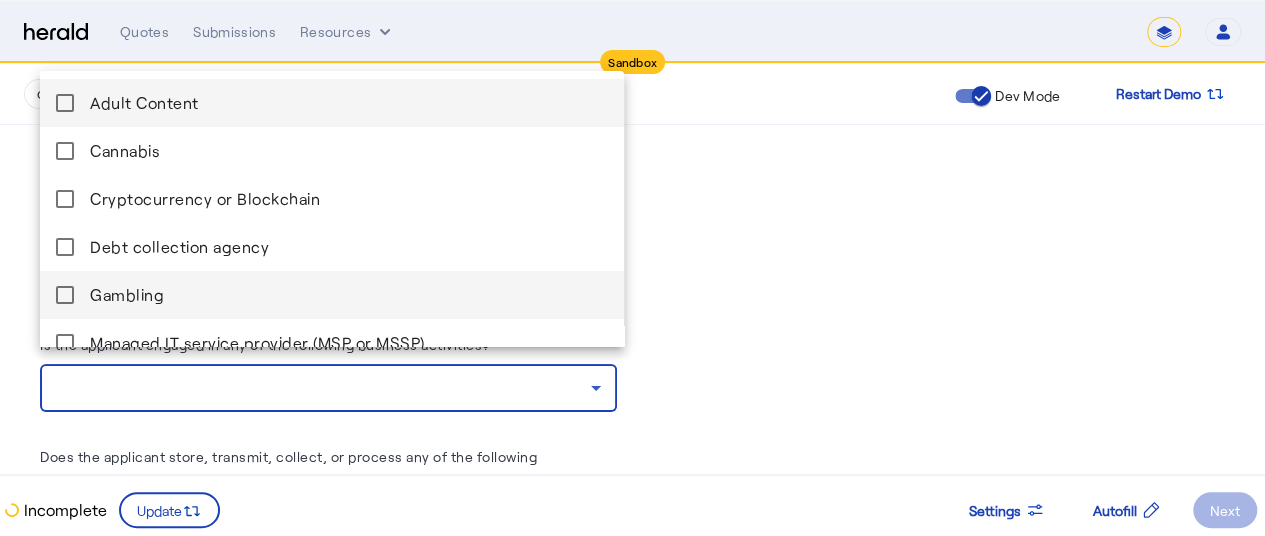 scroll, scrollTop: 200, scrollLeft: 0, axis: vertical 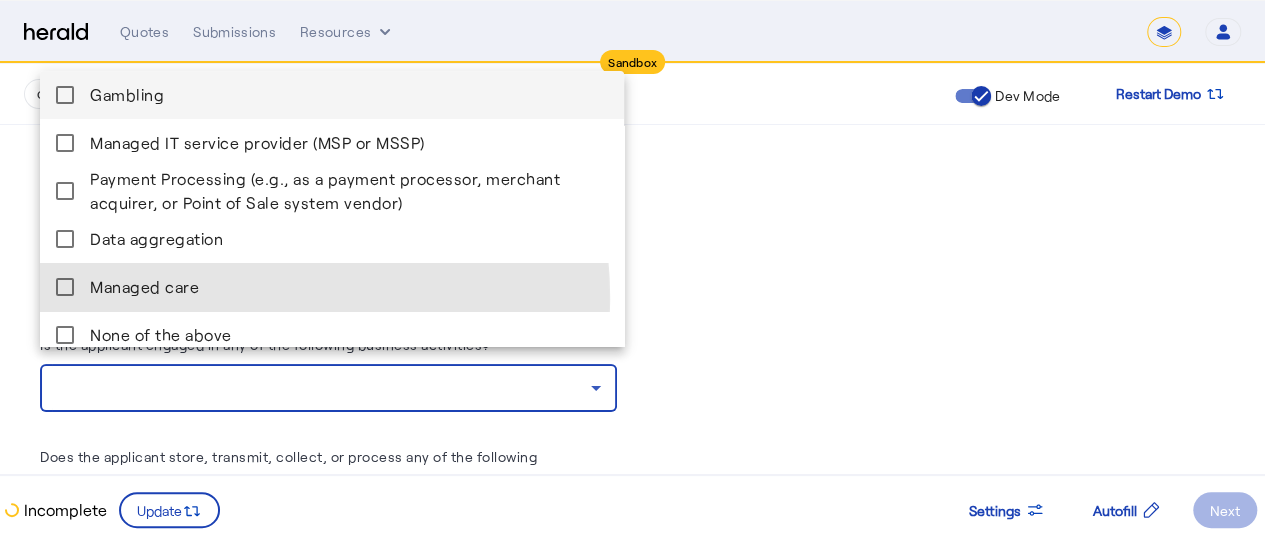 click on "Managed care" at bounding box center (332, 287) 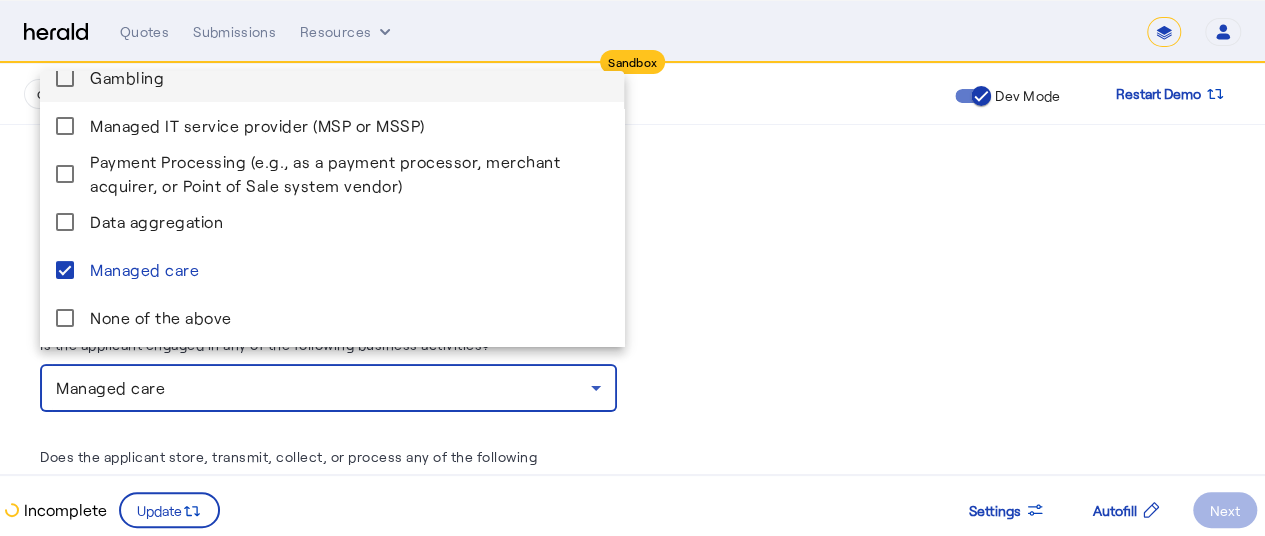 scroll, scrollTop: 220, scrollLeft: 0, axis: vertical 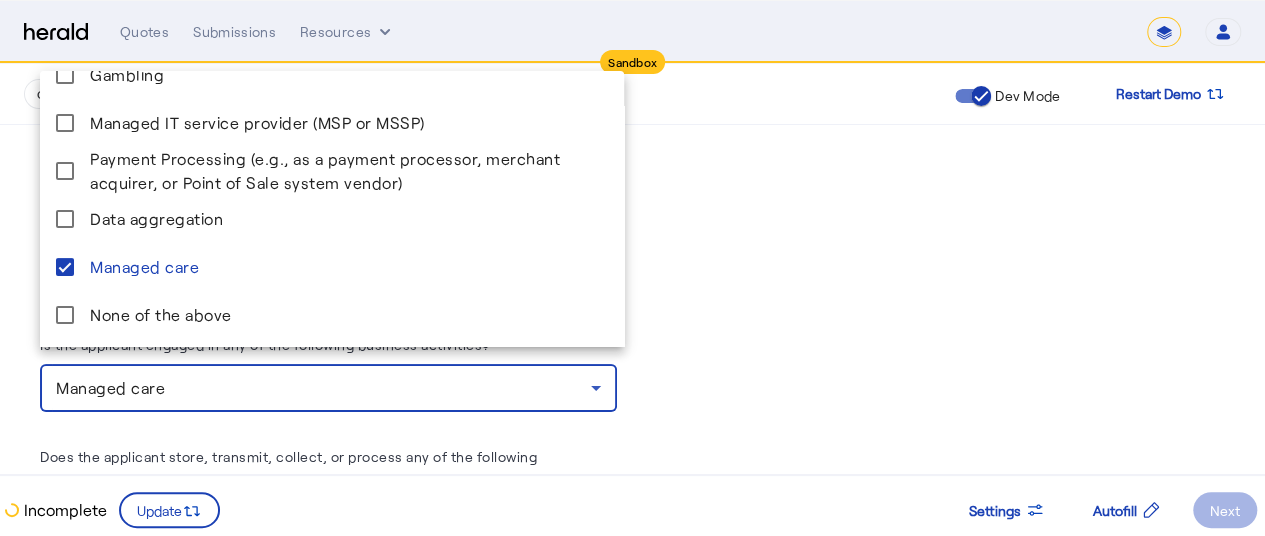 click at bounding box center [632, 268] 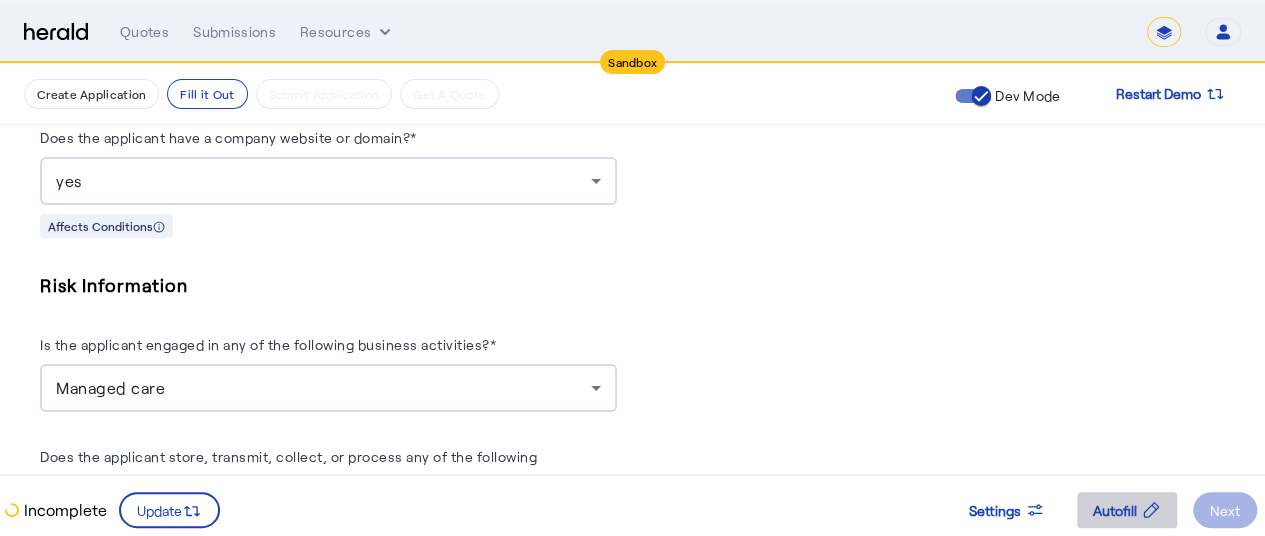 click on "Autofill" at bounding box center (1115, 510) 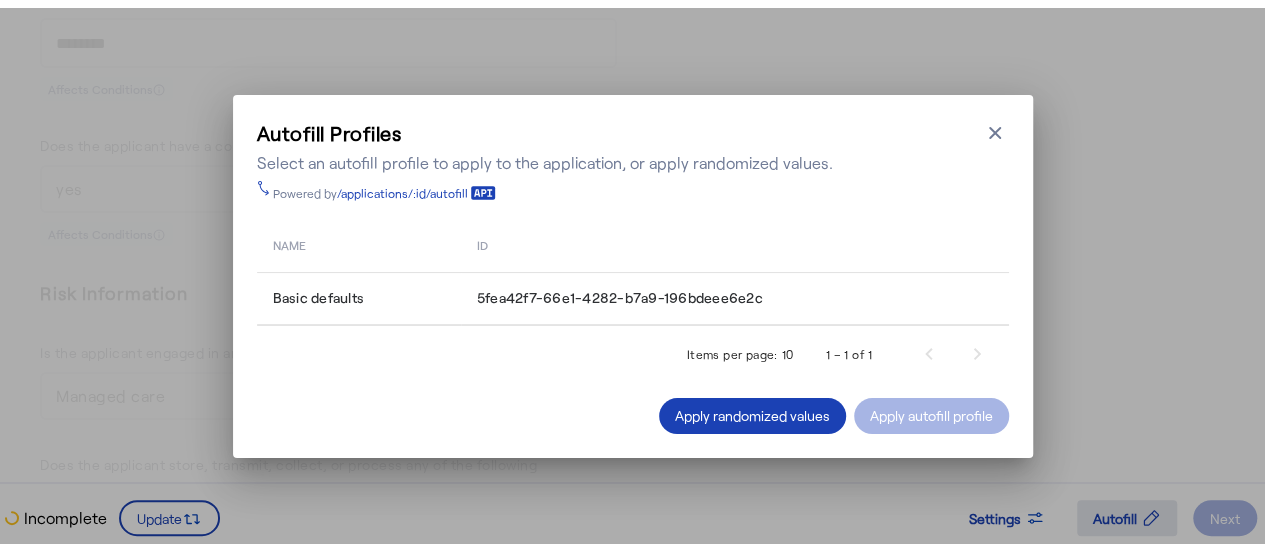 scroll, scrollTop: 0, scrollLeft: 0, axis: both 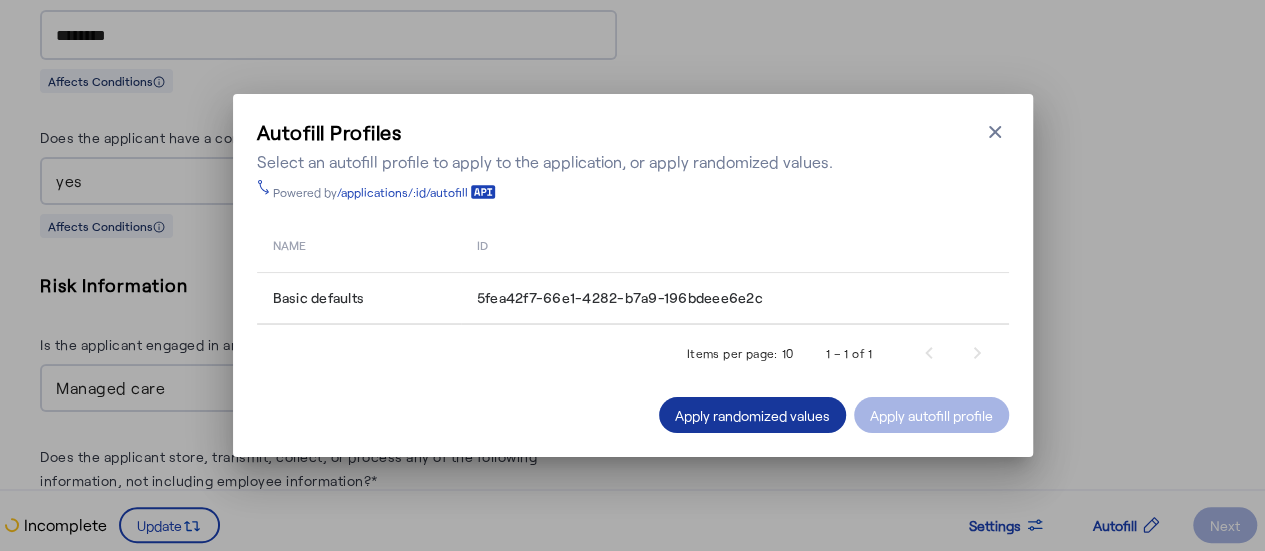 click on "Apply randomized values" at bounding box center (752, 415) 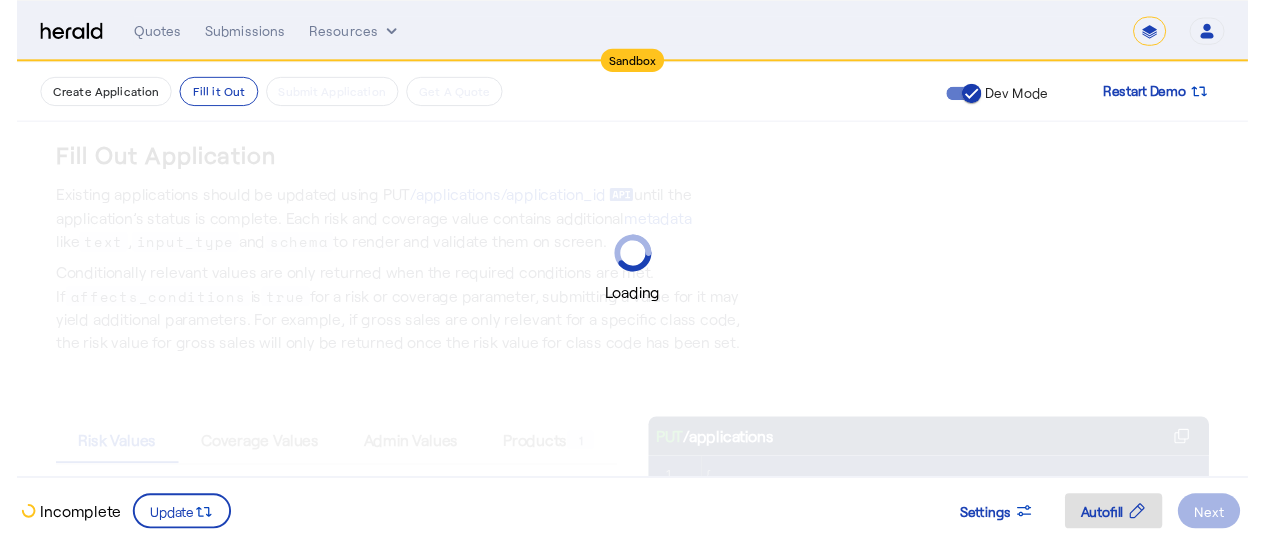 scroll, scrollTop: 1690, scrollLeft: 0, axis: vertical 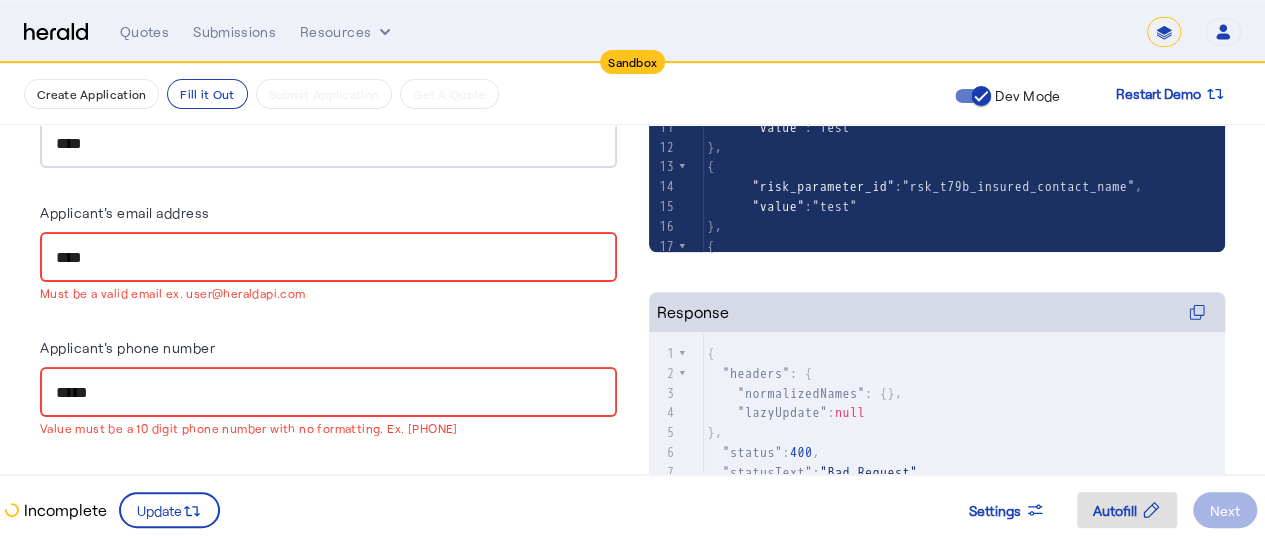 click on "****" at bounding box center (328, 258) 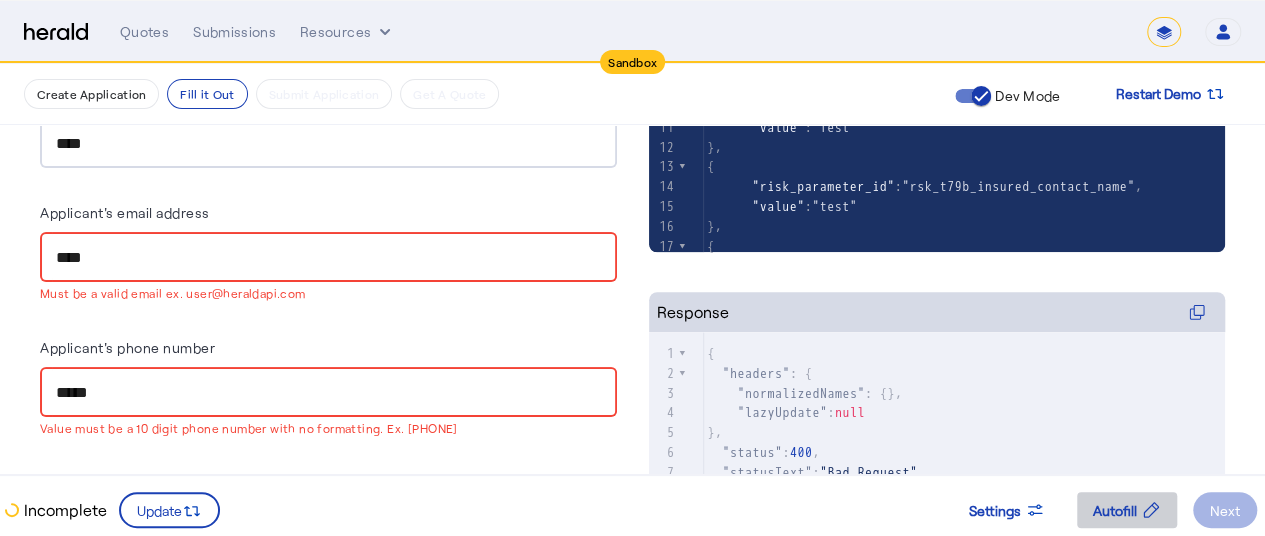 click on "Autofill" at bounding box center (1115, 510) 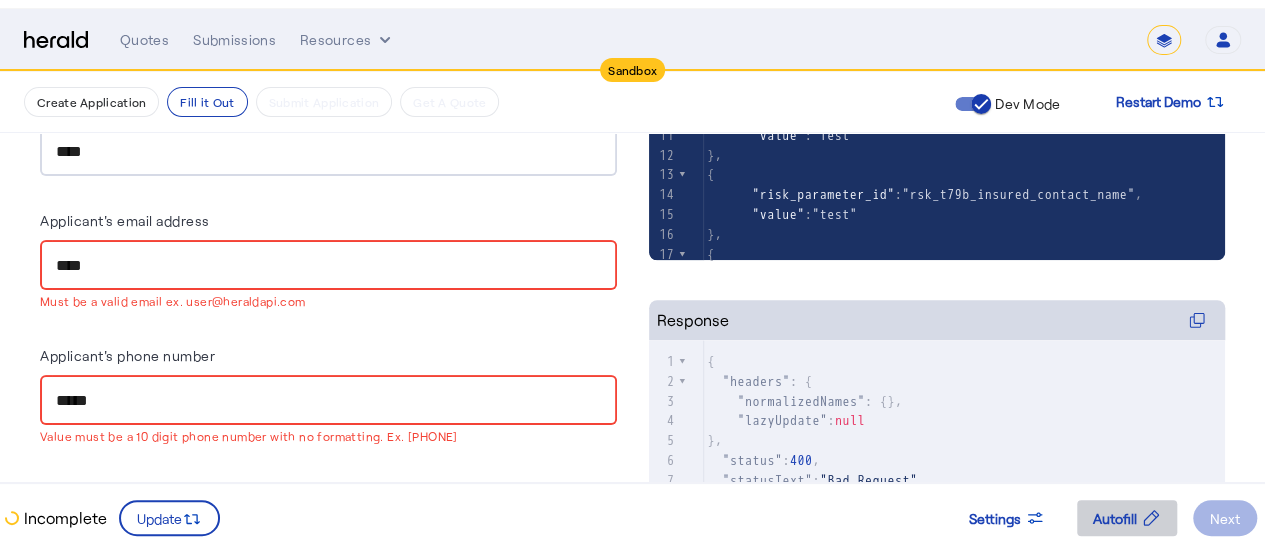 scroll, scrollTop: 0, scrollLeft: 0, axis: both 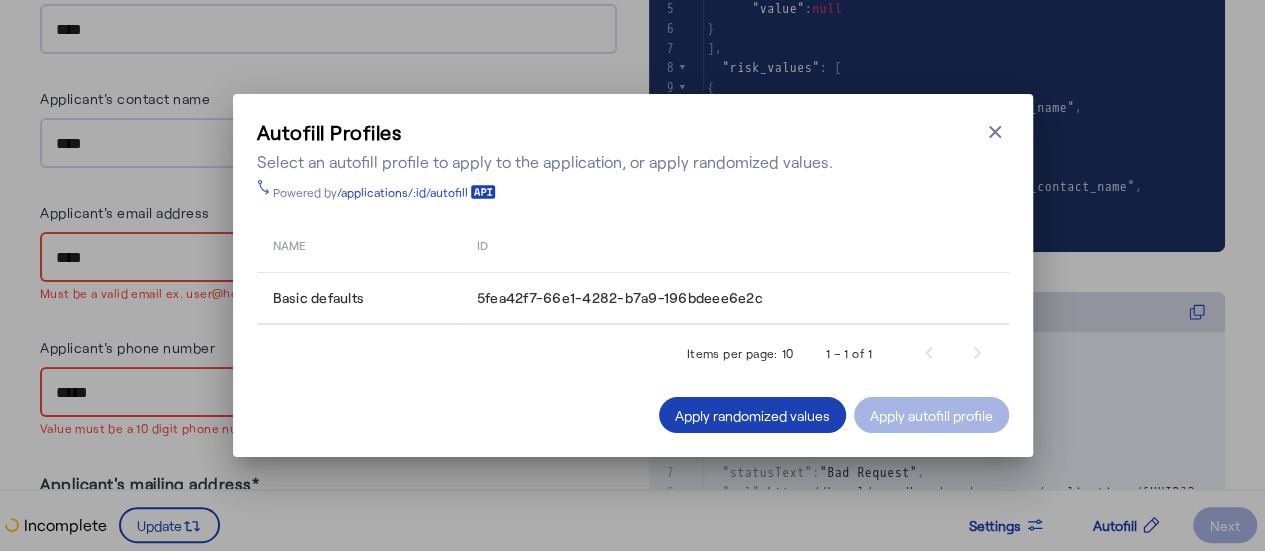 click on "Apply autofill profile" at bounding box center [931, 415] 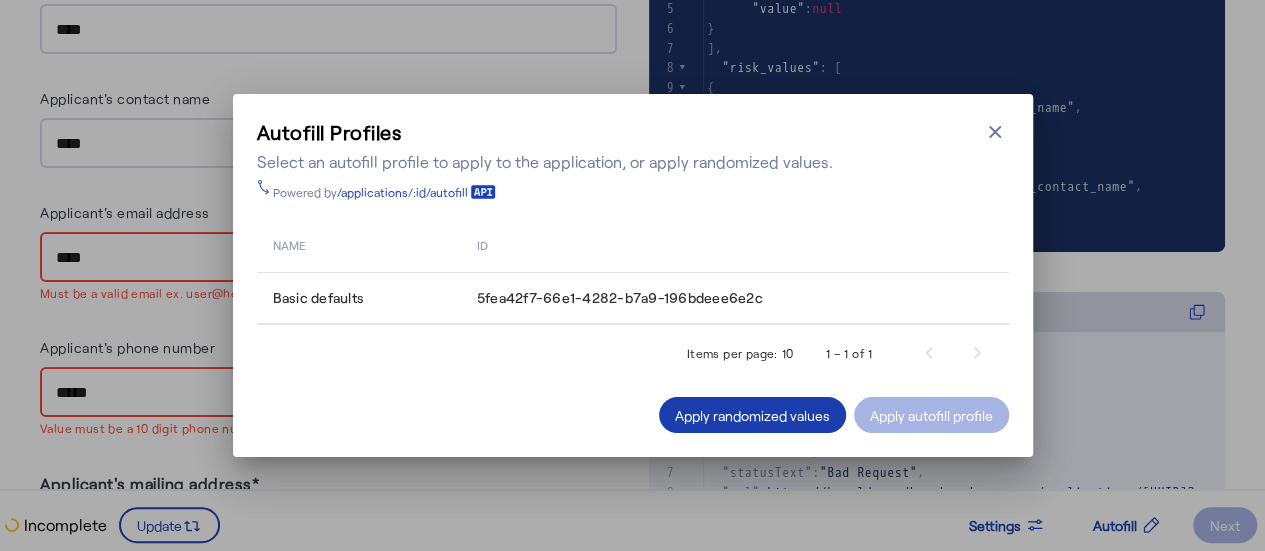 click on "Apply randomized values" at bounding box center (752, 415) 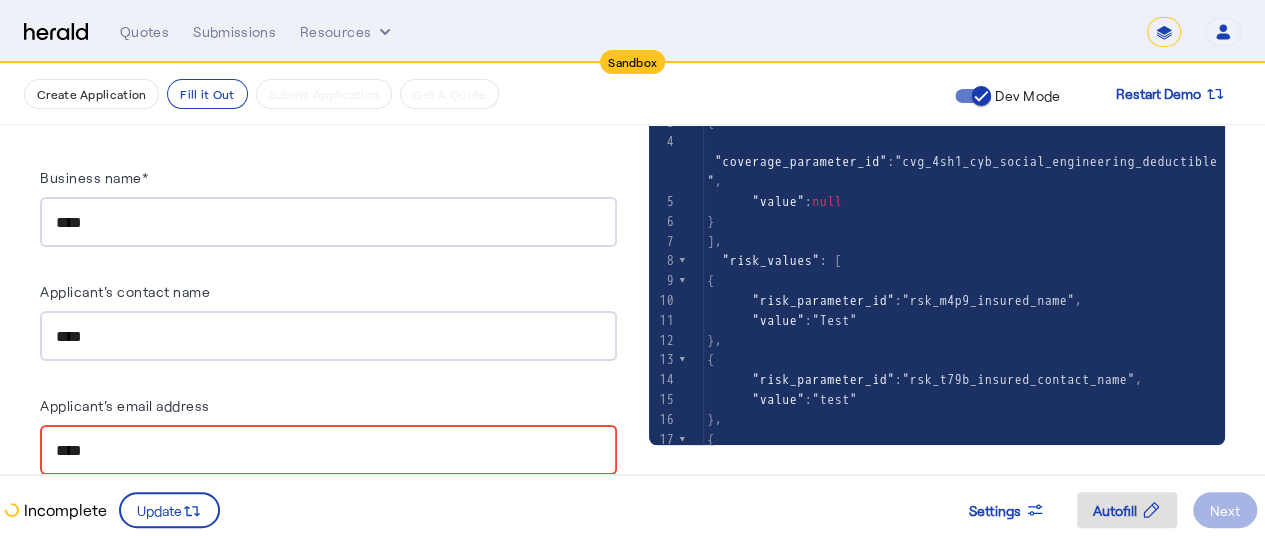 scroll, scrollTop: 390, scrollLeft: 0, axis: vertical 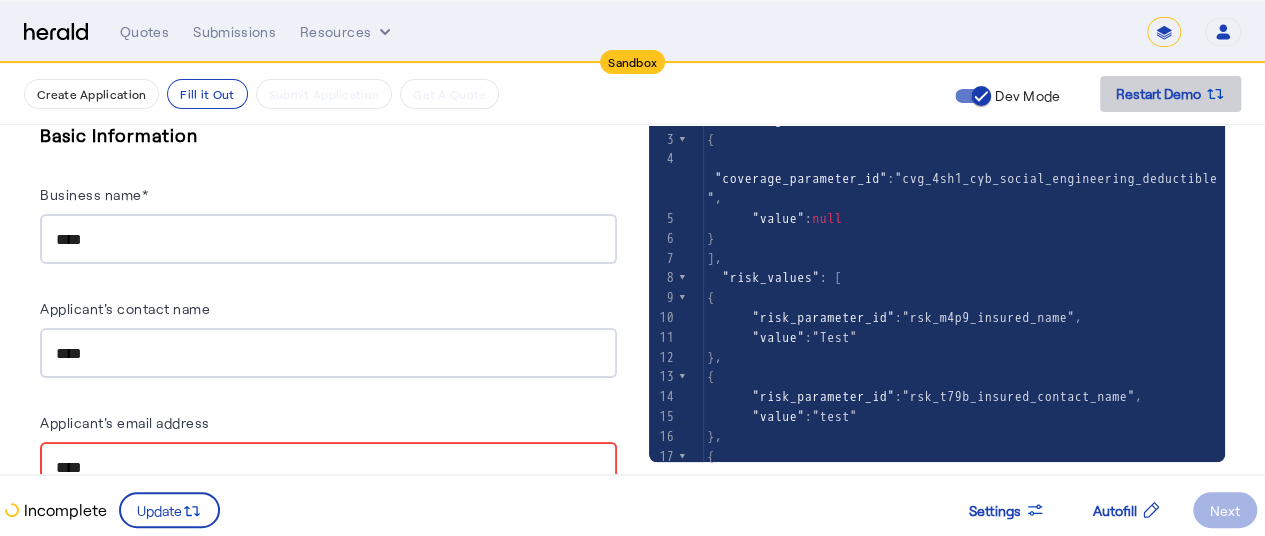 click at bounding box center (1170, 94) 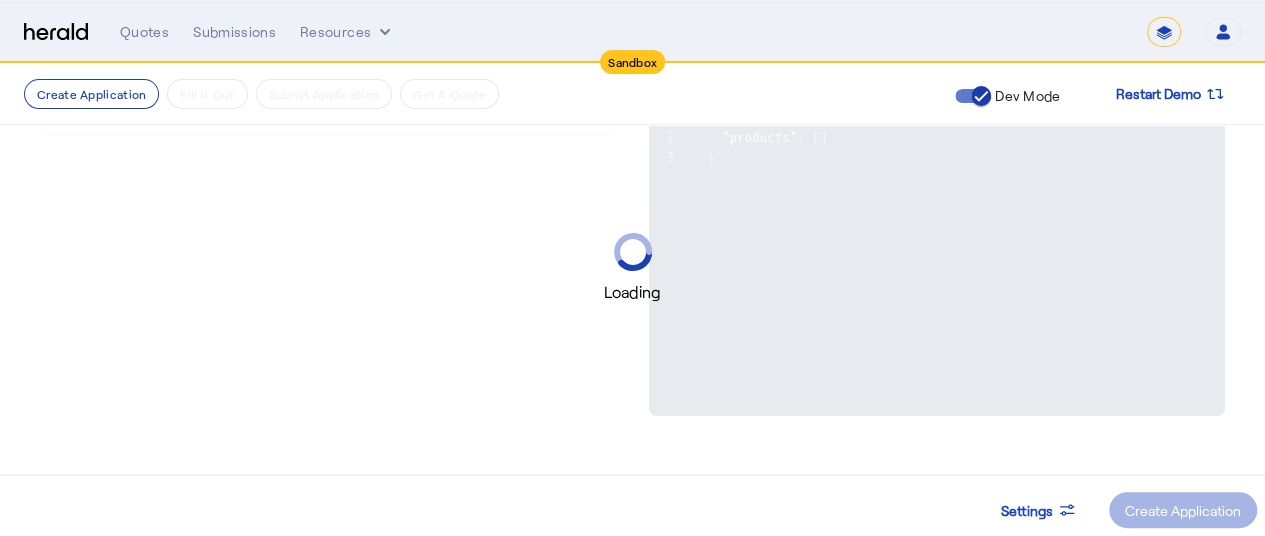 scroll, scrollTop: 0, scrollLeft: 0, axis: both 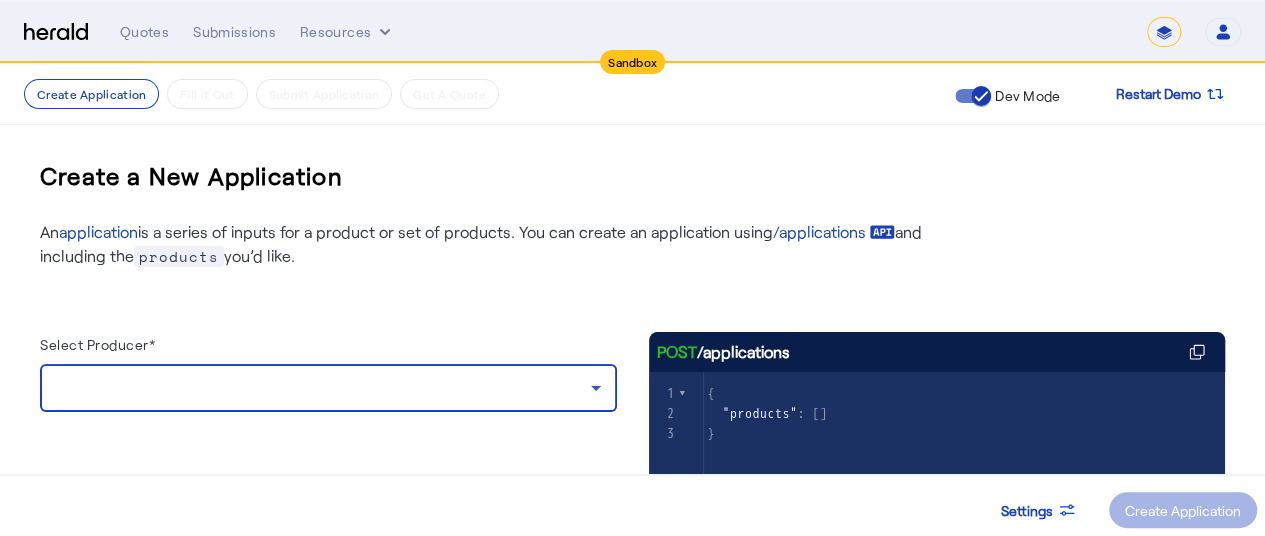 click at bounding box center (323, 388) 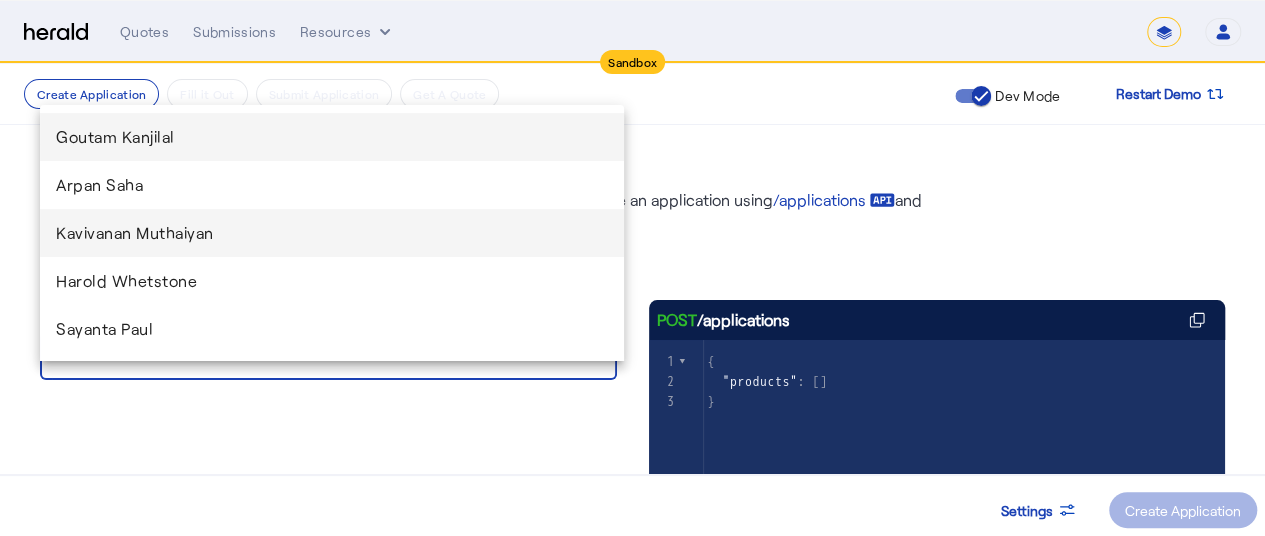 scroll, scrollTop: 3, scrollLeft: 0, axis: vertical 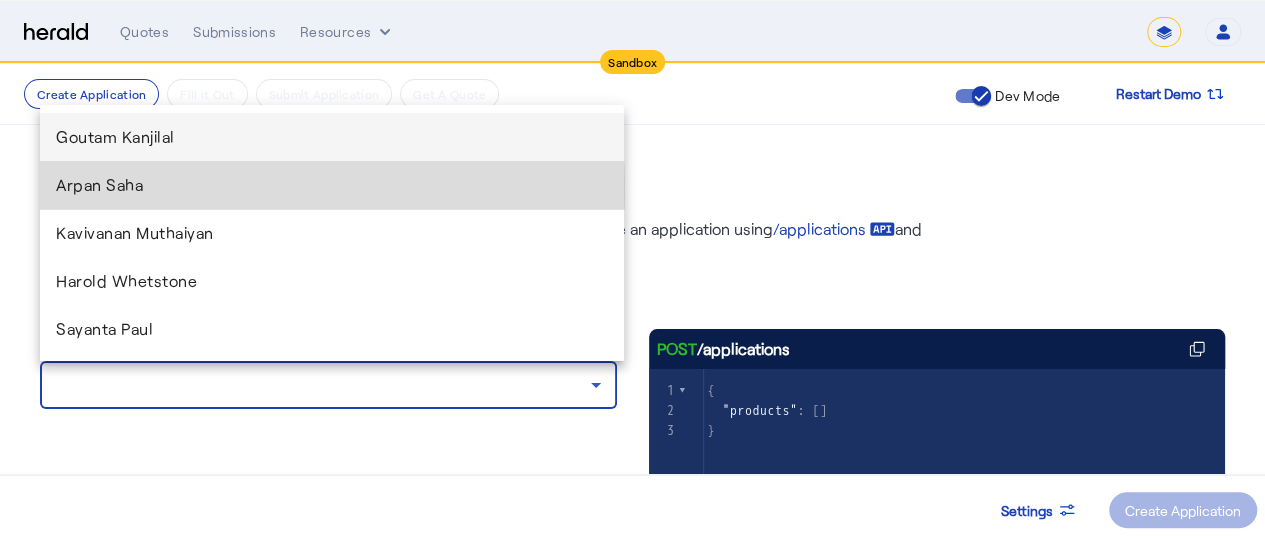 click on "Arpan Saha" at bounding box center (332, 185) 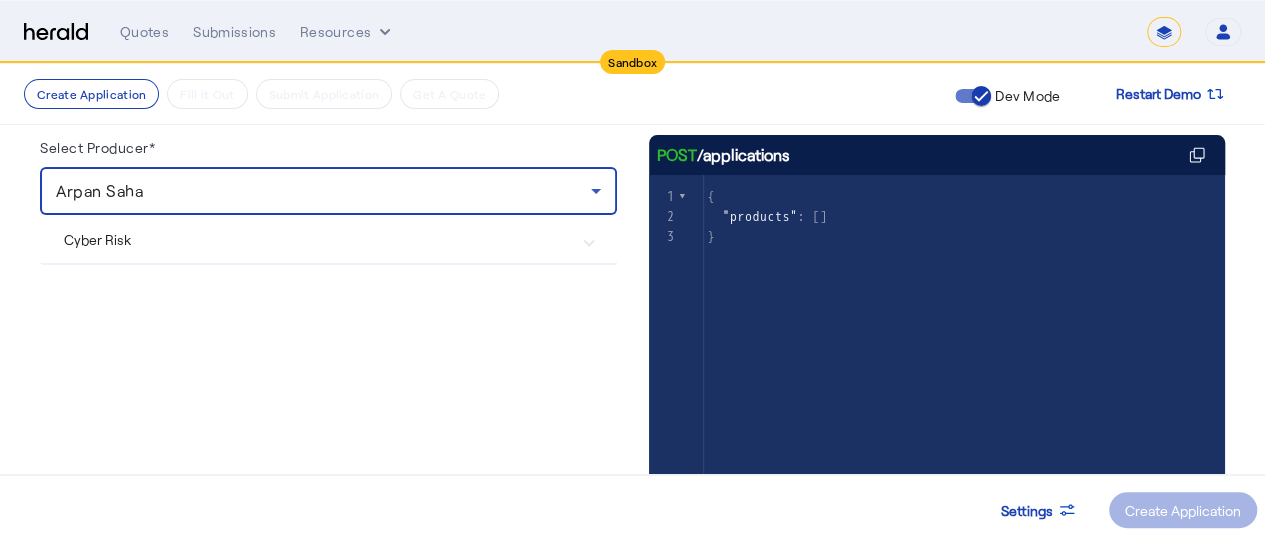 scroll, scrollTop: 276, scrollLeft: 0, axis: vertical 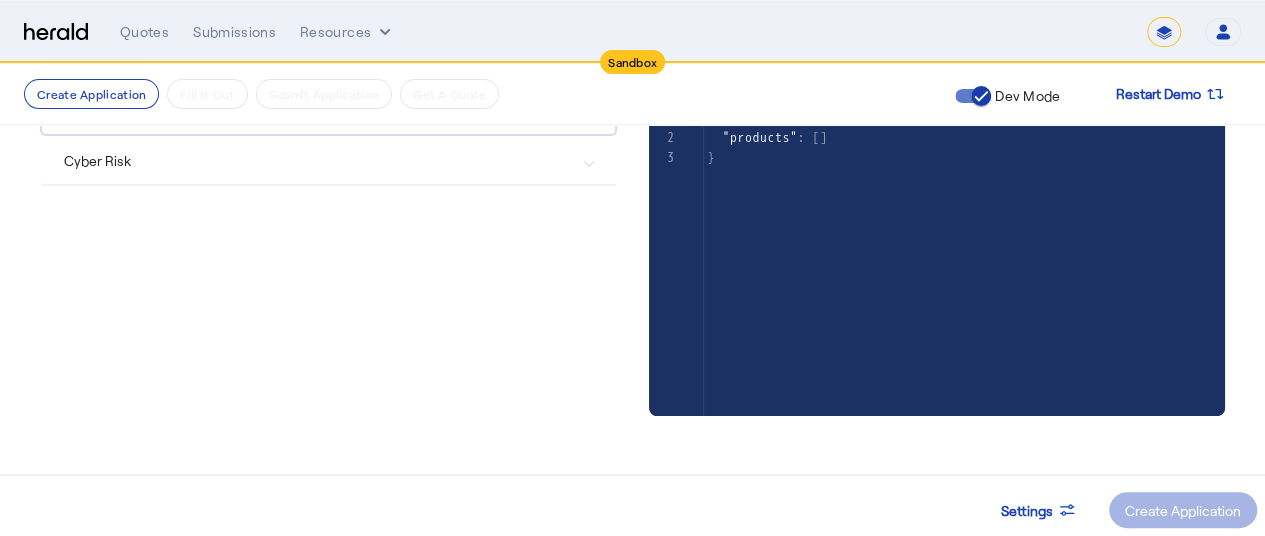 click 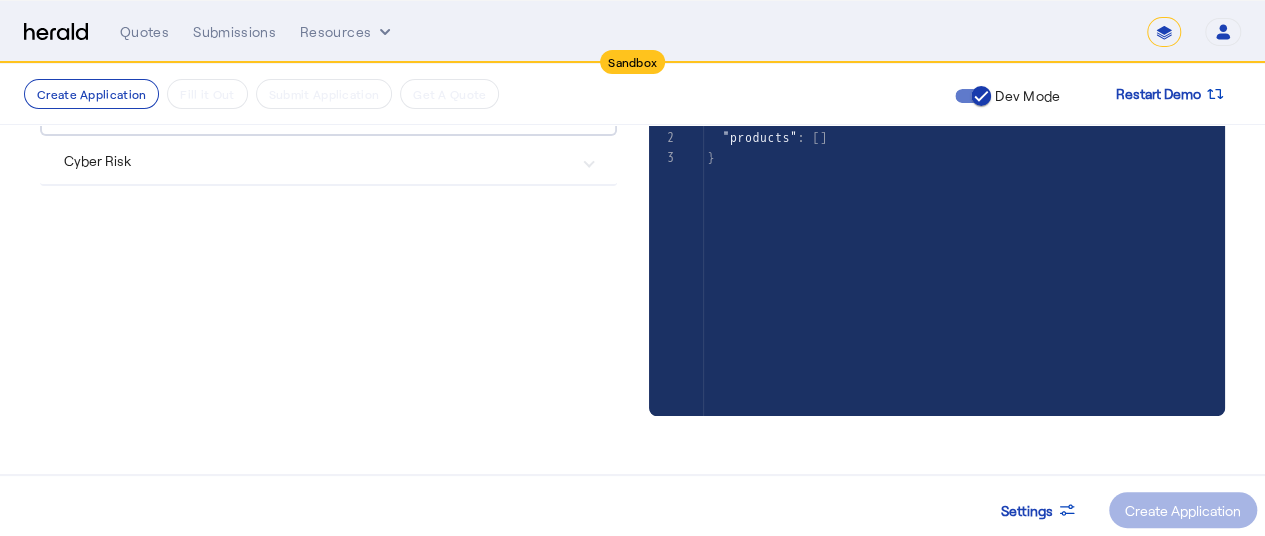click on "Cyber Risk" at bounding box center [328, 160] 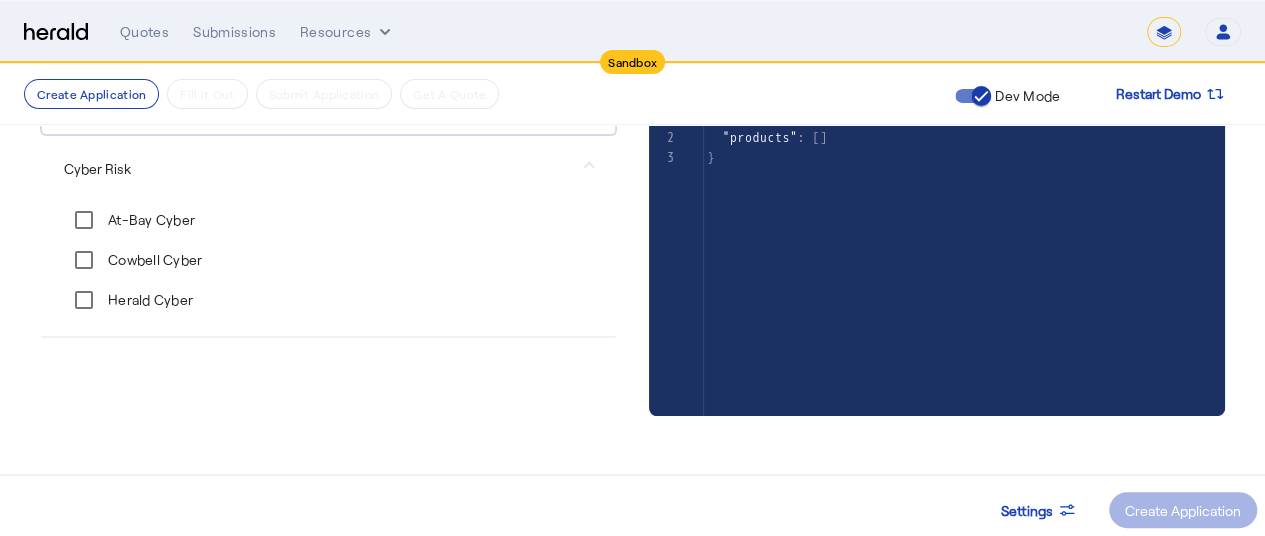 click on "At-Bay Cyber" at bounding box center [149, 220] 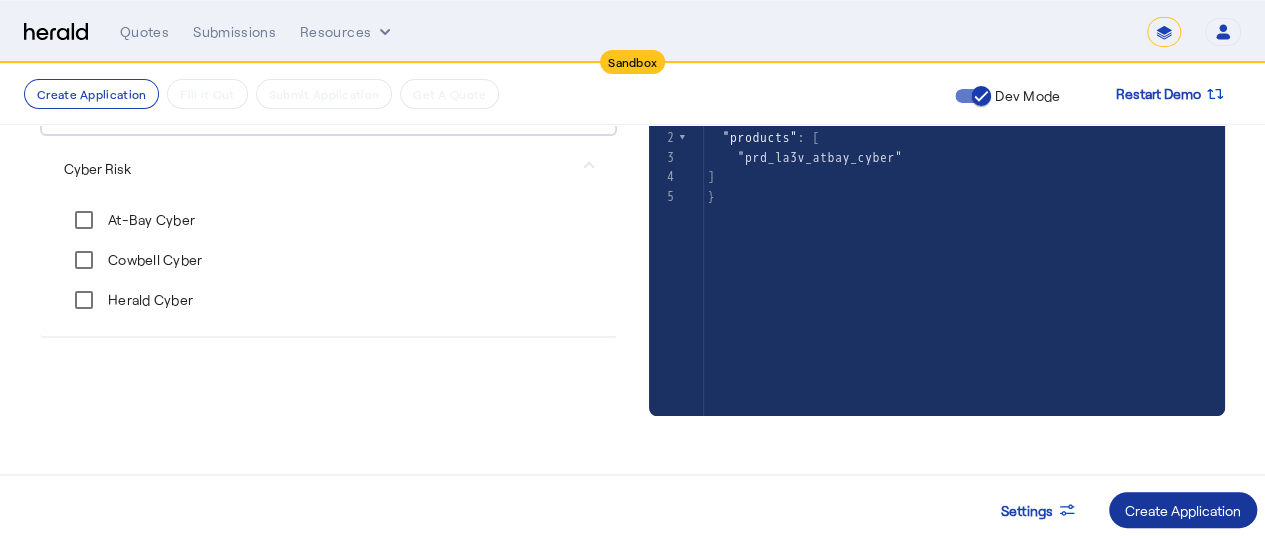 click at bounding box center (1183, 510) 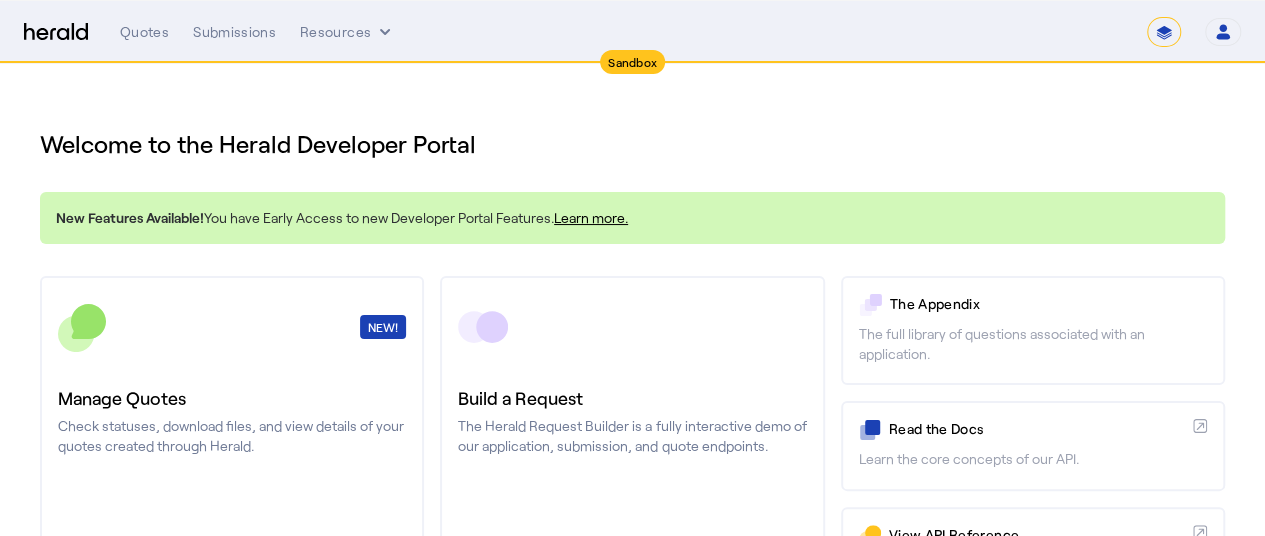 scroll, scrollTop: 132, scrollLeft: 0, axis: vertical 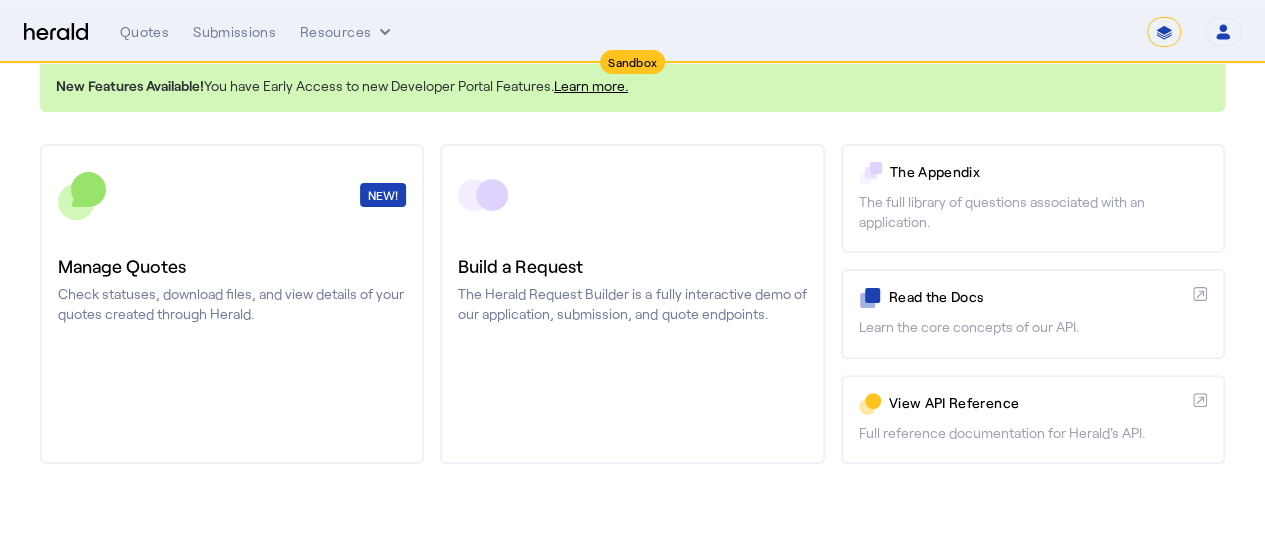 click on "Build a Request  The Herald Request Builder is a fully interactive demo of our application, submission, and quote endpoints." at bounding box center [632, 304] 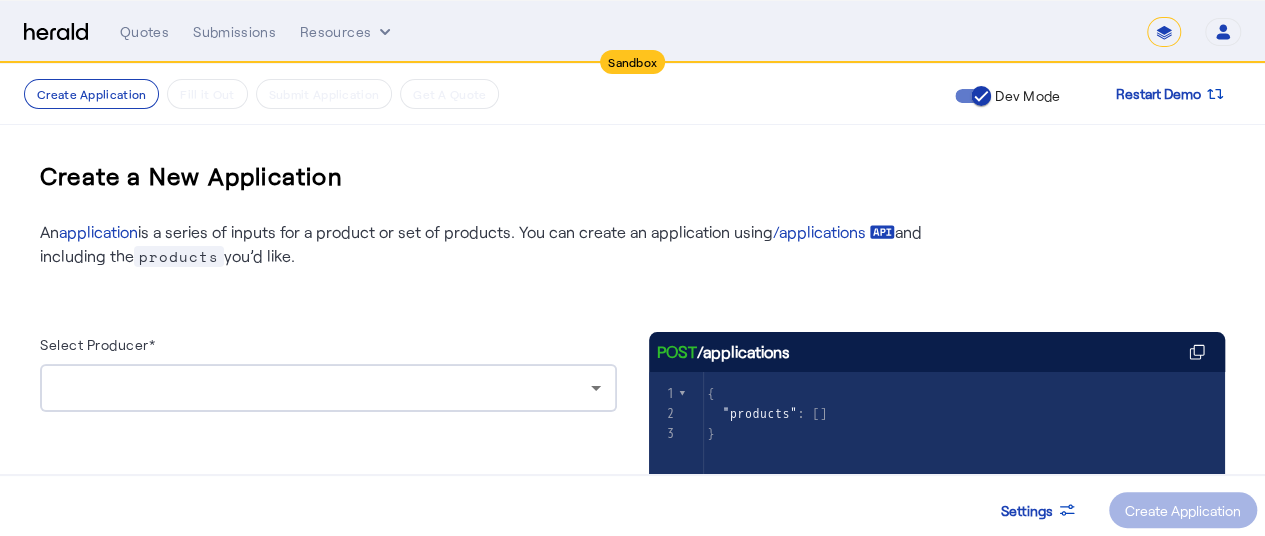 click 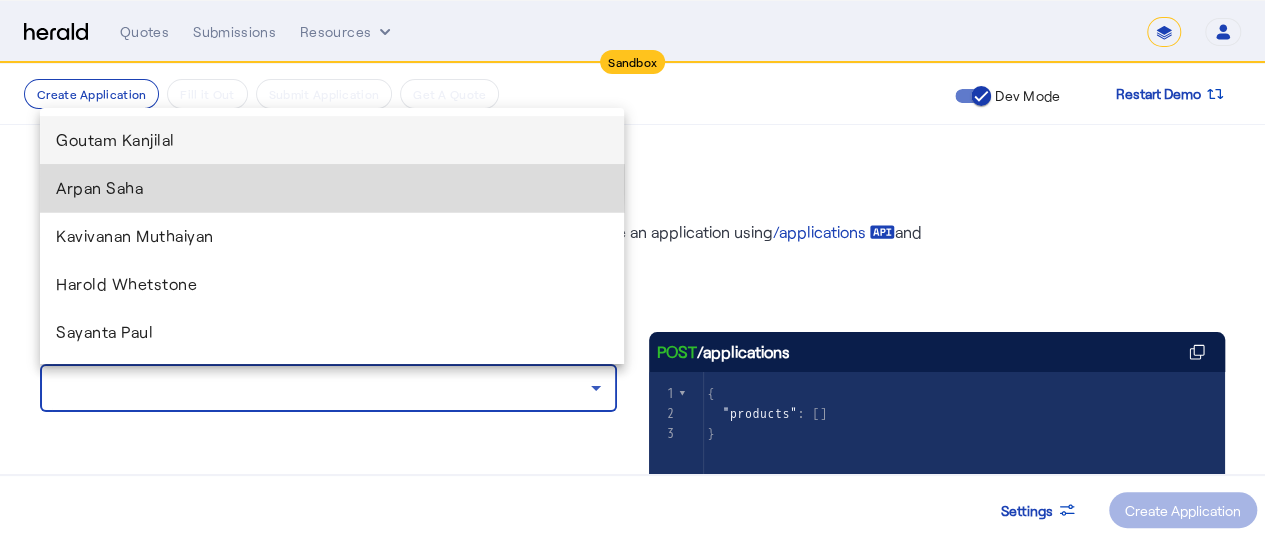 click on "Arpan Saha" at bounding box center [332, 188] 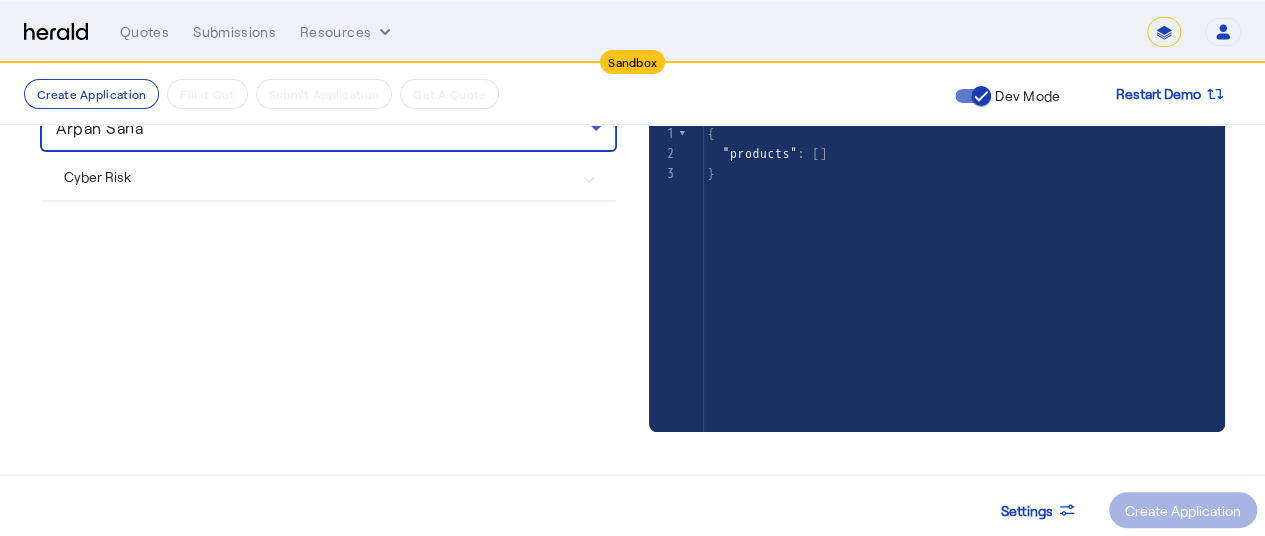 scroll, scrollTop: 276, scrollLeft: 0, axis: vertical 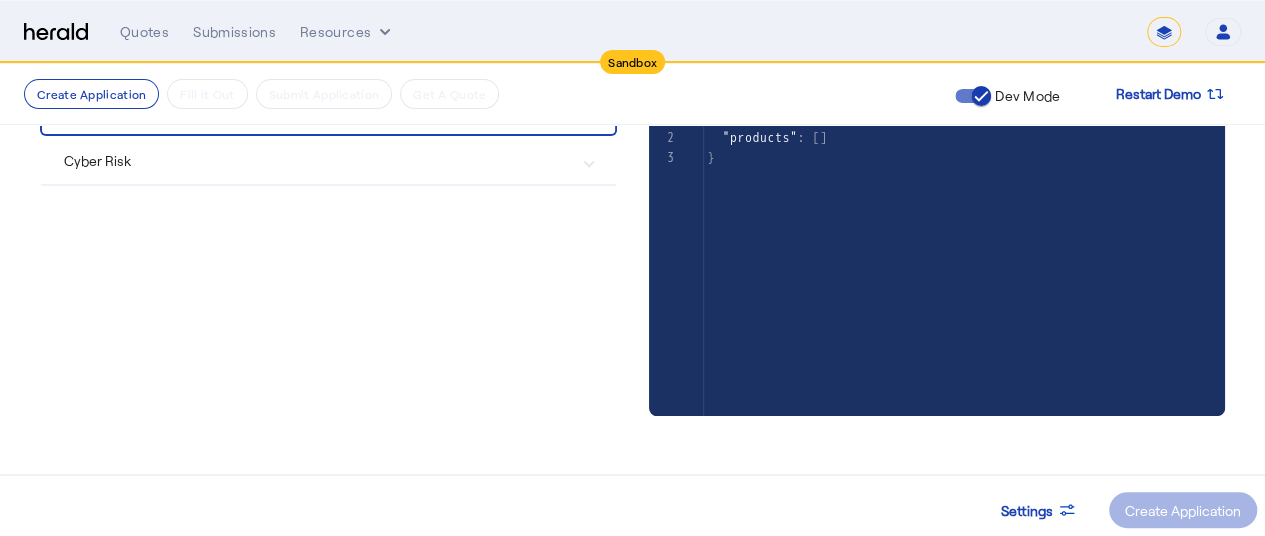 click on "Cyber Risk" at bounding box center (316, 160) 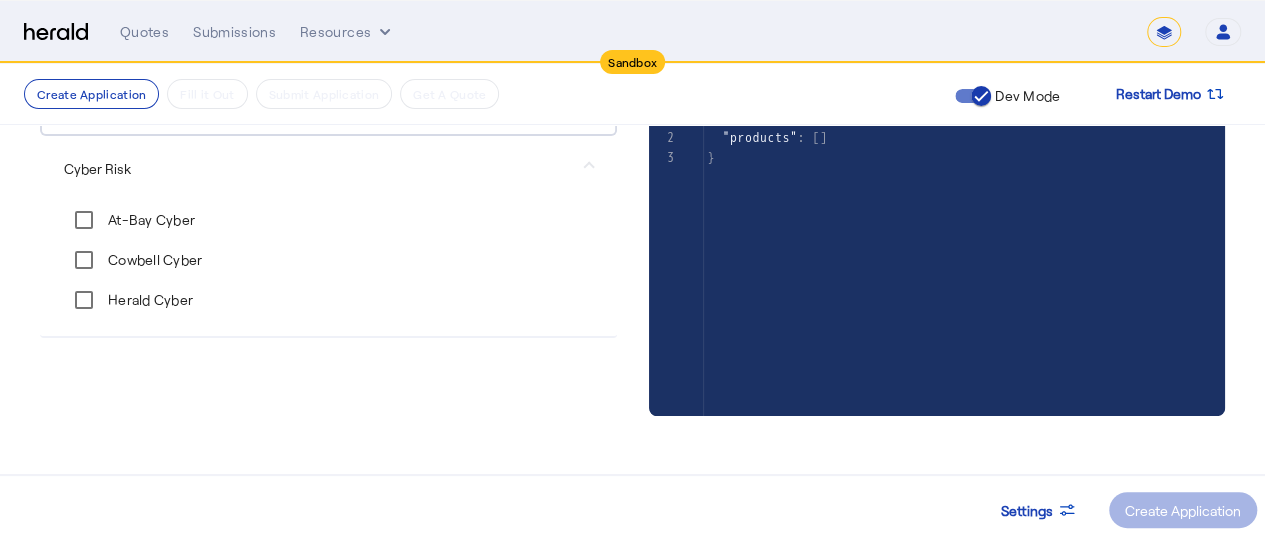 click on "At-Bay Cyber" at bounding box center (328, 220) 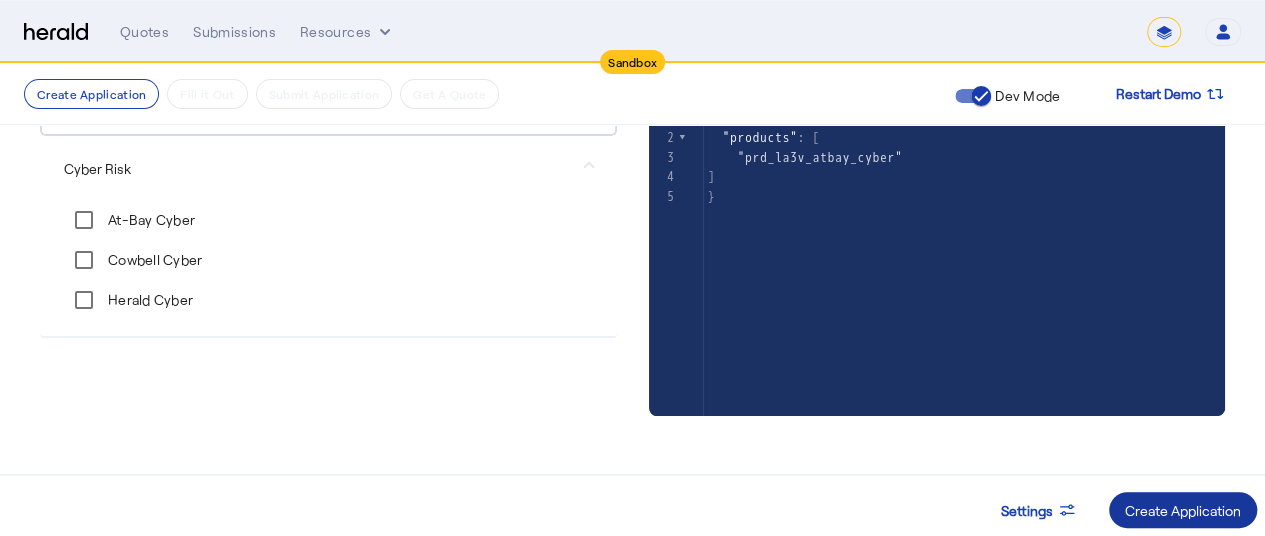 click on "Create Application" at bounding box center (1183, 510) 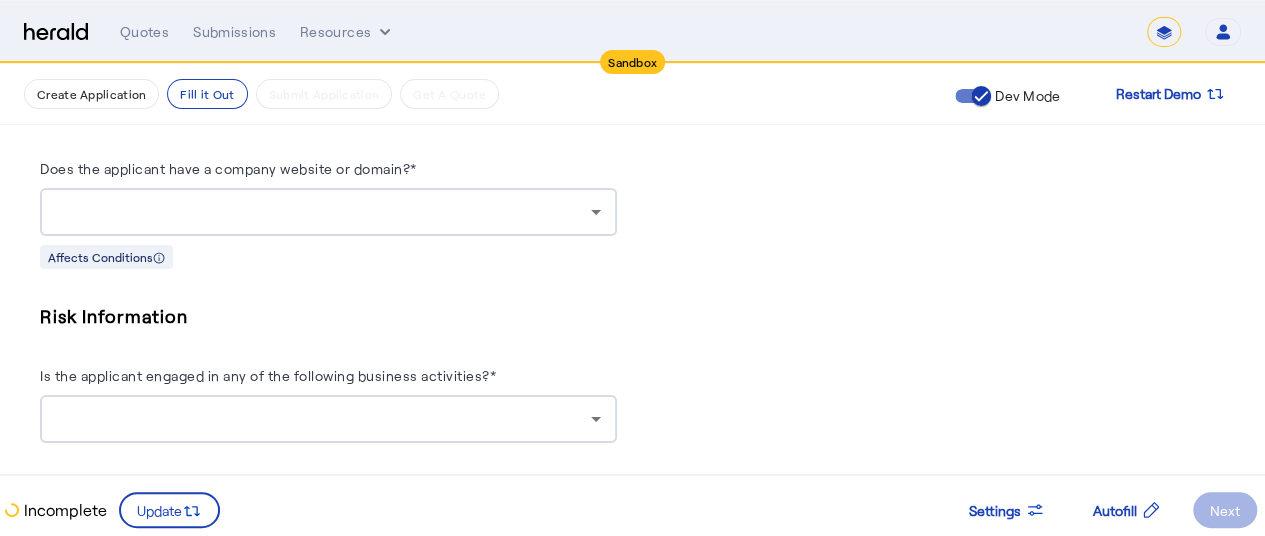 scroll, scrollTop: 1793, scrollLeft: 0, axis: vertical 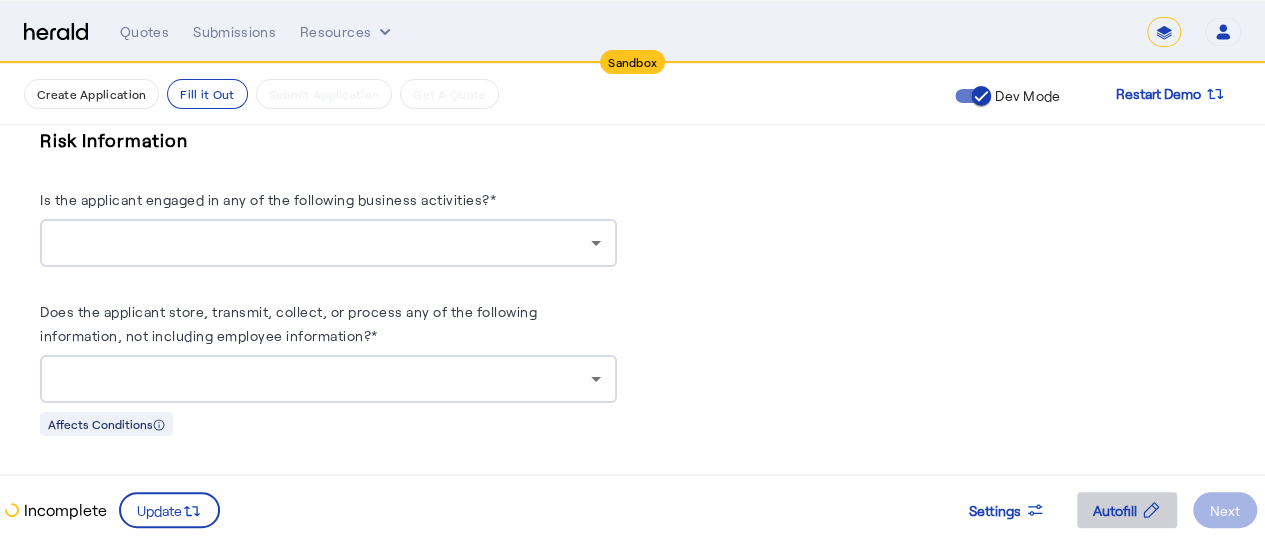 click on "Autofill" at bounding box center [1115, 510] 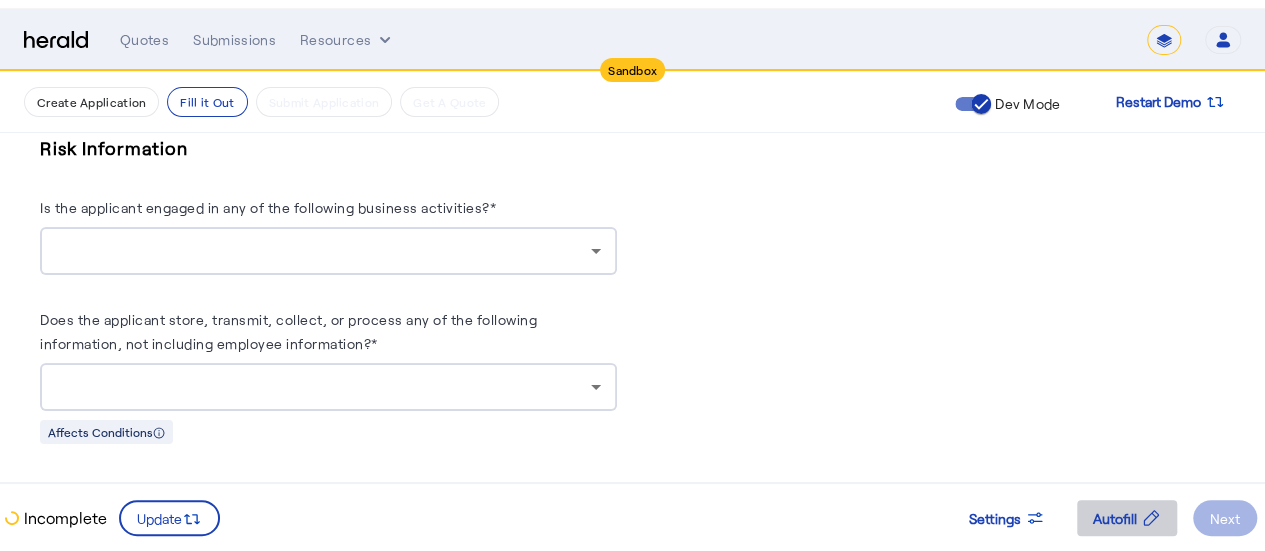 scroll, scrollTop: 0, scrollLeft: 0, axis: both 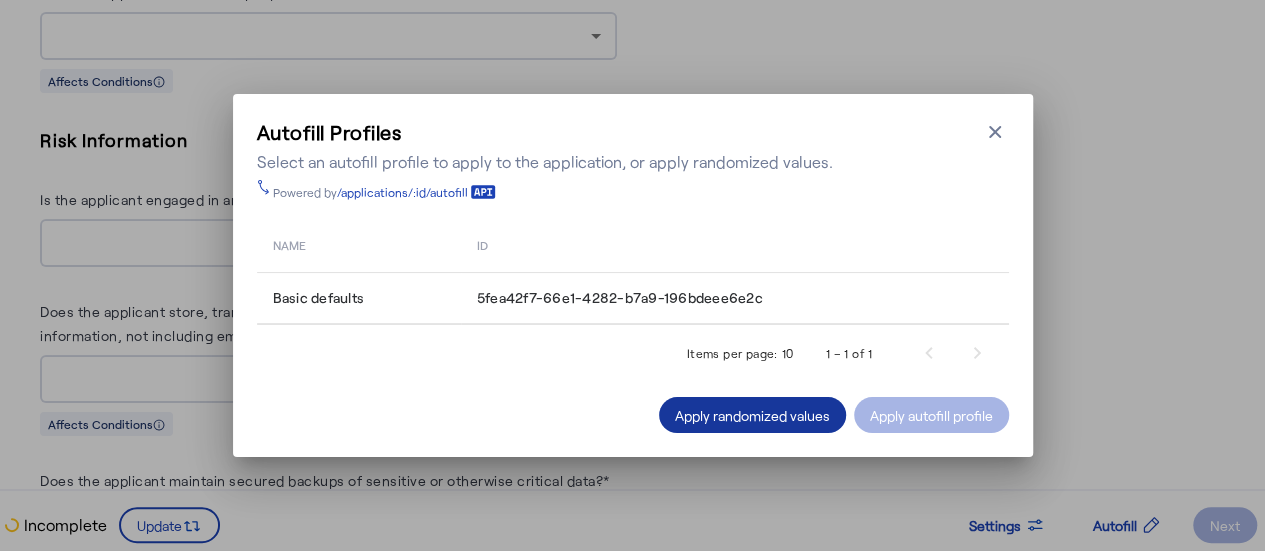 click on "Apply randomized values" at bounding box center (752, 415) 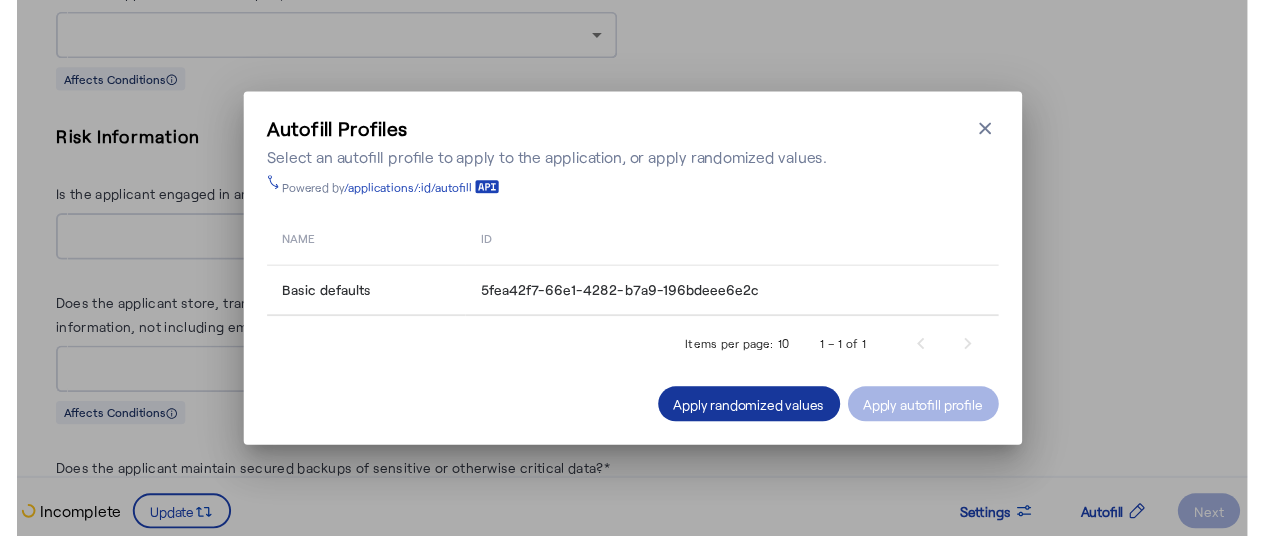 scroll, scrollTop: 1793, scrollLeft: 0, axis: vertical 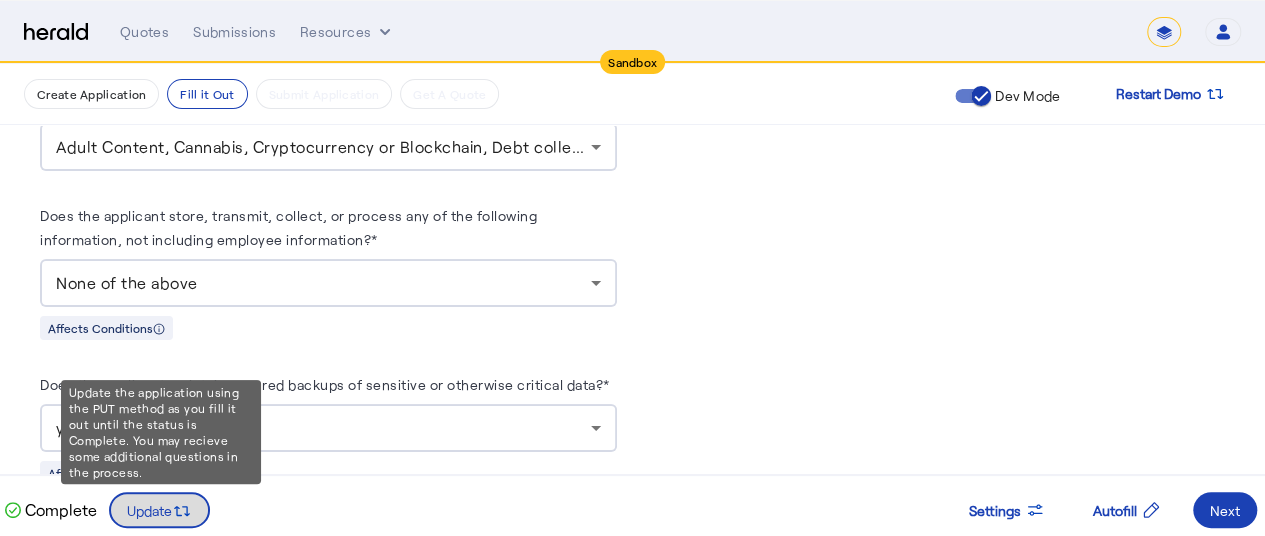 click on "Update" at bounding box center (149, 510) 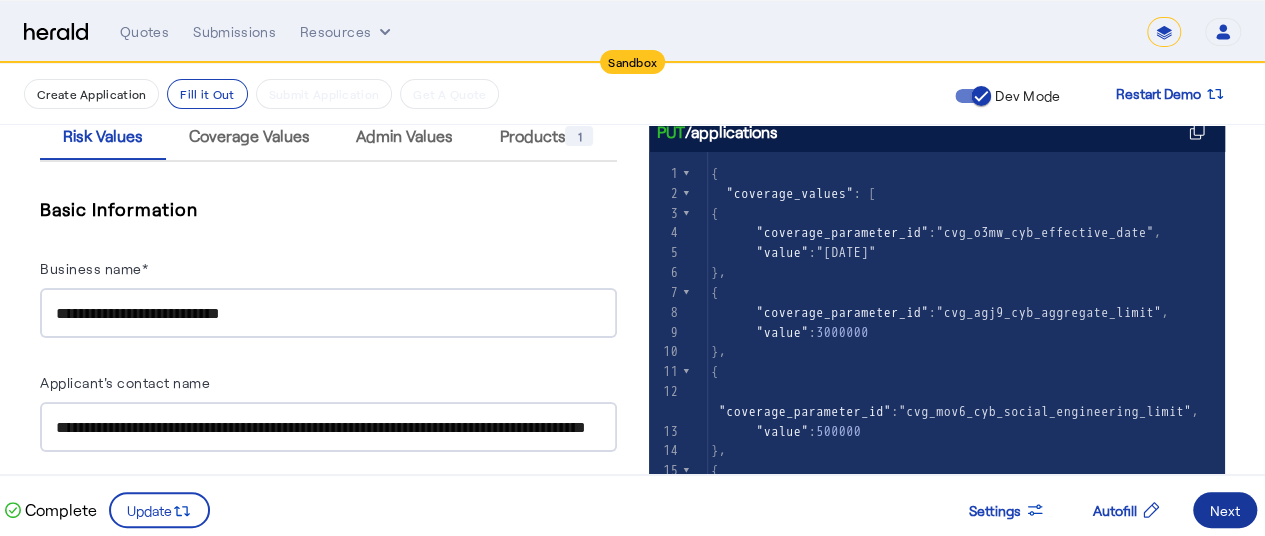 click at bounding box center (1225, 510) 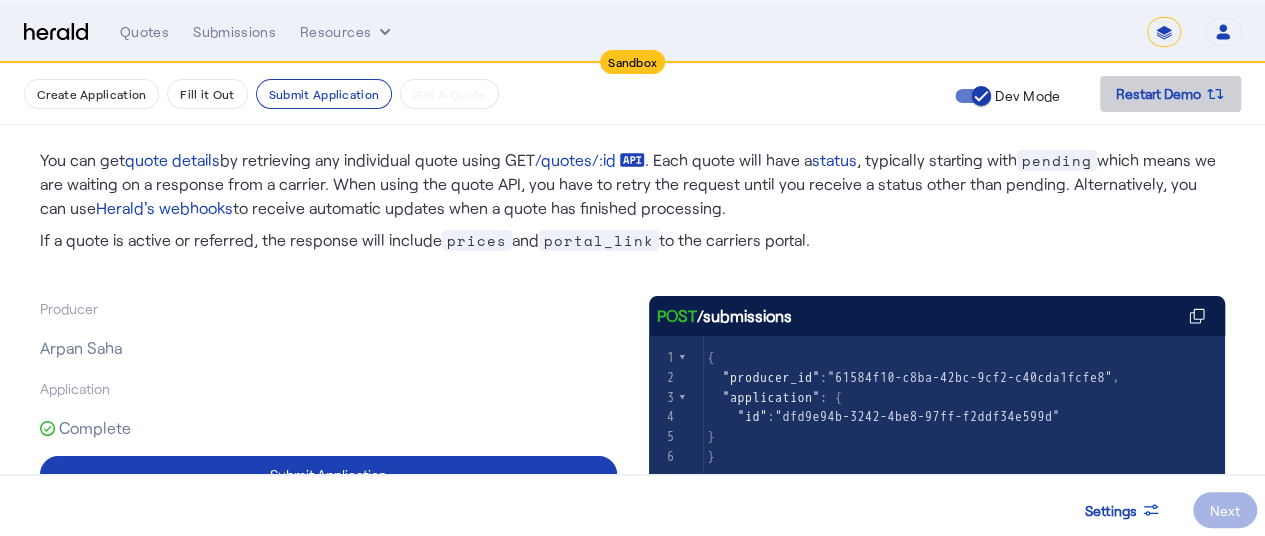 click on "Restart Demo" at bounding box center (1158, 94) 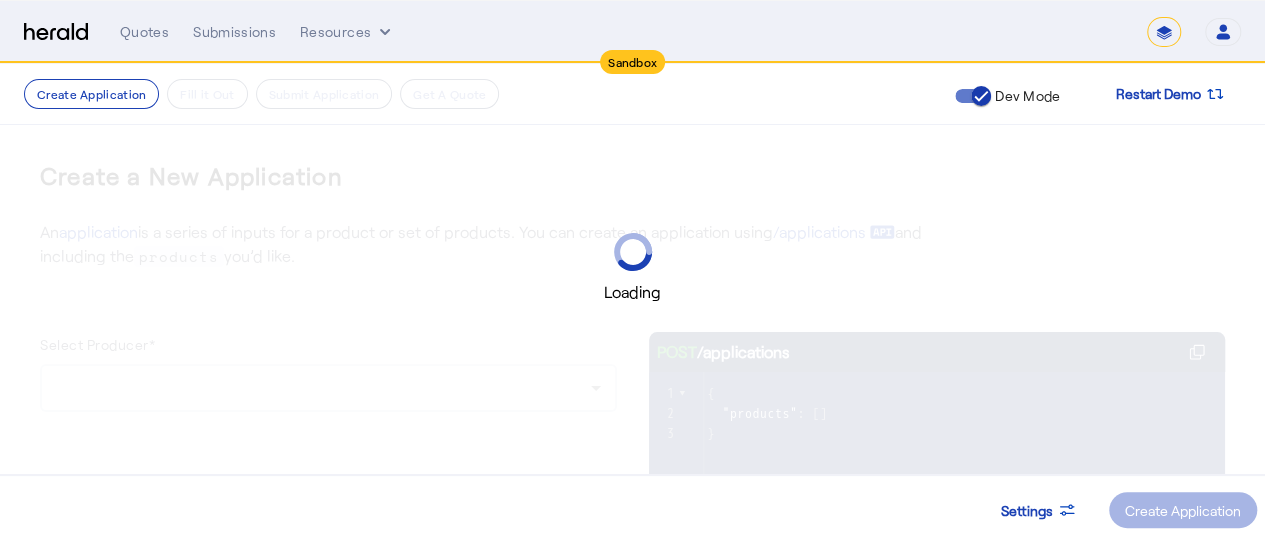 click on "*******" at bounding box center (1164, 32) 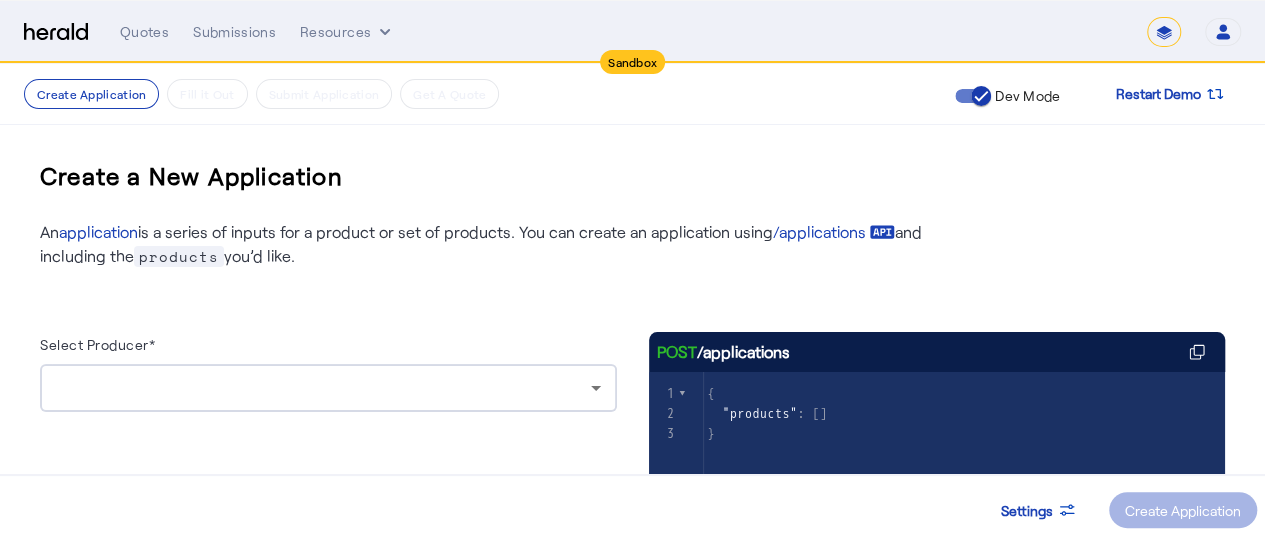 click 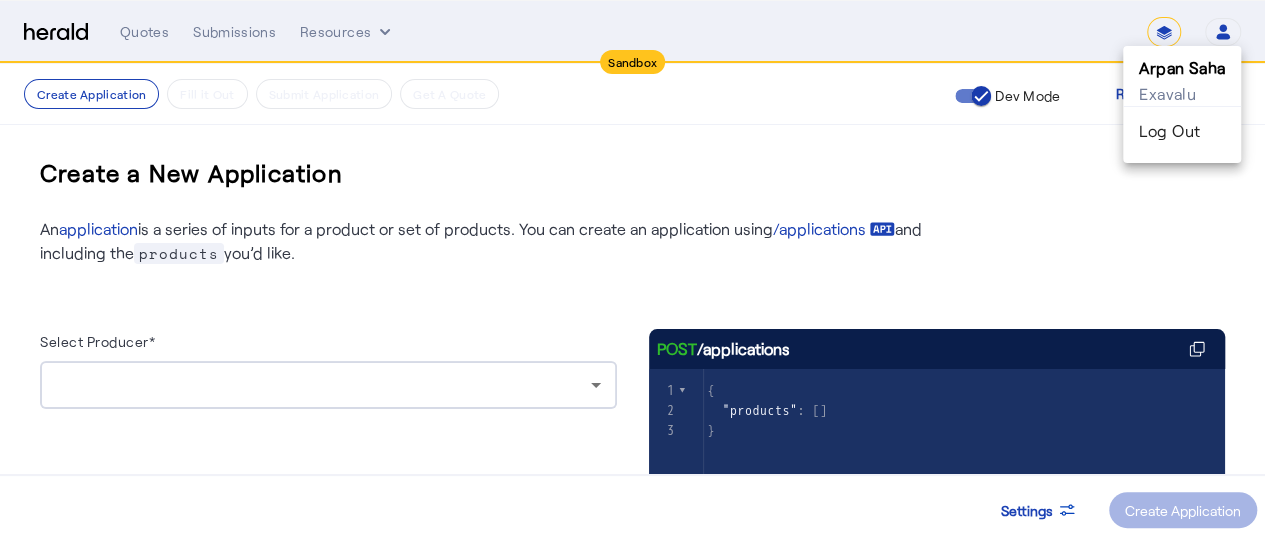 click at bounding box center [632, 268] 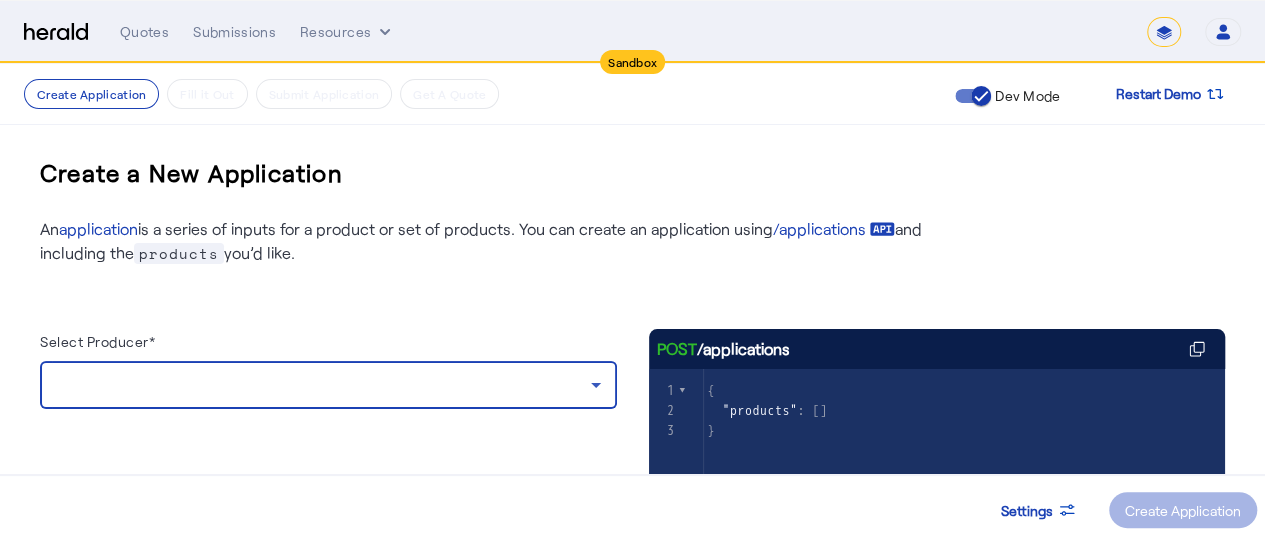 click at bounding box center [323, 385] 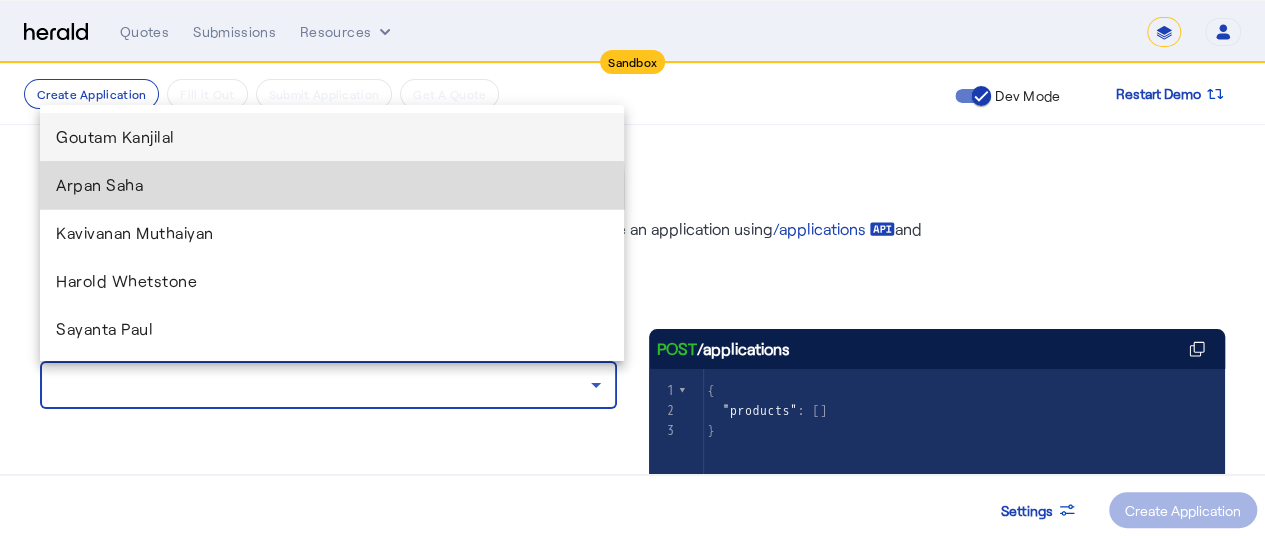 click on "Arpan Saha" at bounding box center [332, 185] 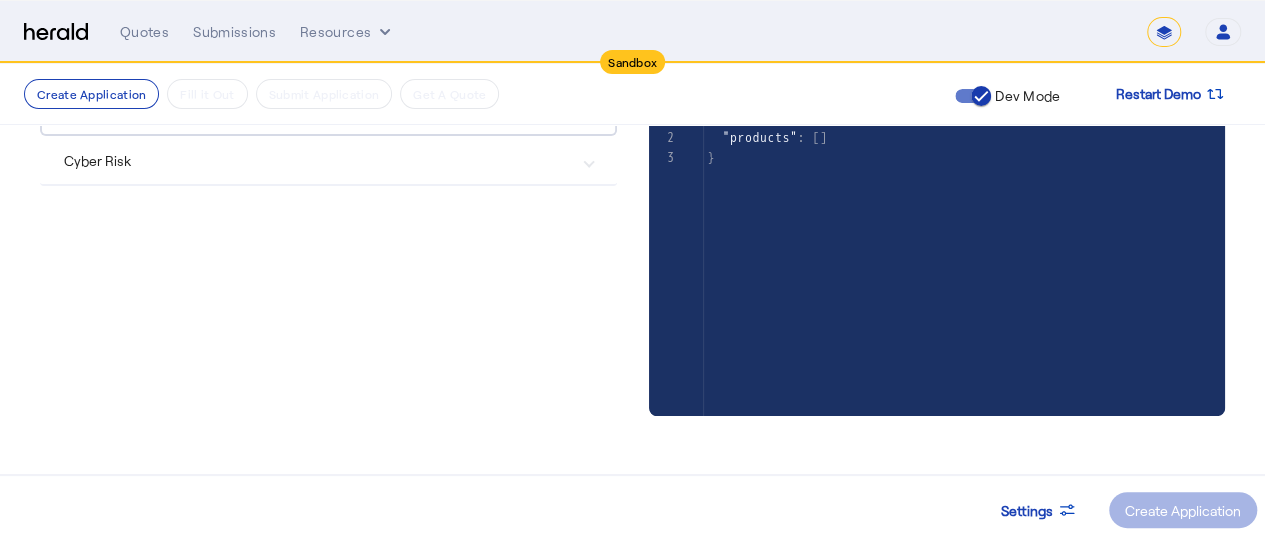 click on "Cyber Risk" at bounding box center [316, 160] 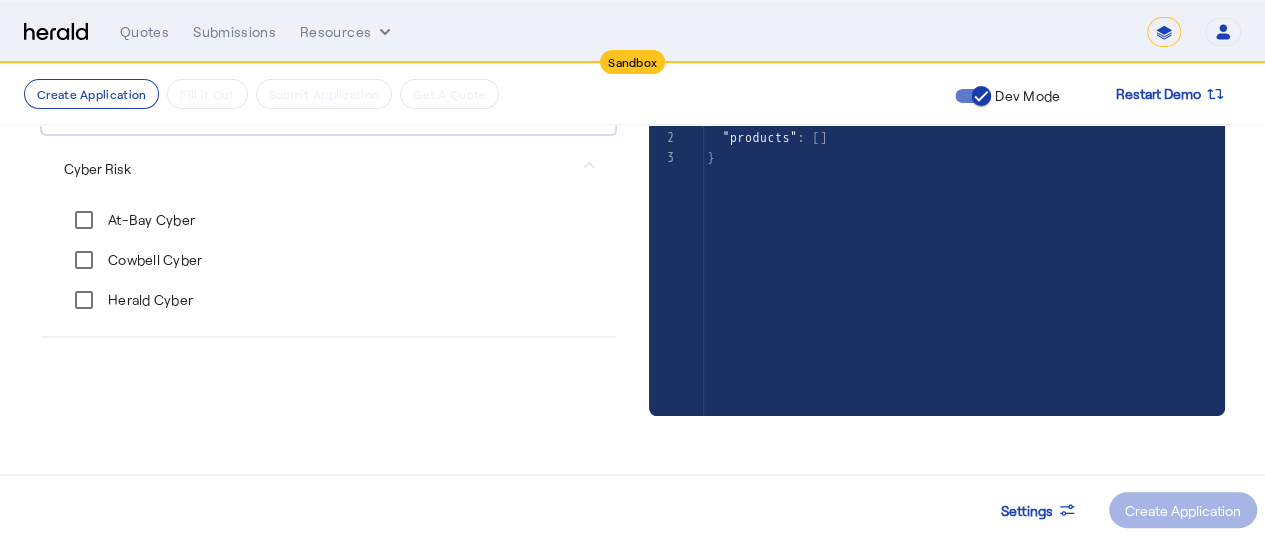 click on "At-Bay Cyber" at bounding box center (149, 220) 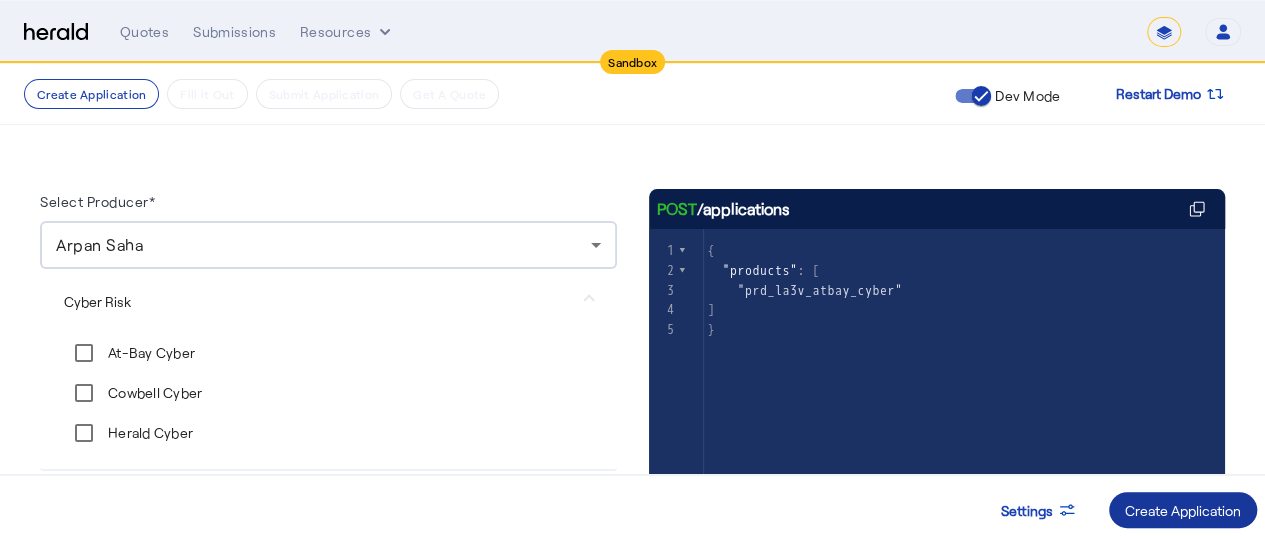 click on "Create Application" at bounding box center [1183, 510] 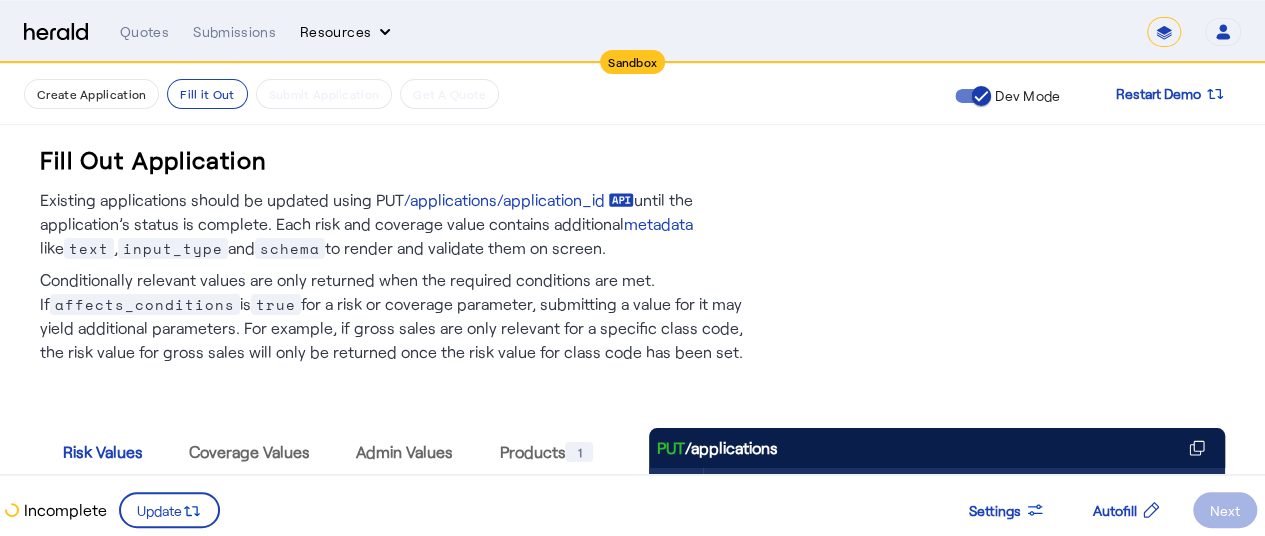 click on "Resources" at bounding box center [347, 32] 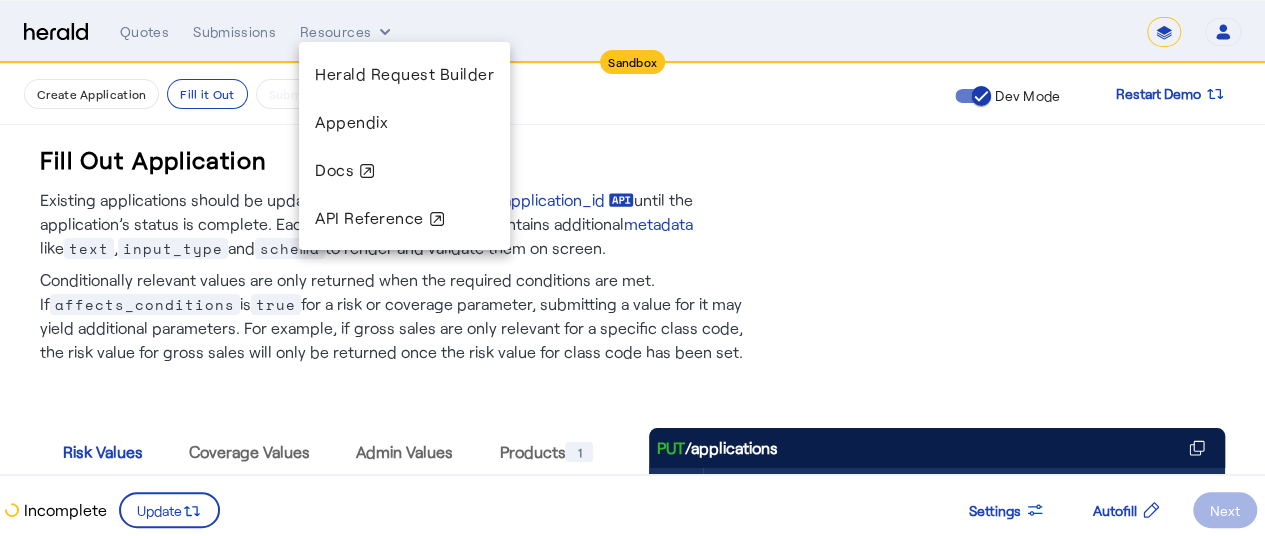 click at bounding box center (632, 268) 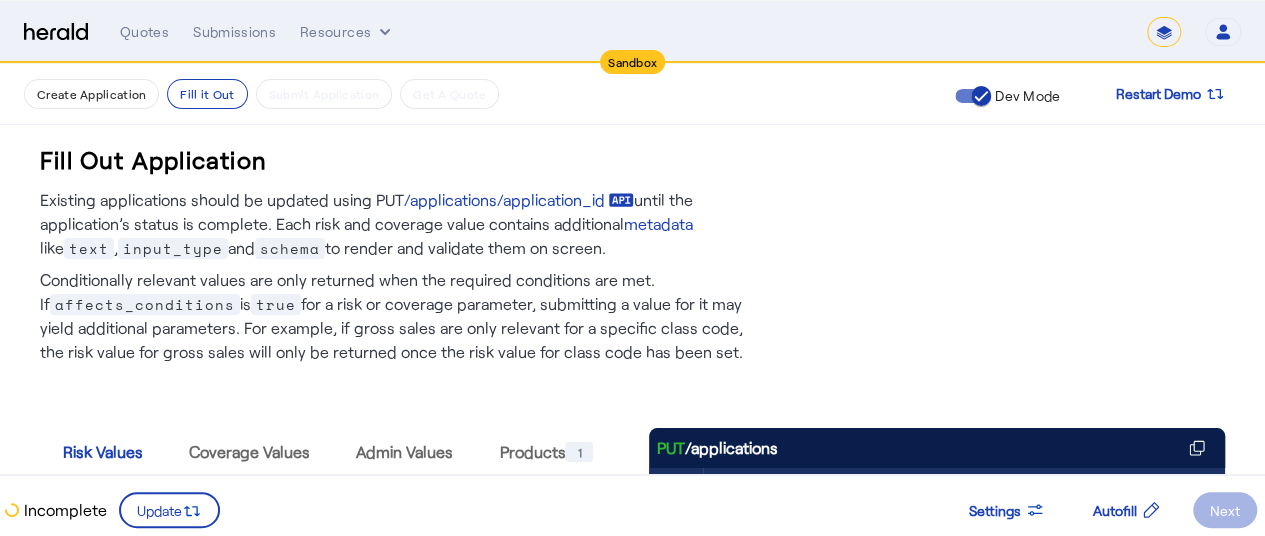 click on "Open user menu" at bounding box center (1223, 32) 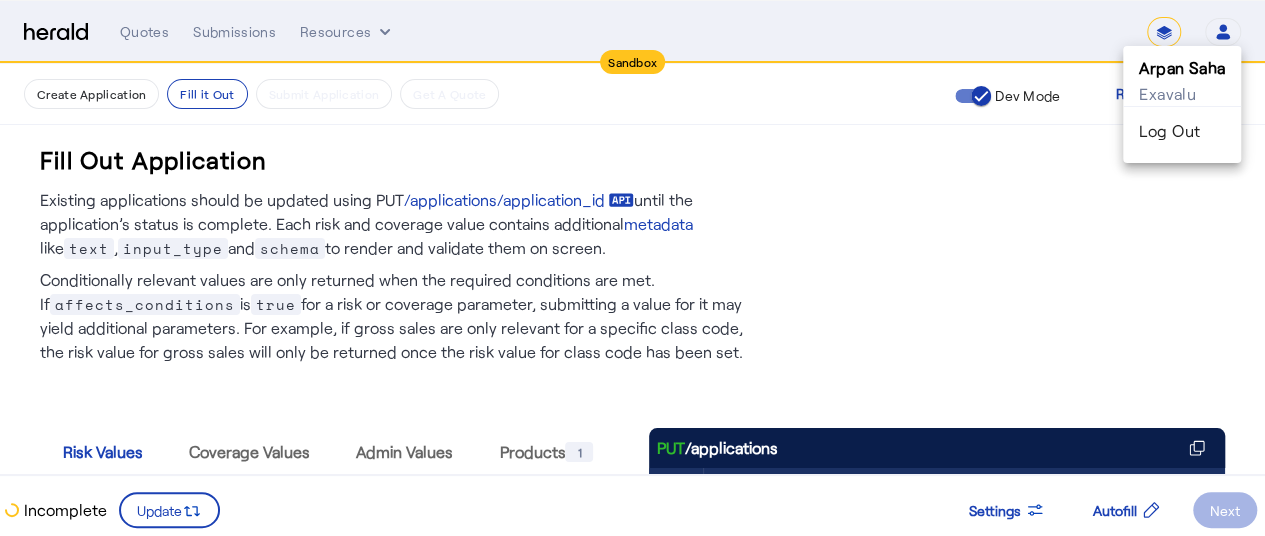 click at bounding box center (632, 268) 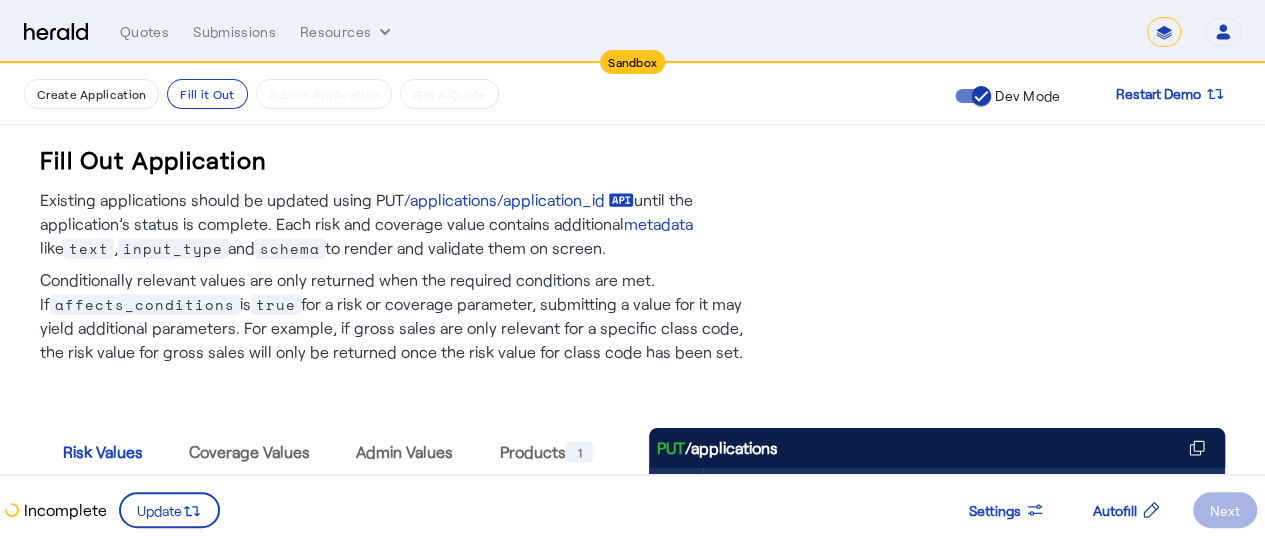 click on "*******" at bounding box center [1164, 32] 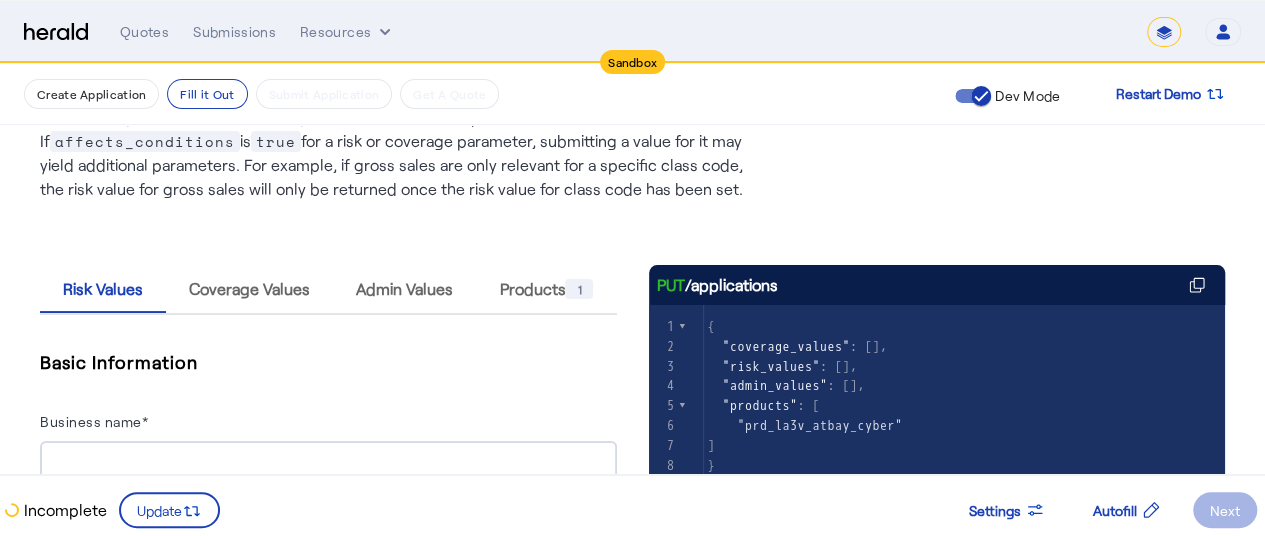scroll, scrollTop: 0, scrollLeft: 0, axis: both 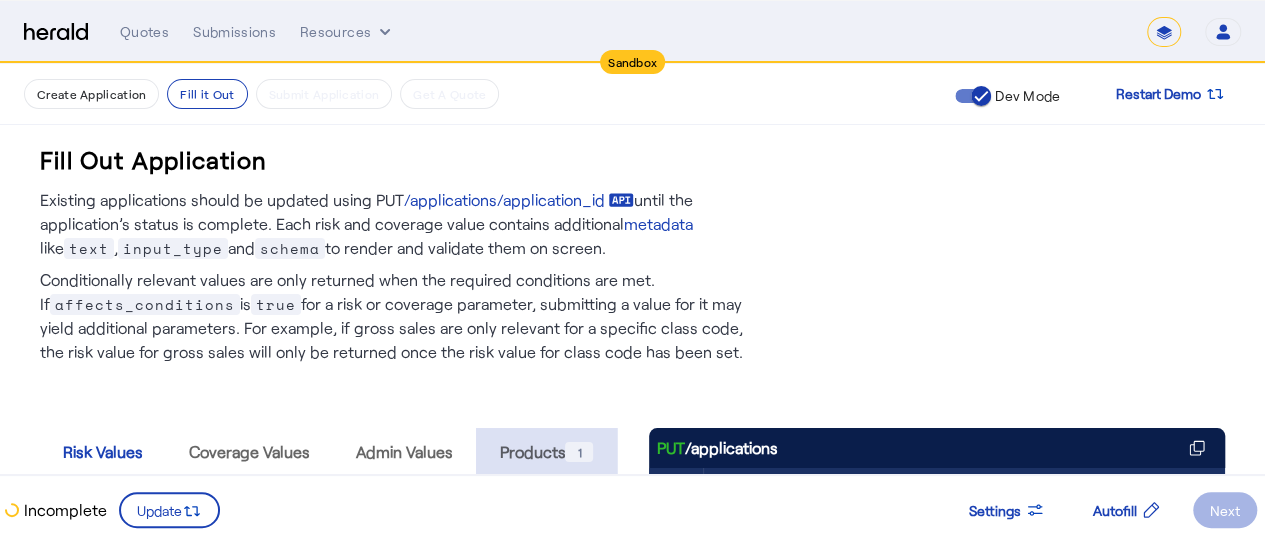 click on "Products       1" at bounding box center [546, 452] 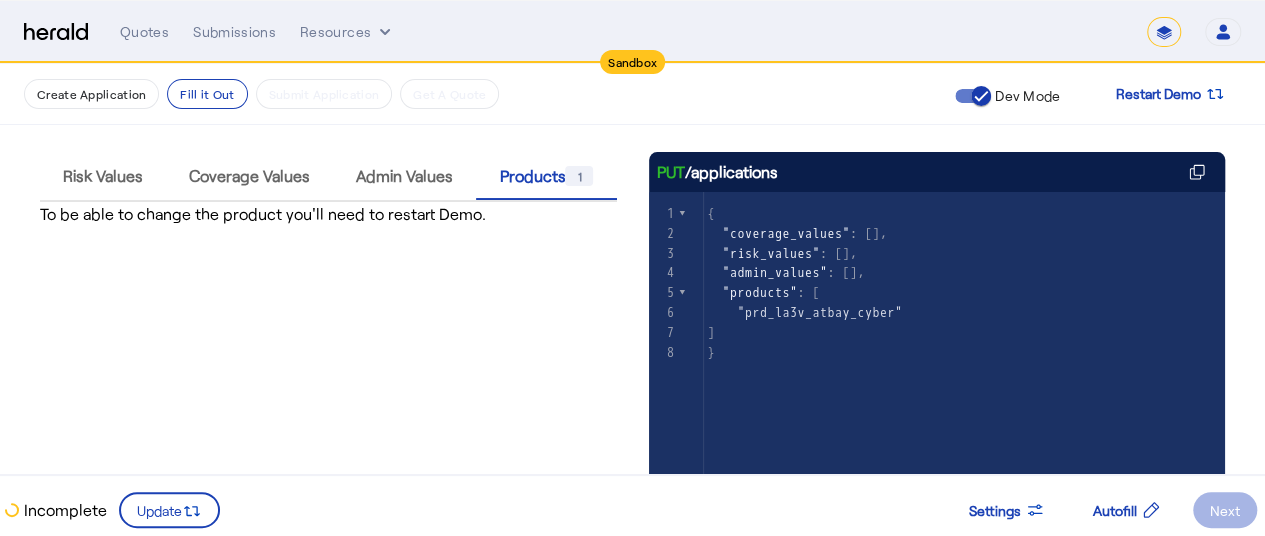 scroll, scrollTop: 490, scrollLeft: 0, axis: vertical 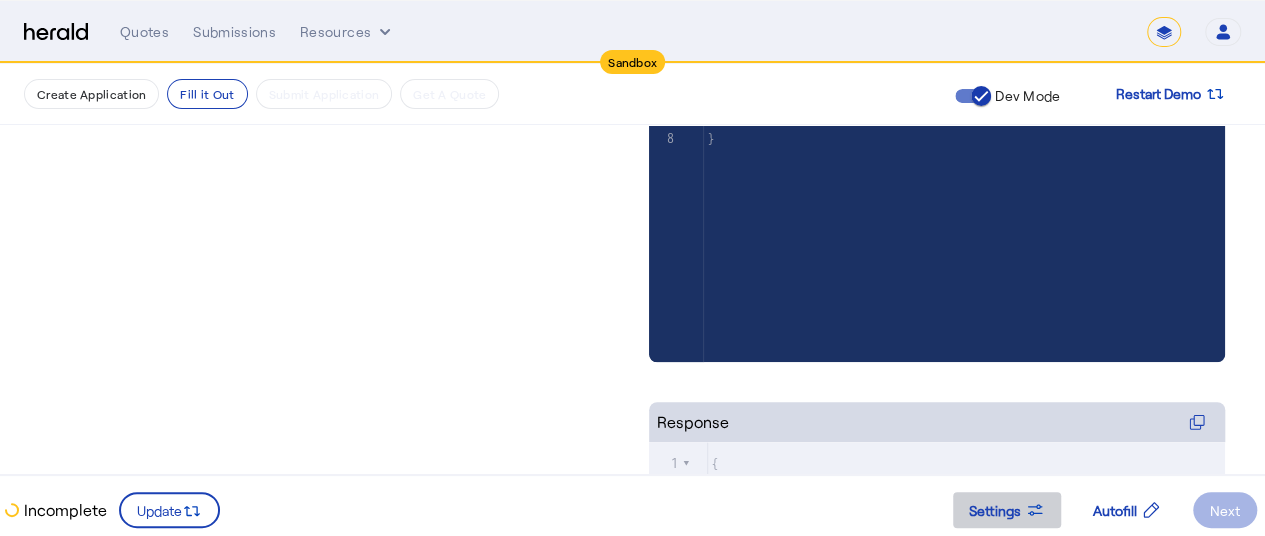 click at bounding box center (1007, 510) 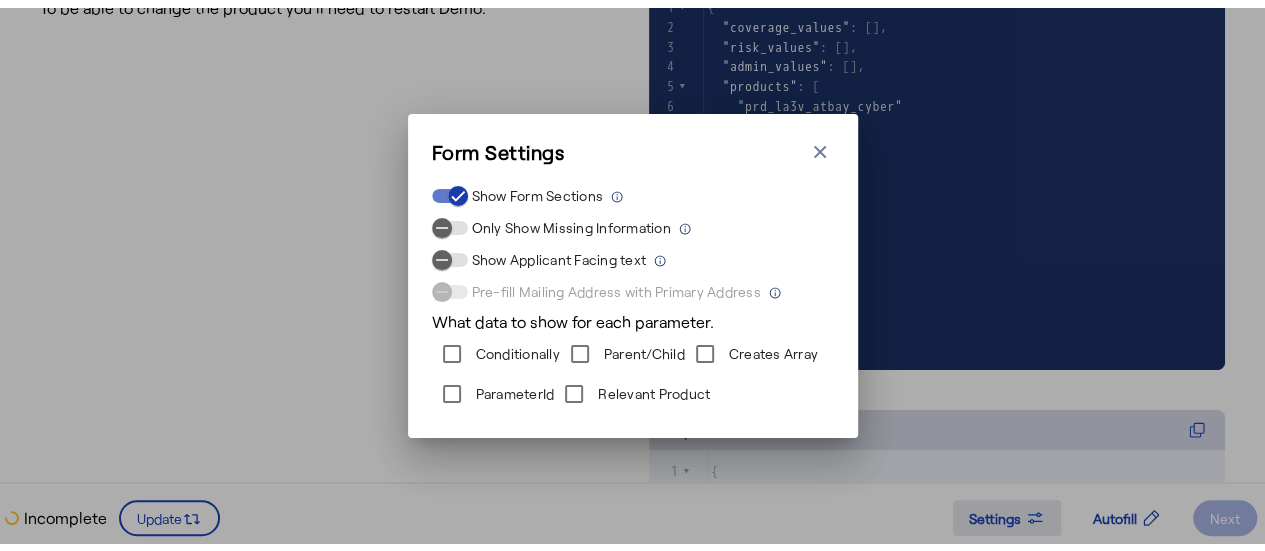 scroll, scrollTop: 0, scrollLeft: 0, axis: both 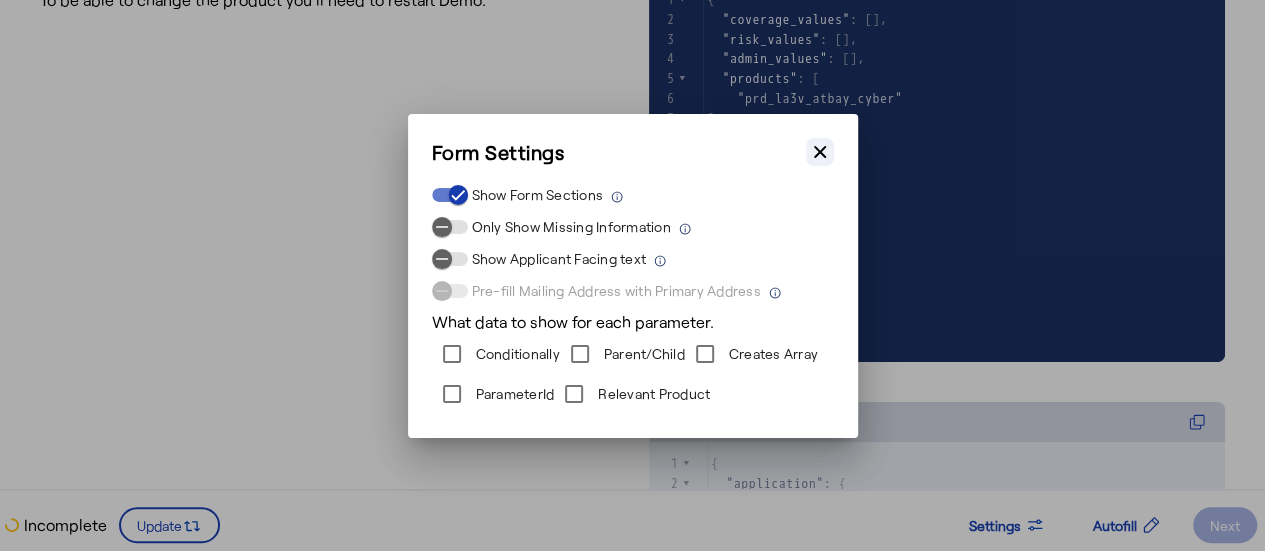 click 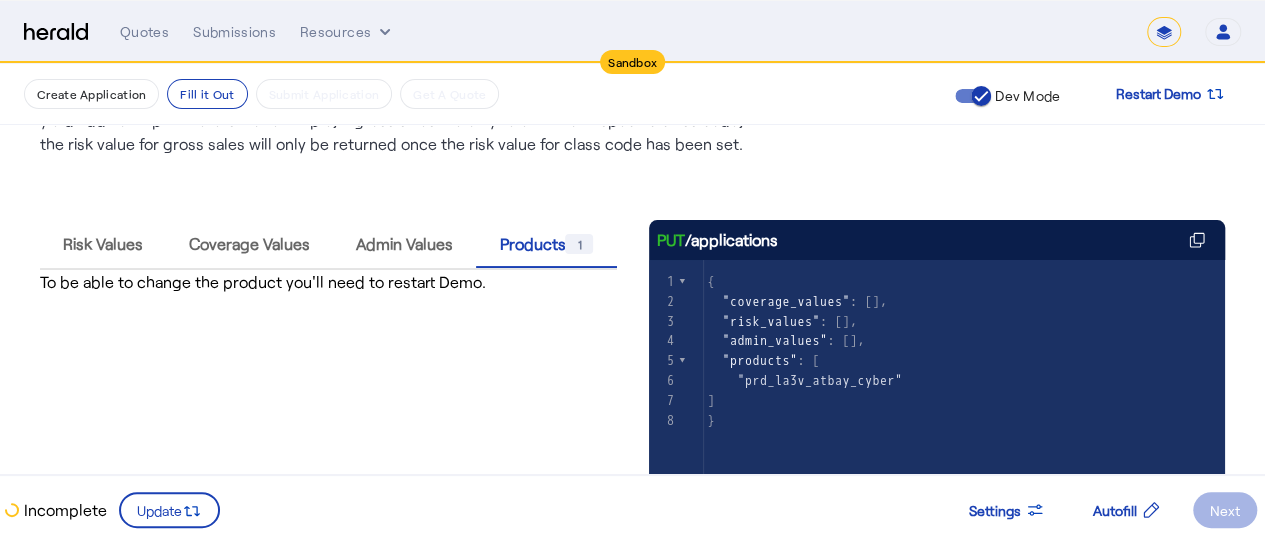 scroll, scrollTop: 0, scrollLeft: 0, axis: both 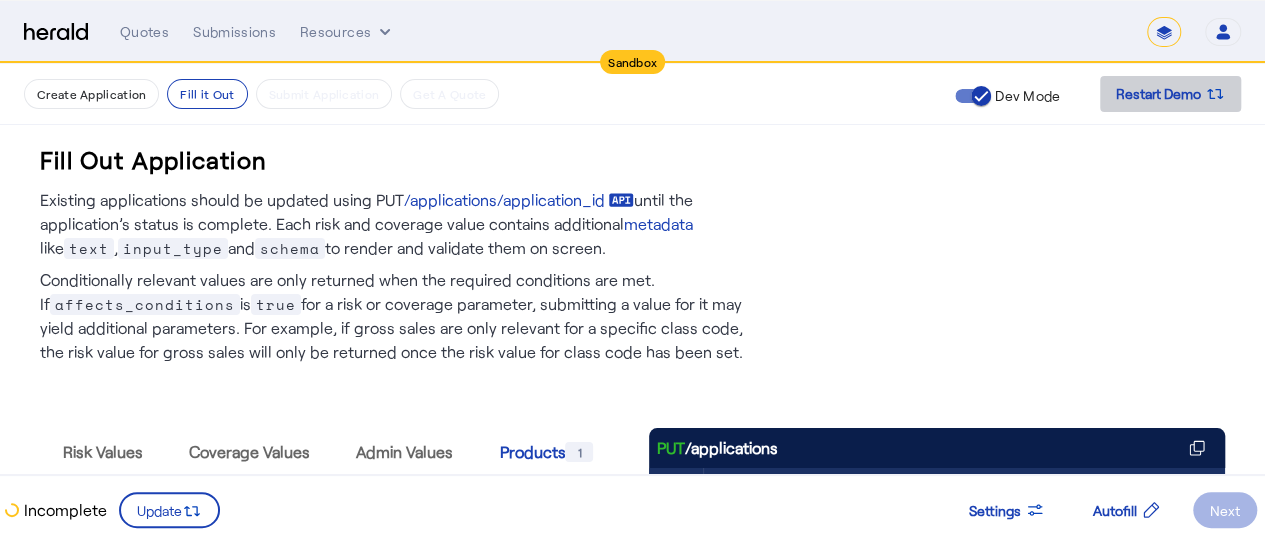 click on "Restart Demo" at bounding box center [1158, 94] 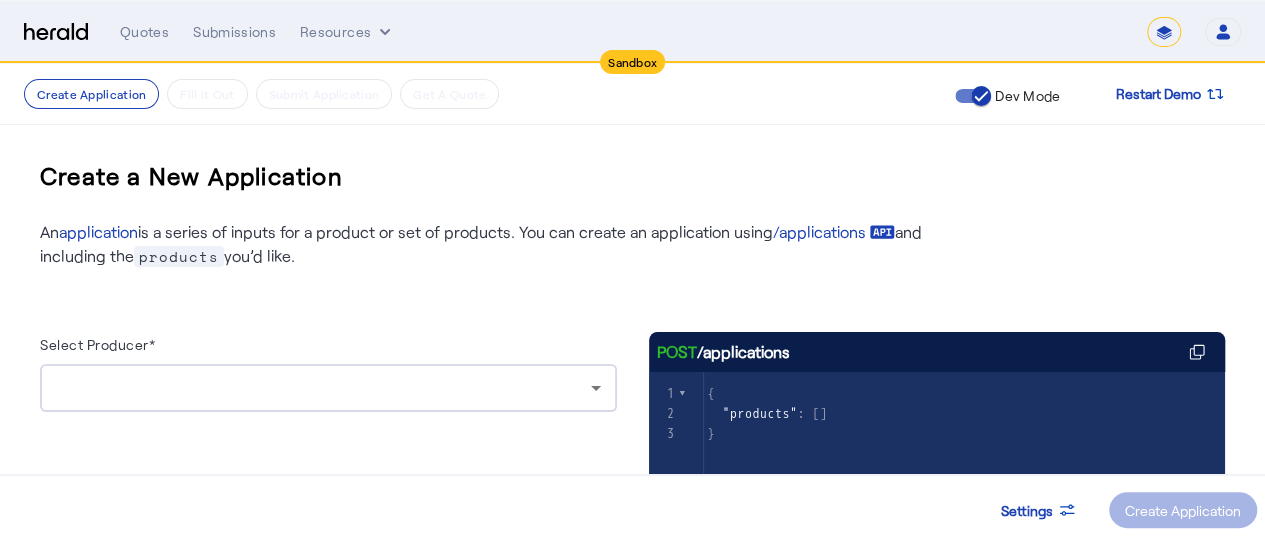 click 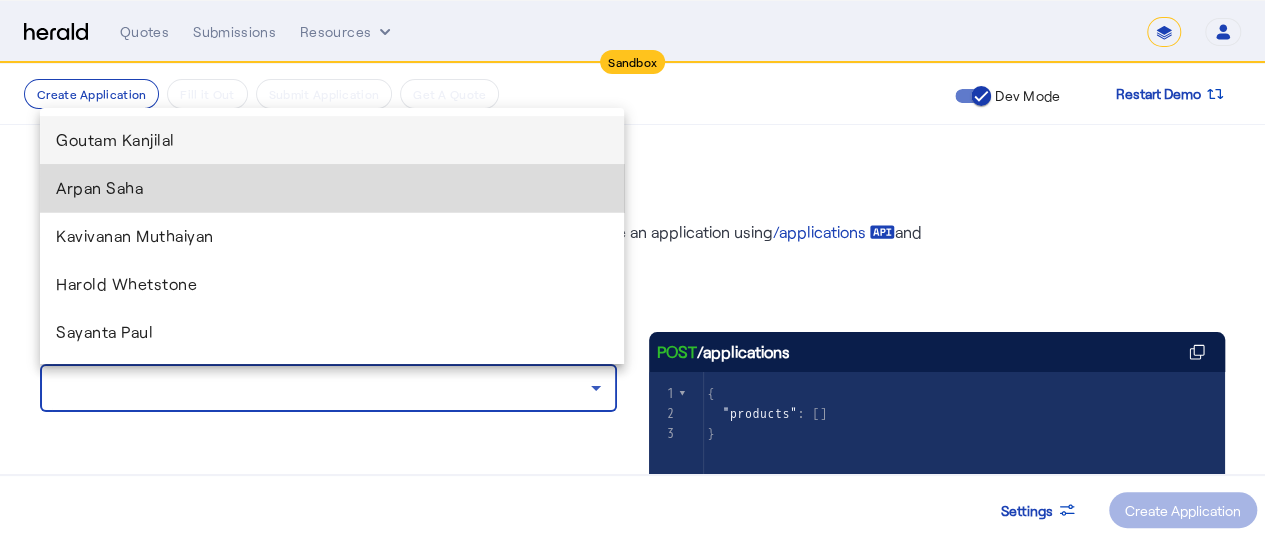 click on "Arpan Saha" at bounding box center [332, 188] 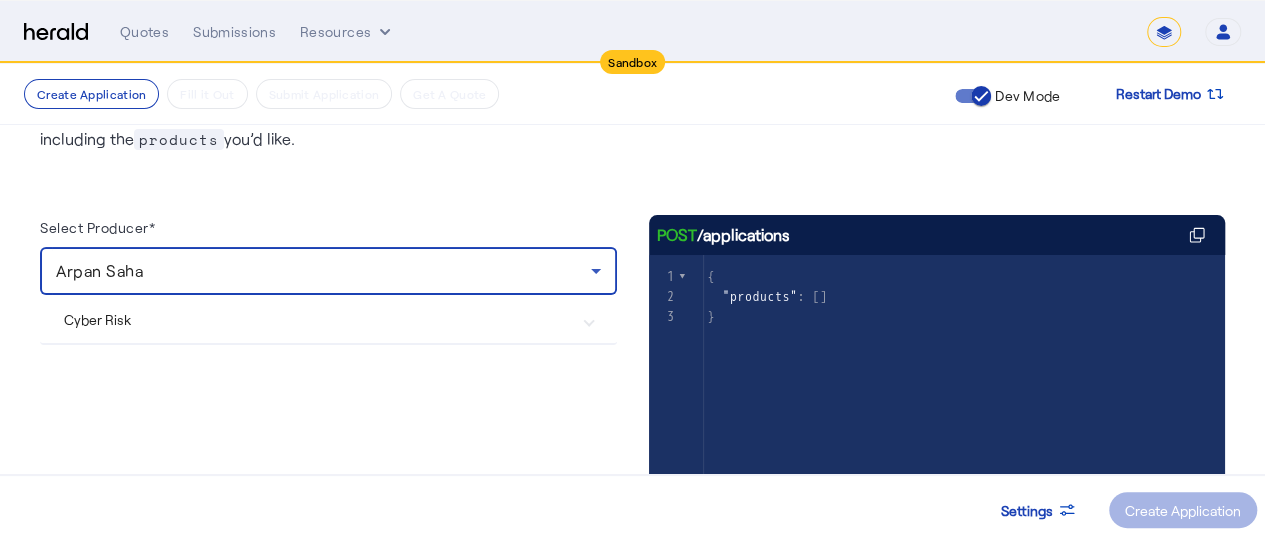 scroll, scrollTop: 0, scrollLeft: 0, axis: both 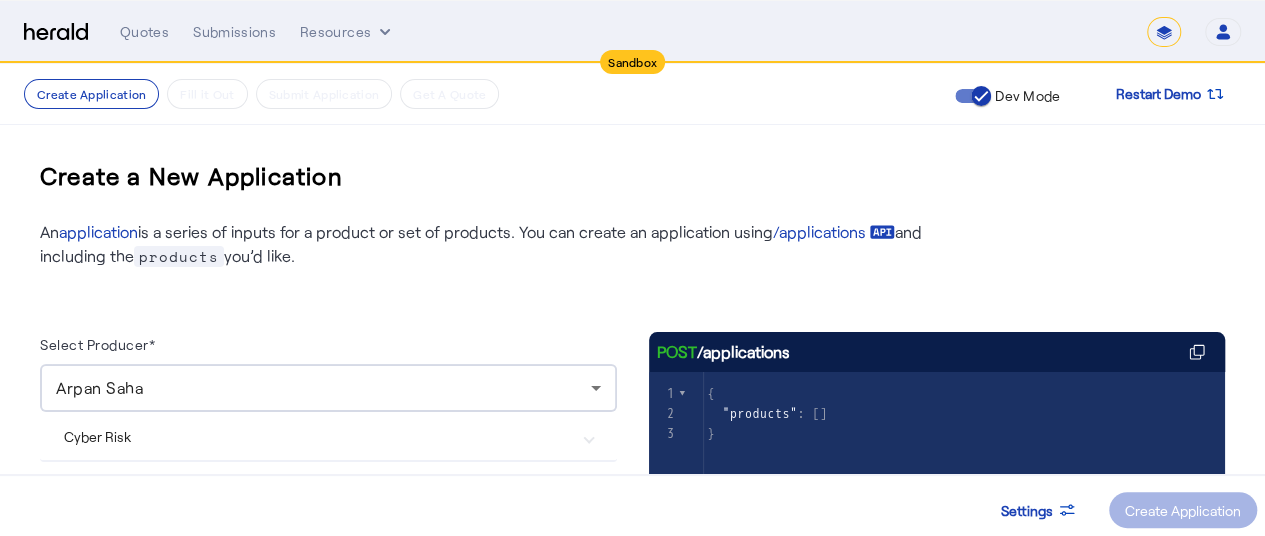 click on "Cyber Risk" at bounding box center [316, 436] 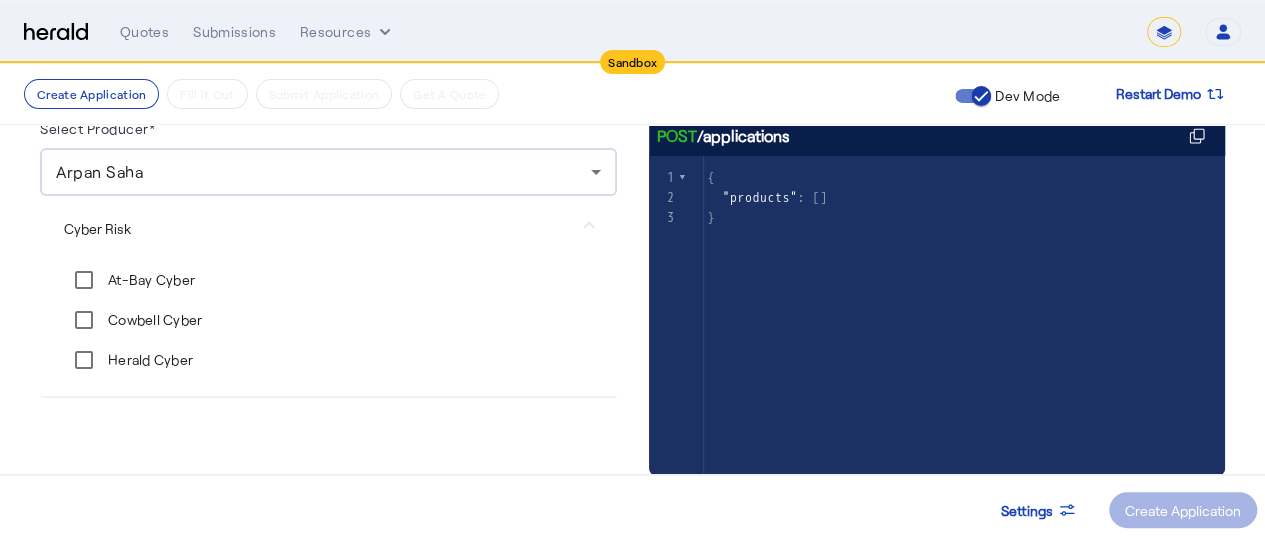 scroll, scrollTop: 216, scrollLeft: 0, axis: vertical 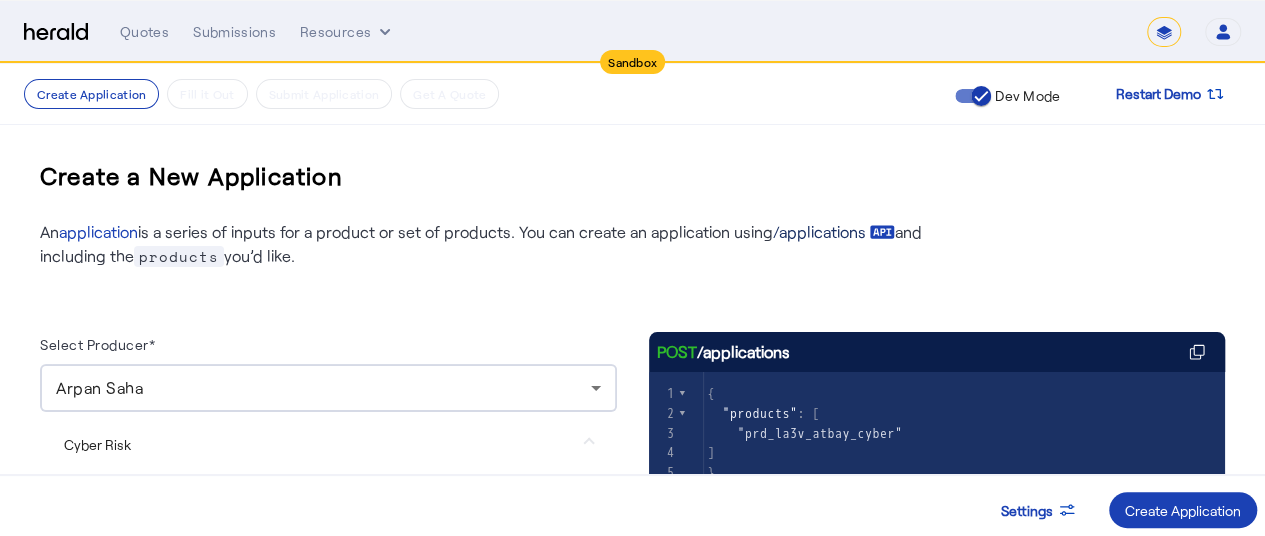 click on "/applications" 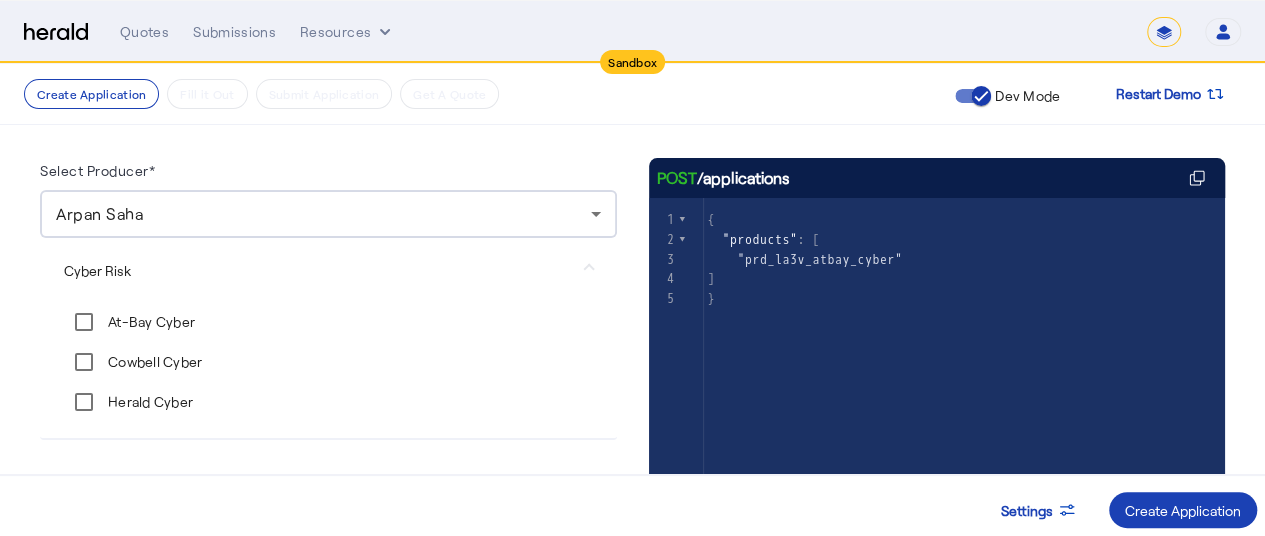 scroll, scrollTop: 176, scrollLeft: 0, axis: vertical 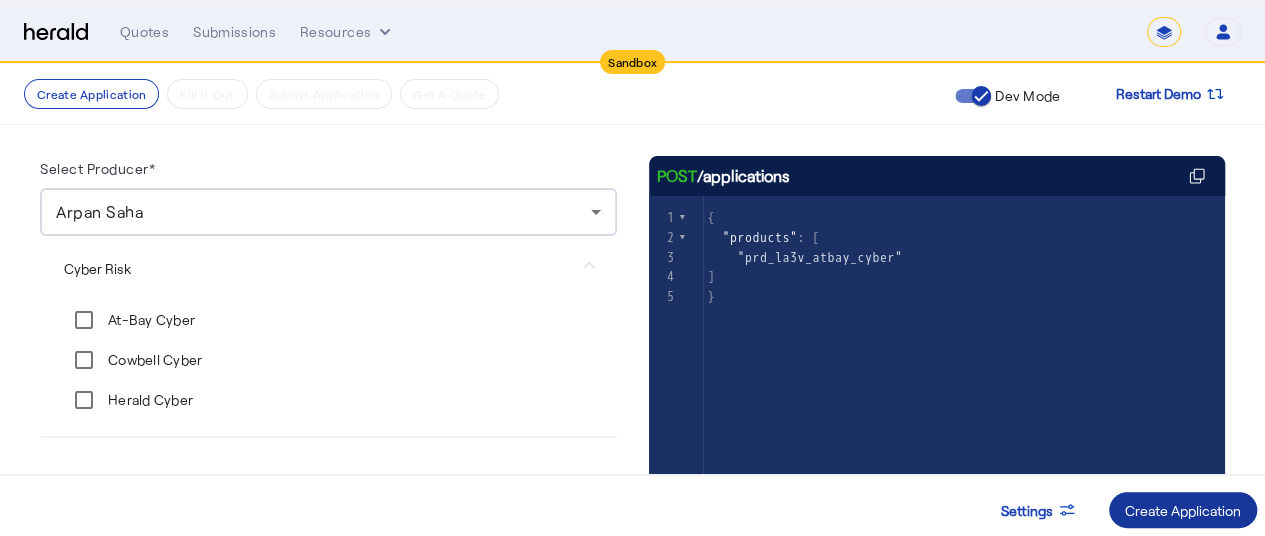 click on "Create Application" at bounding box center [1183, 510] 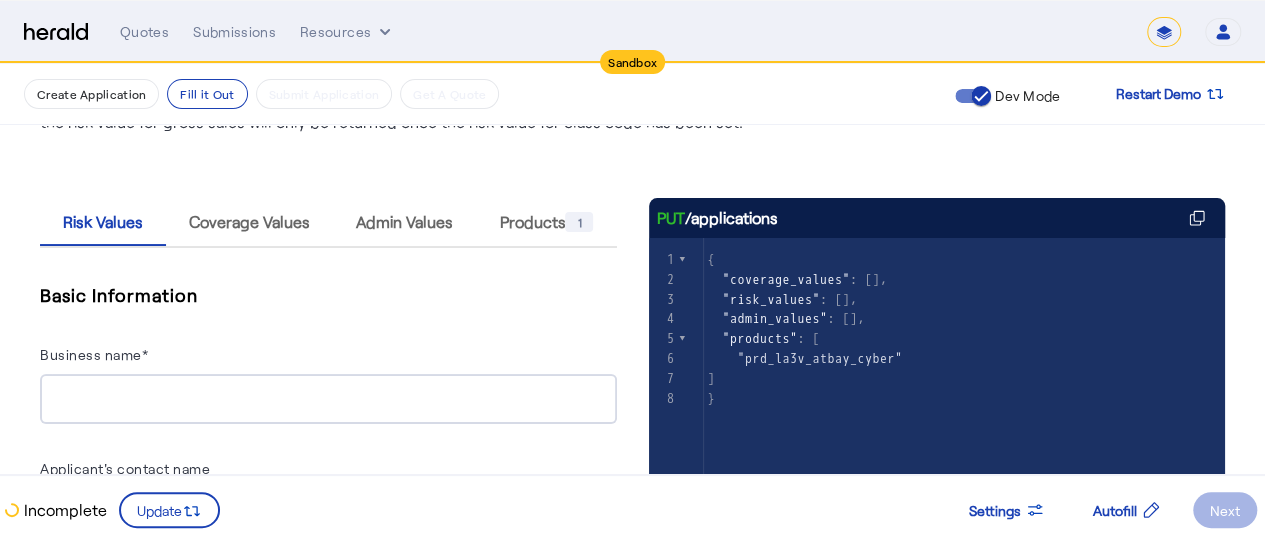 scroll, scrollTop: 753, scrollLeft: 0, axis: vertical 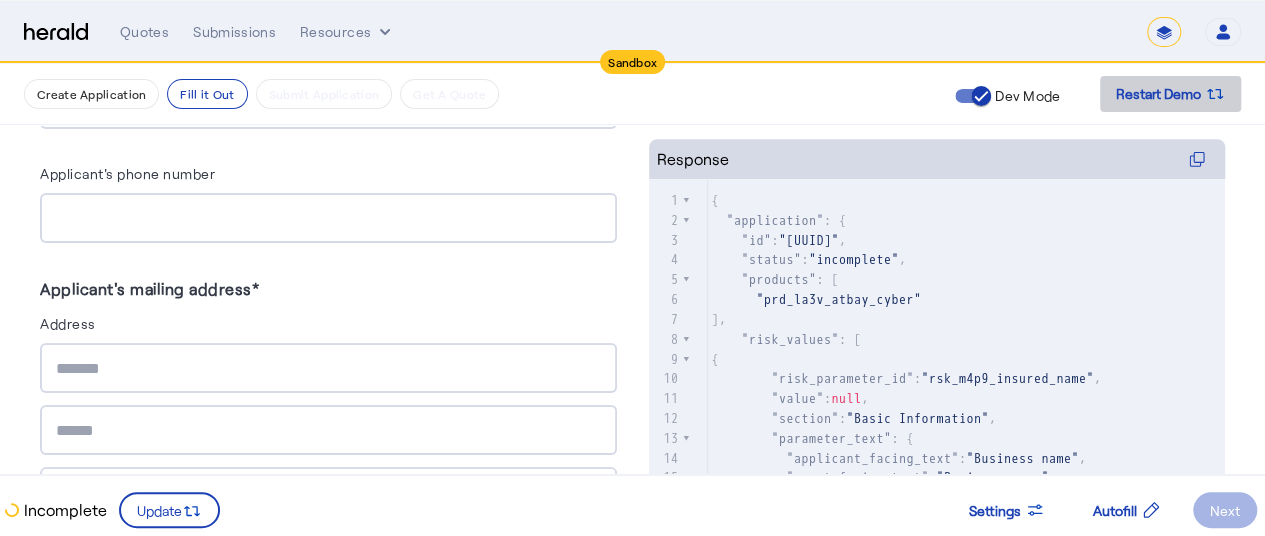 click on "Restart Demo" at bounding box center (1158, 94) 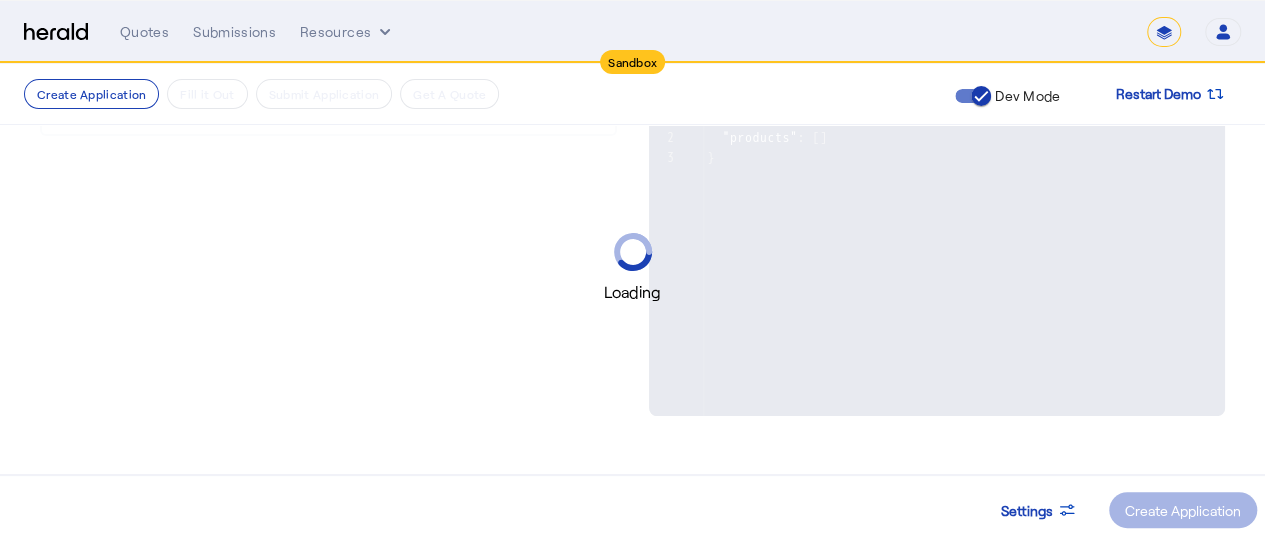 scroll, scrollTop: 0, scrollLeft: 0, axis: both 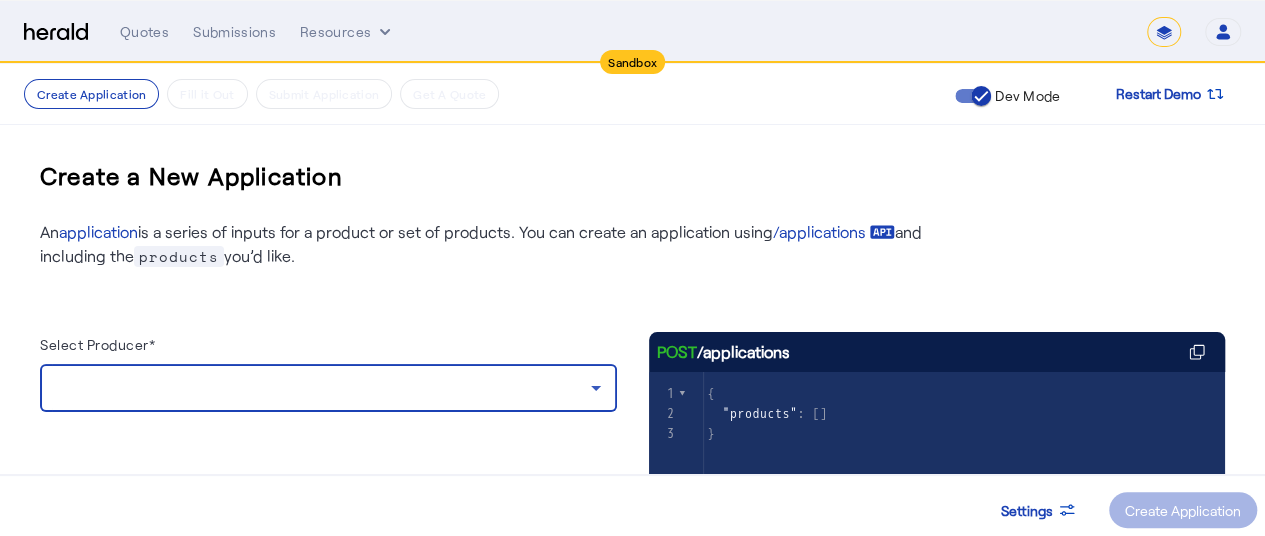click at bounding box center [323, 388] 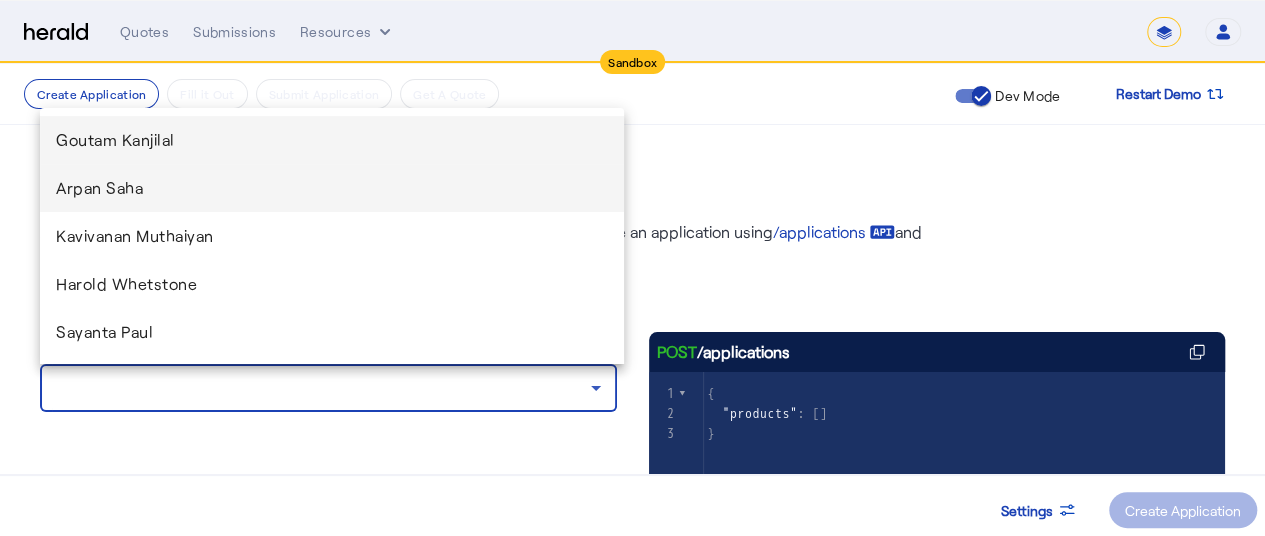 click on "Arpan Saha" at bounding box center [332, 188] 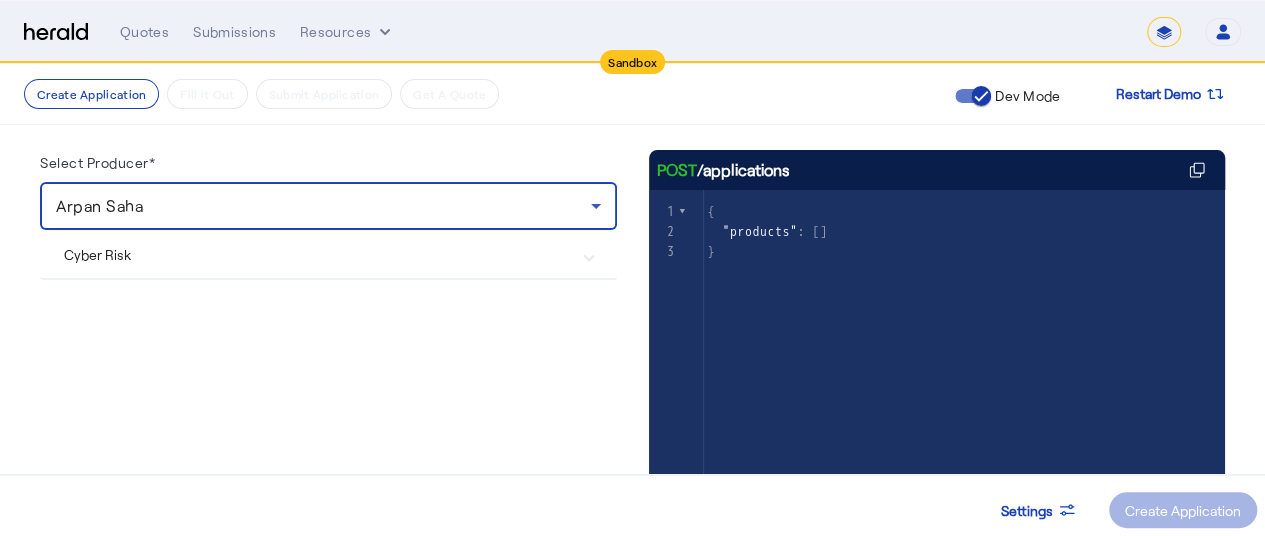 scroll, scrollTop: 149, scrollLeft: 0, axis: vertical 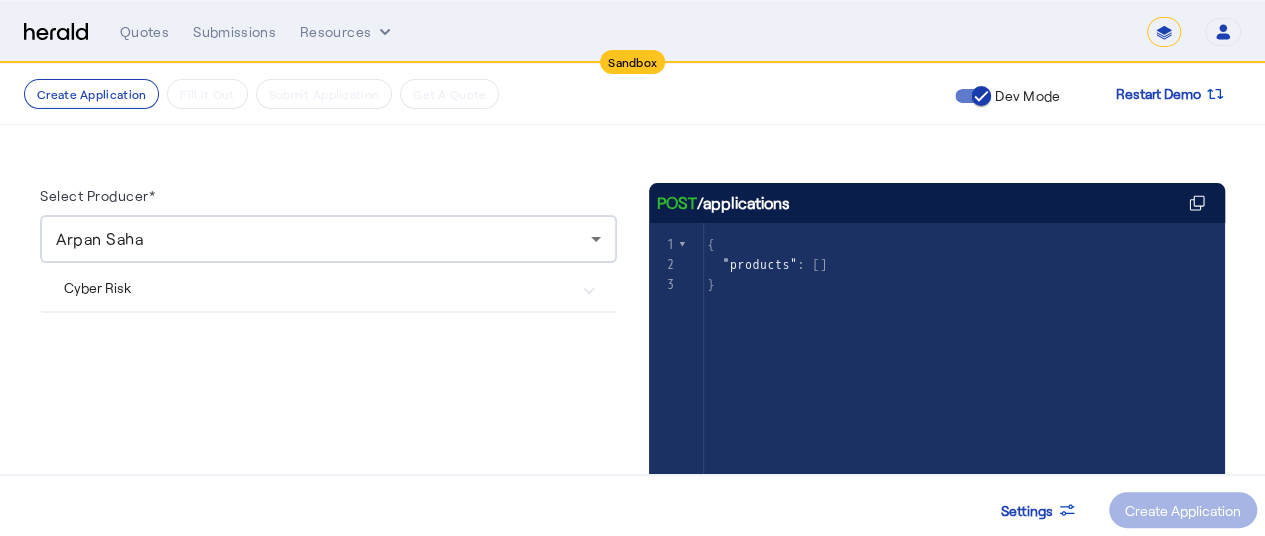 click on "Cyber Risk" at bounding box center [316, 287] 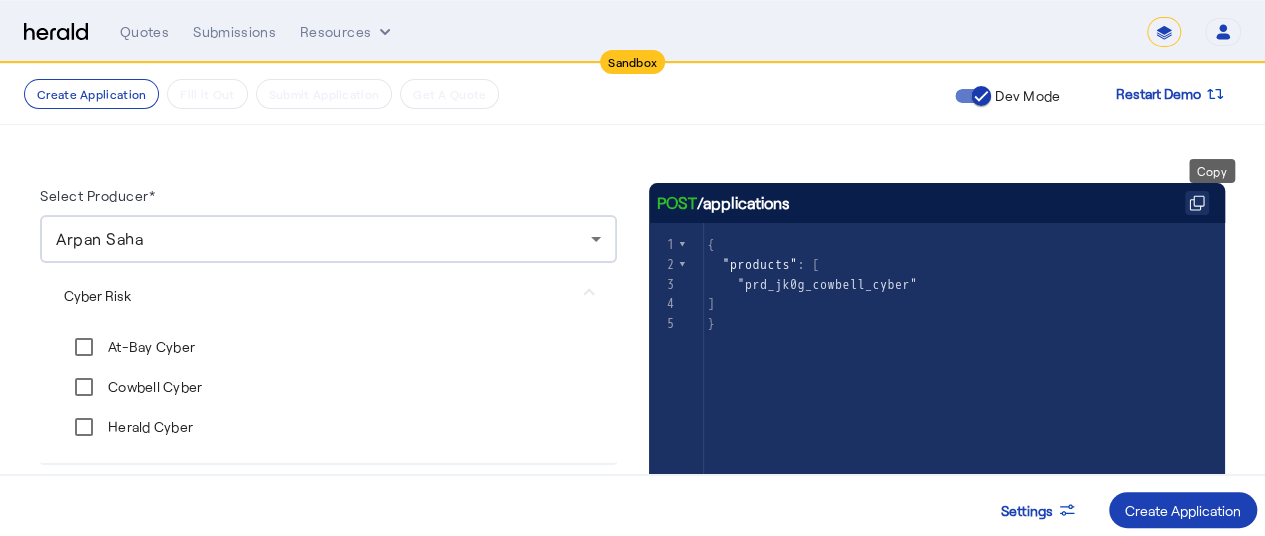 click 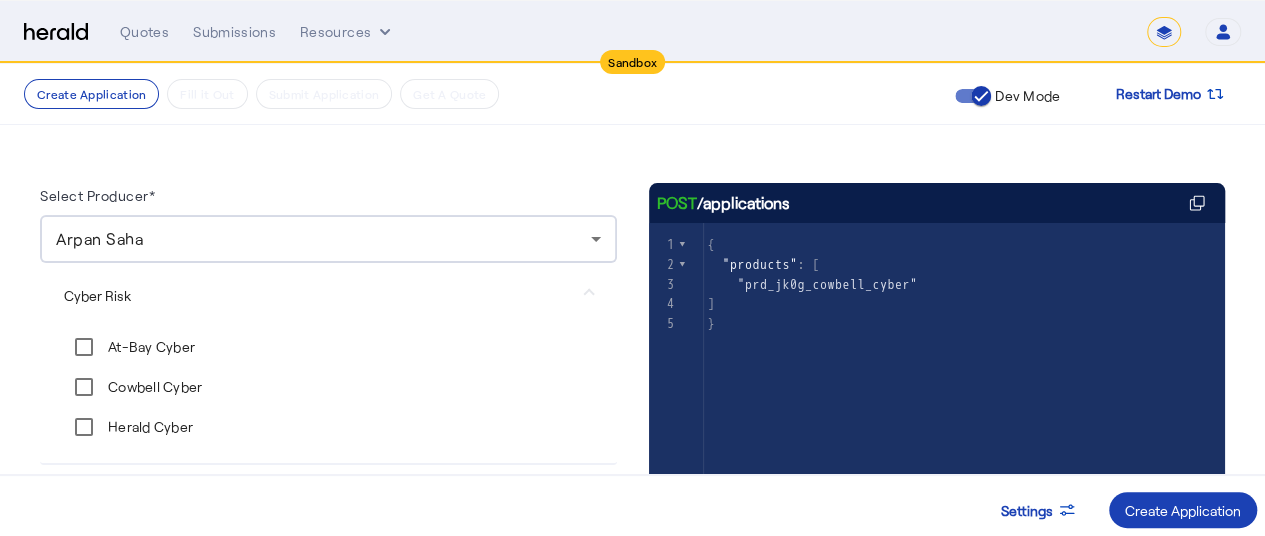 scroll, scrollTop: 276, scrollLeft: 0, axis: vertical 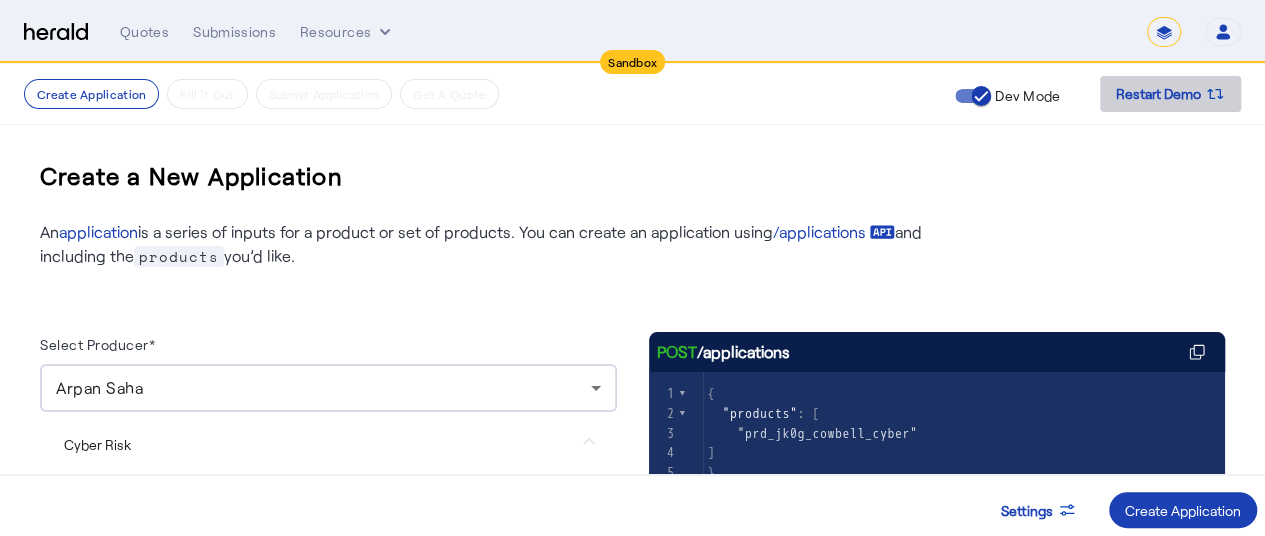 click on "Restart Demo" at bounding box center [1158, 94] 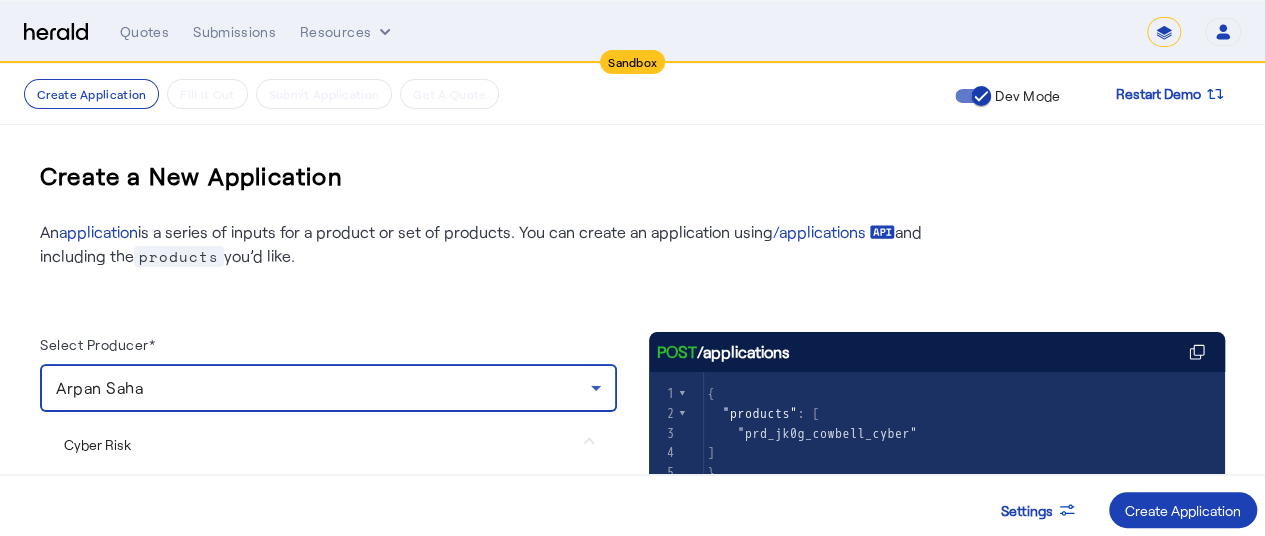 click on "Arpan Saha" at bounding box center (323, 388) 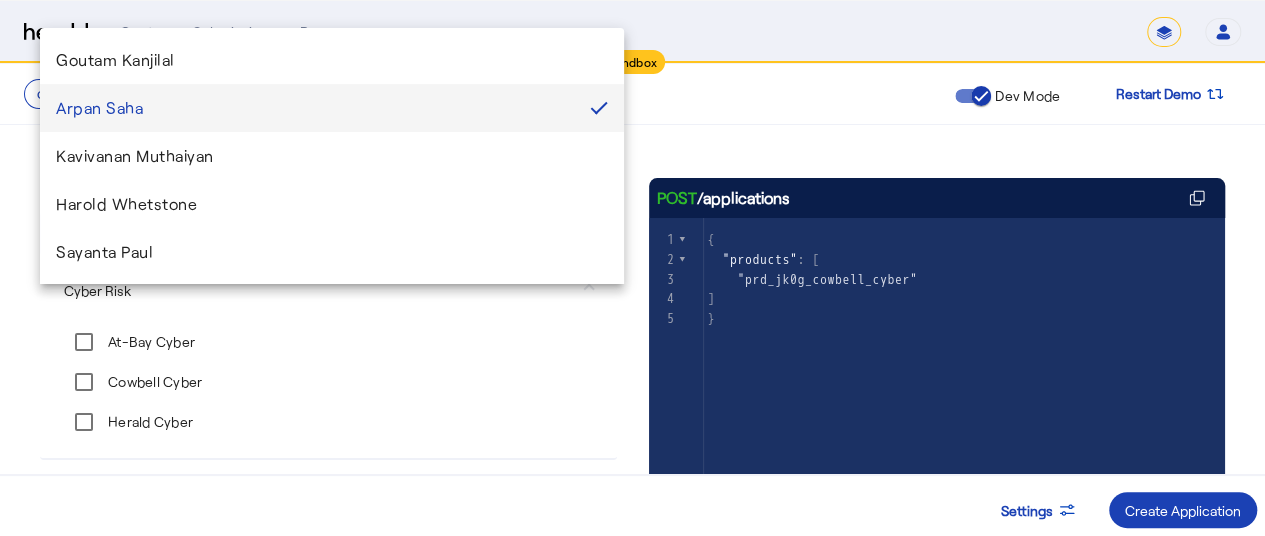 scroll, scrollTop: 223, scrollLeft: 0, axis: vertical 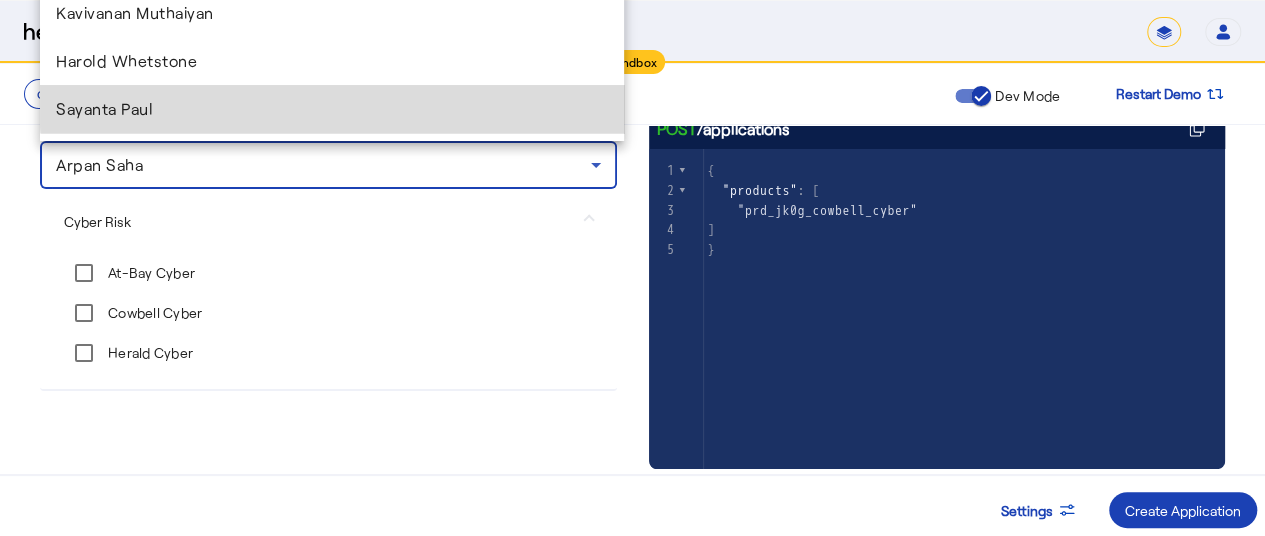 click on "Sayanta Paul" at bounding box center (332, 109) 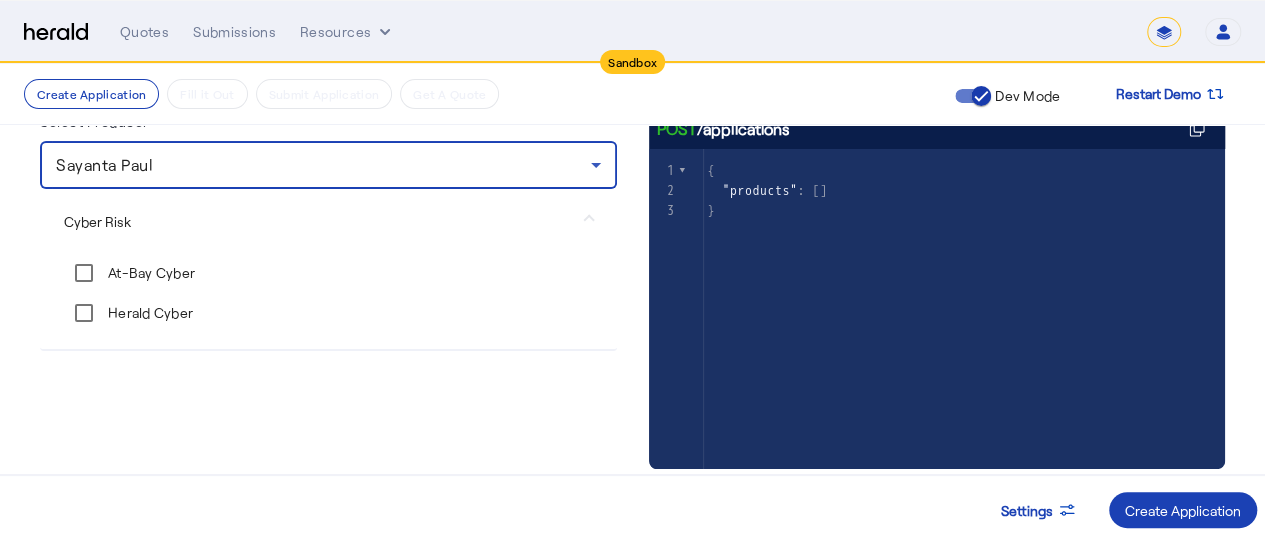 click on "Sayanta Paul" at bounding box center [323, 165] 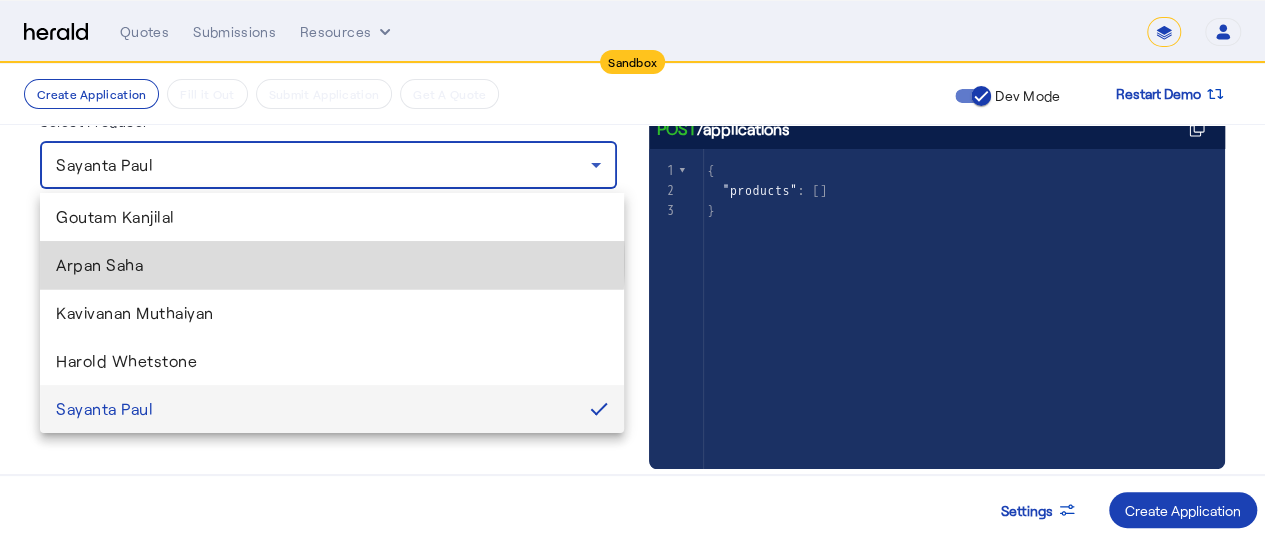 click on "Arpan Saha" at bounding box center (332, 265) 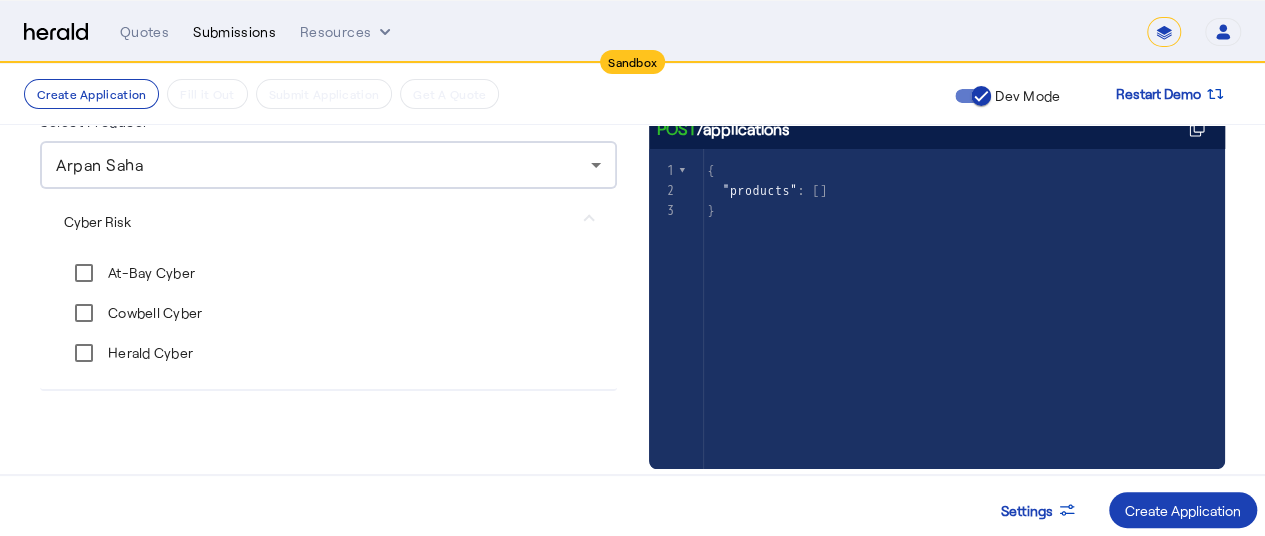 click on "Submissions" at bounding box center (234, 32) 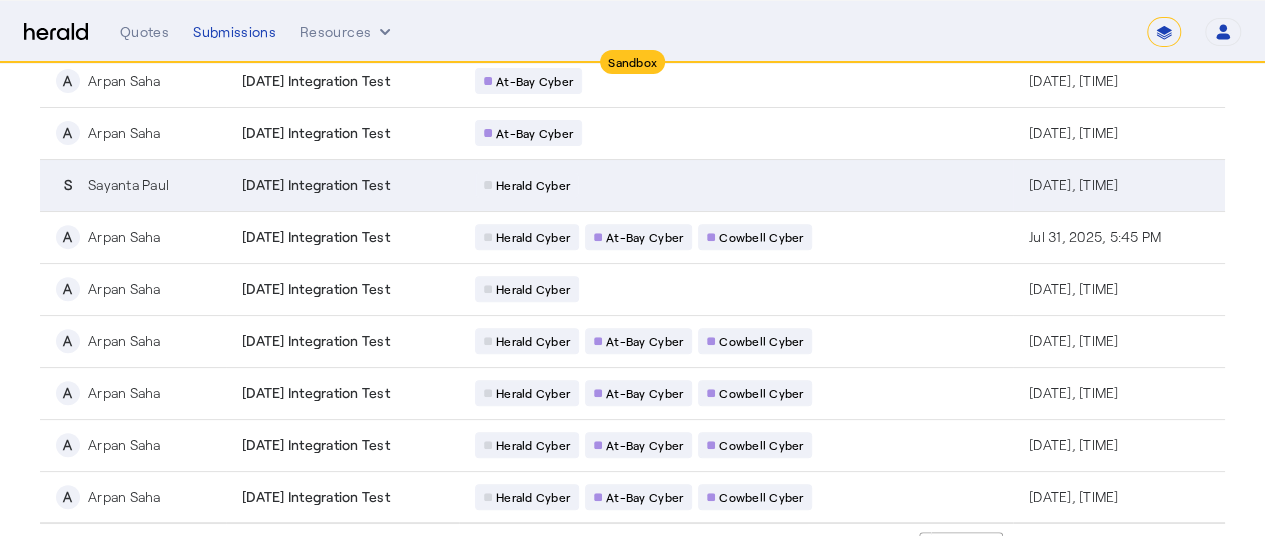 scroll, scrollTop: 301, scrollLeft: 0, axis: vertical 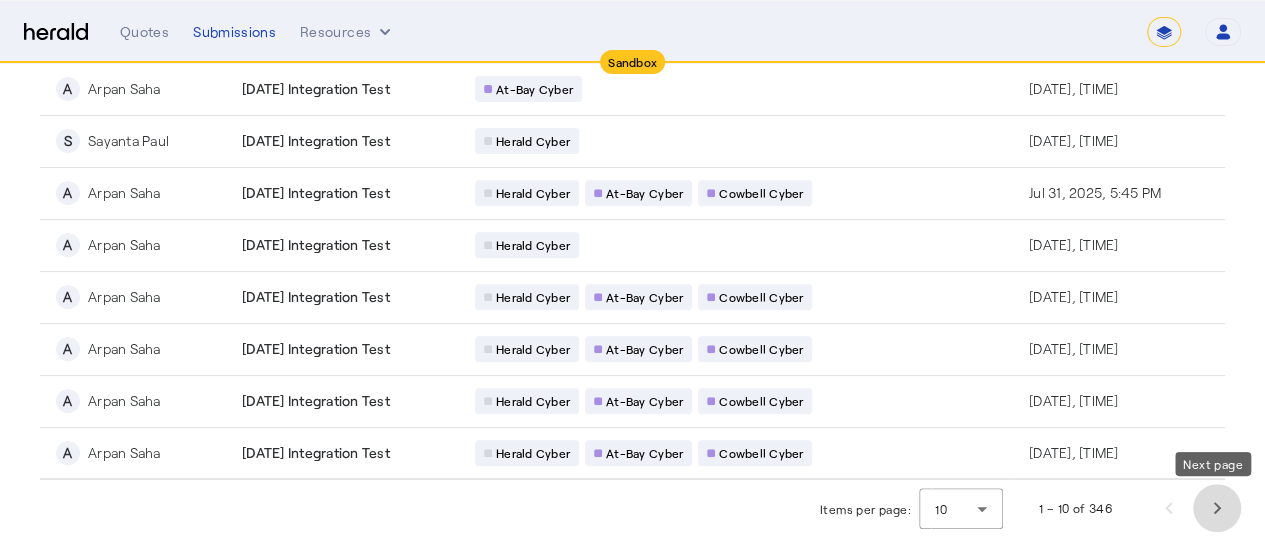 click 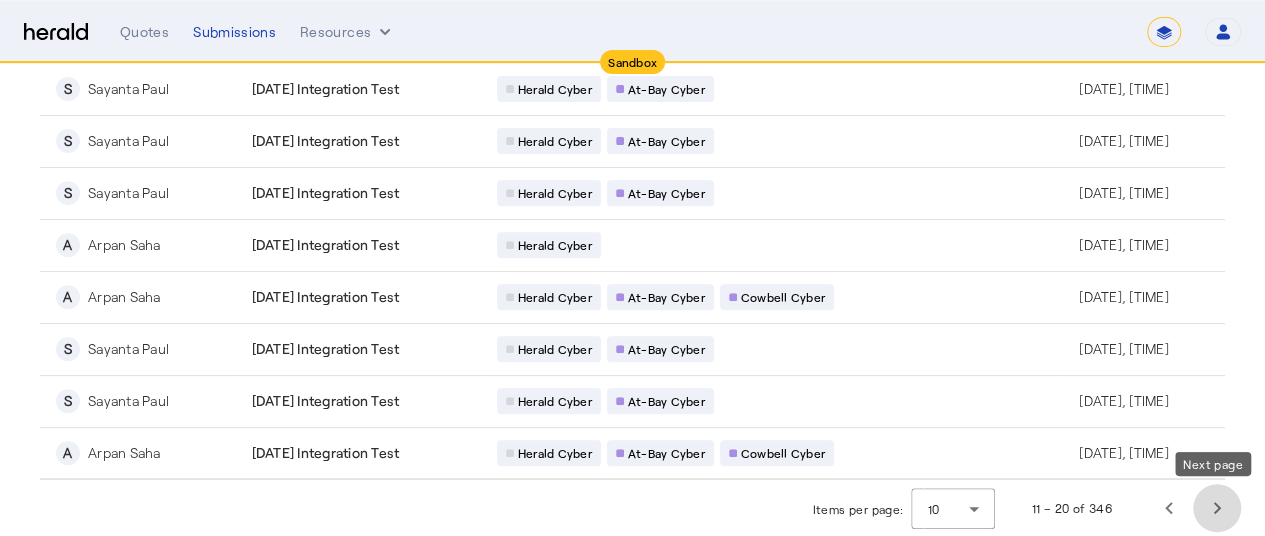 click 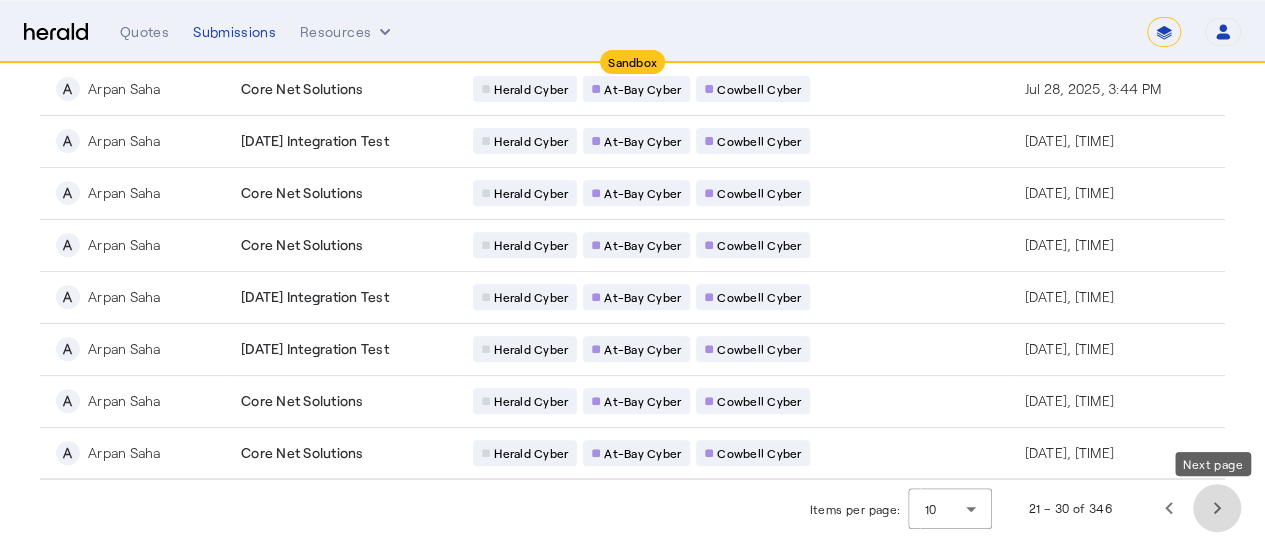 click 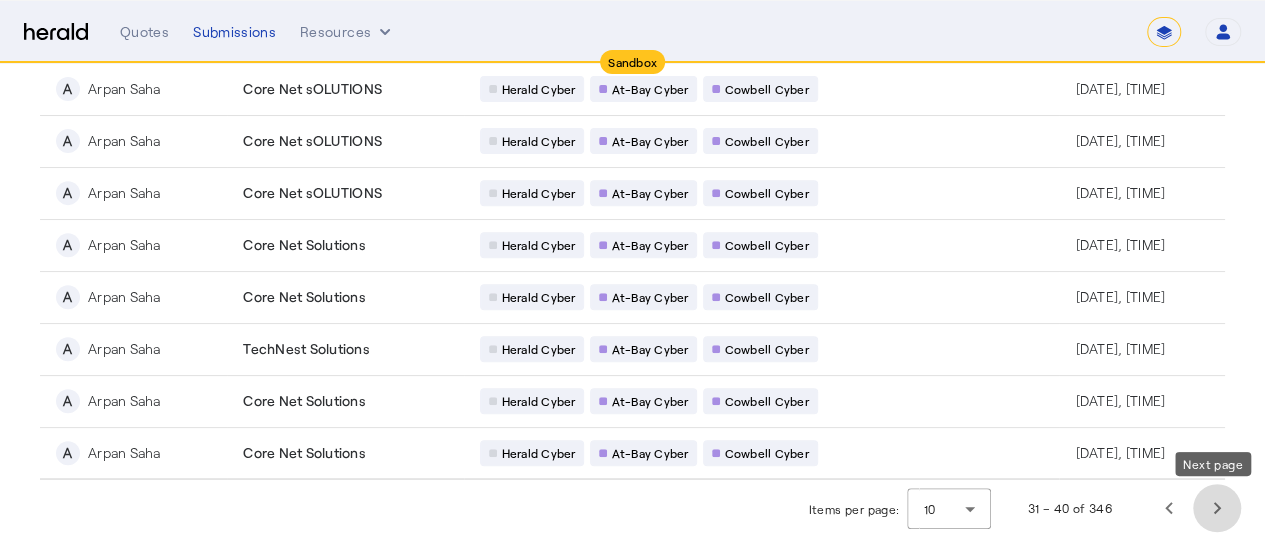click 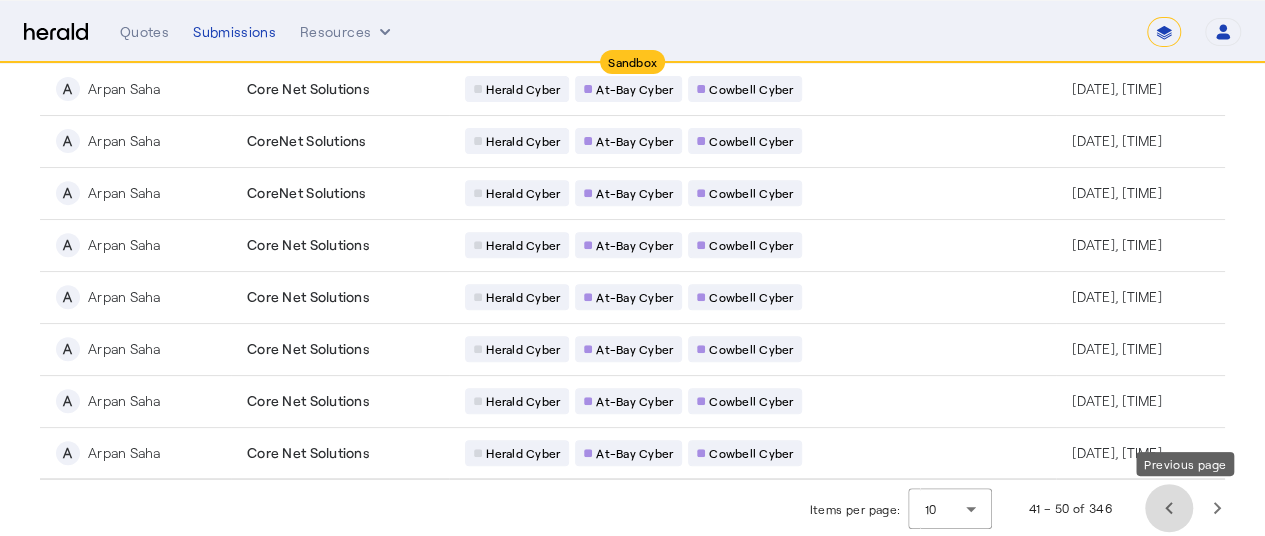 click 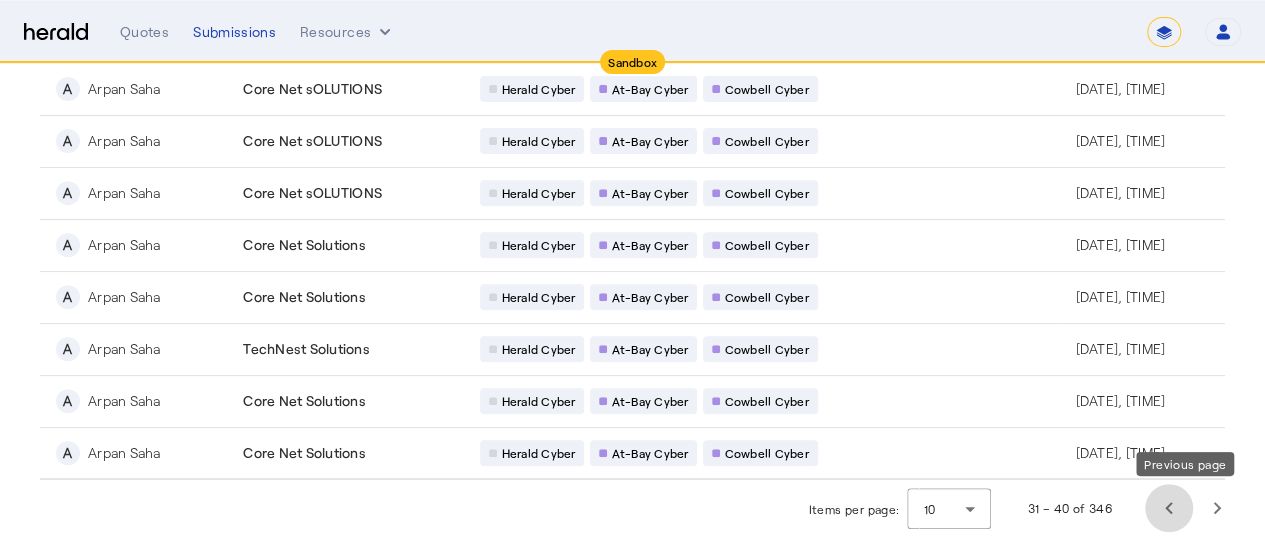 click 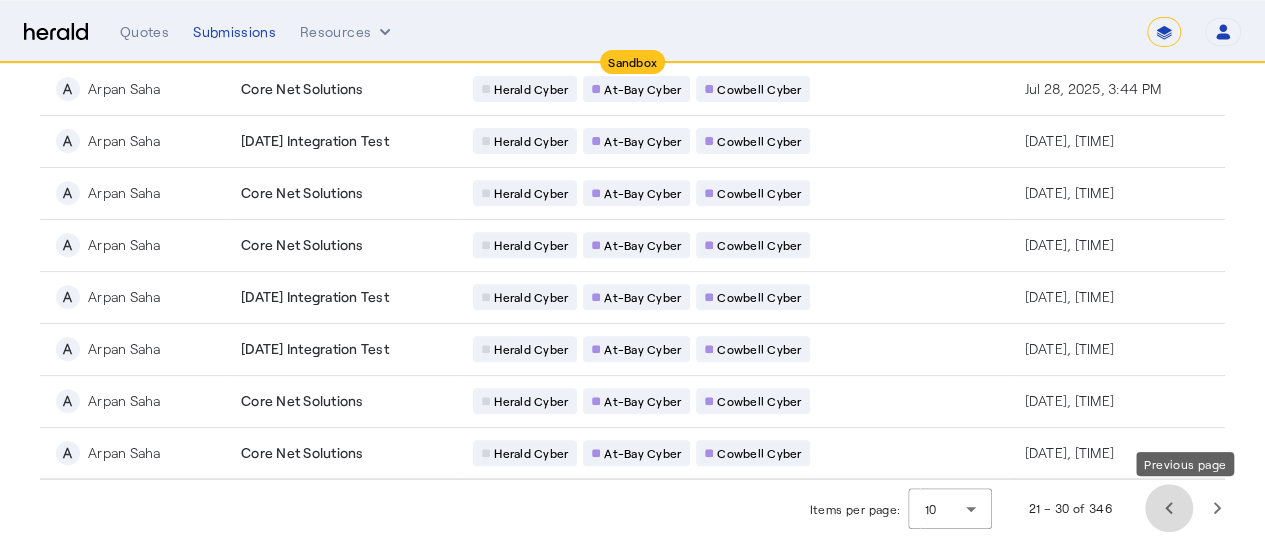 click 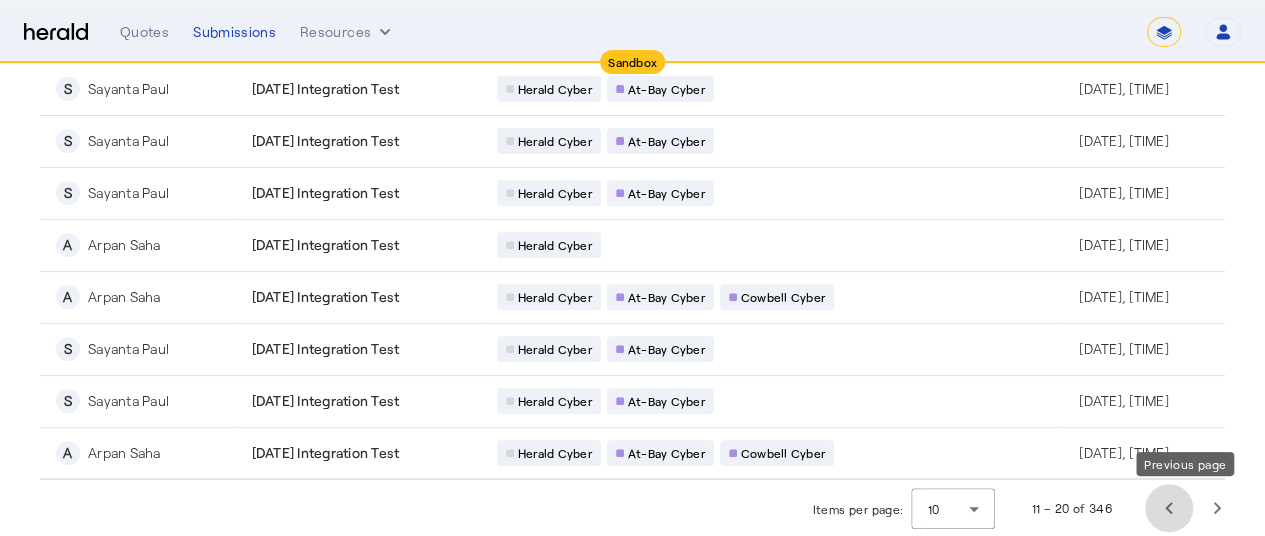click 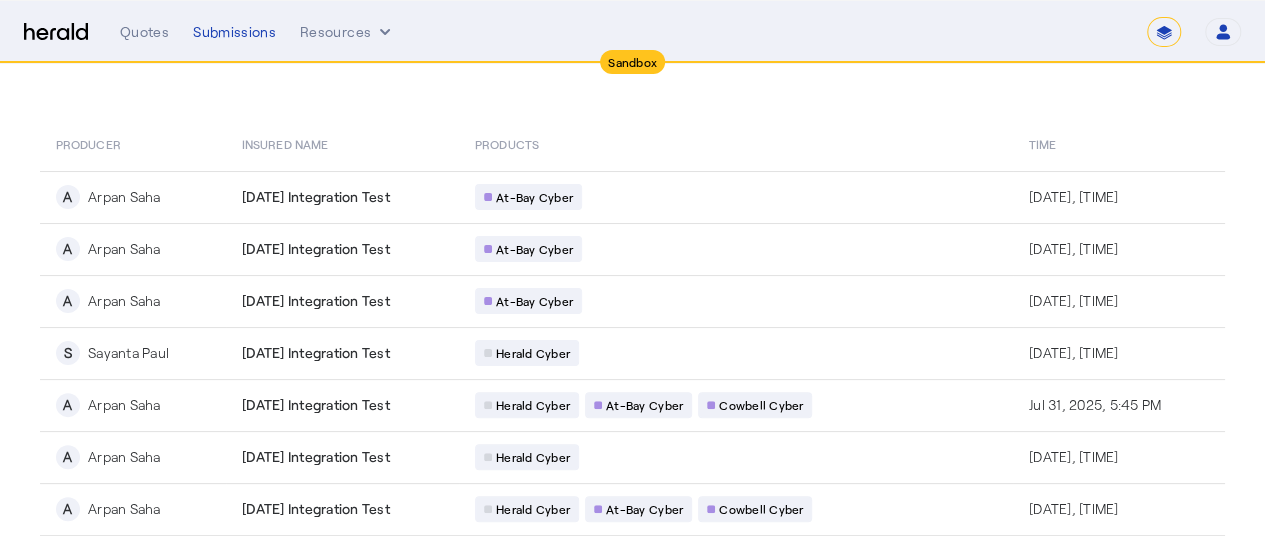 scroll, scrollTop: 0, scrollLeft: 0, axis: both 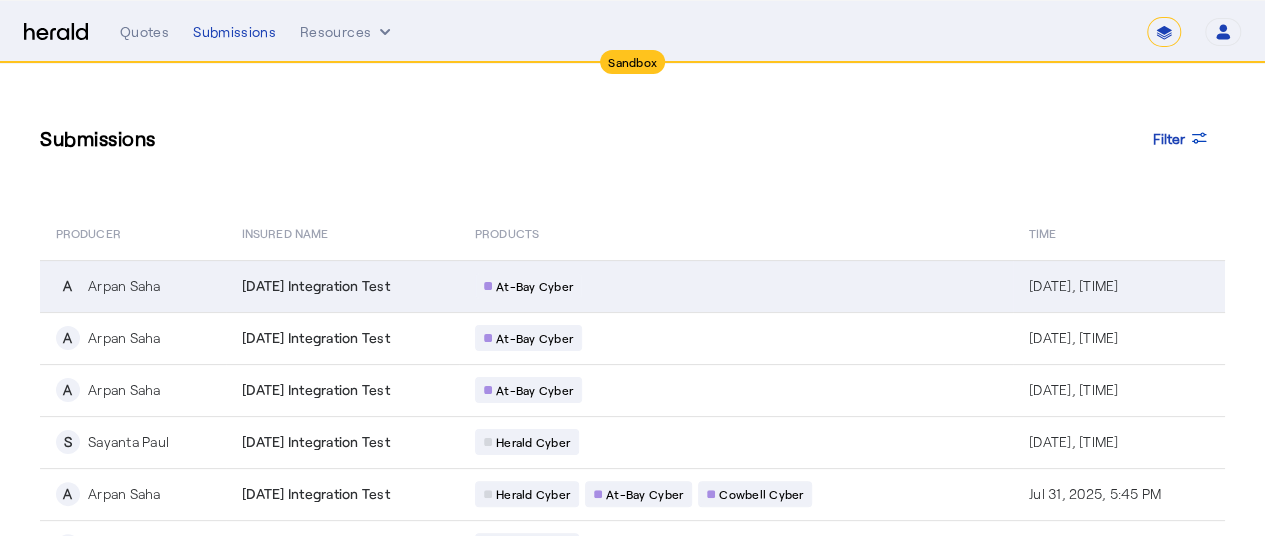 click on "Arpan Saha" at bounding box center [124, 286] 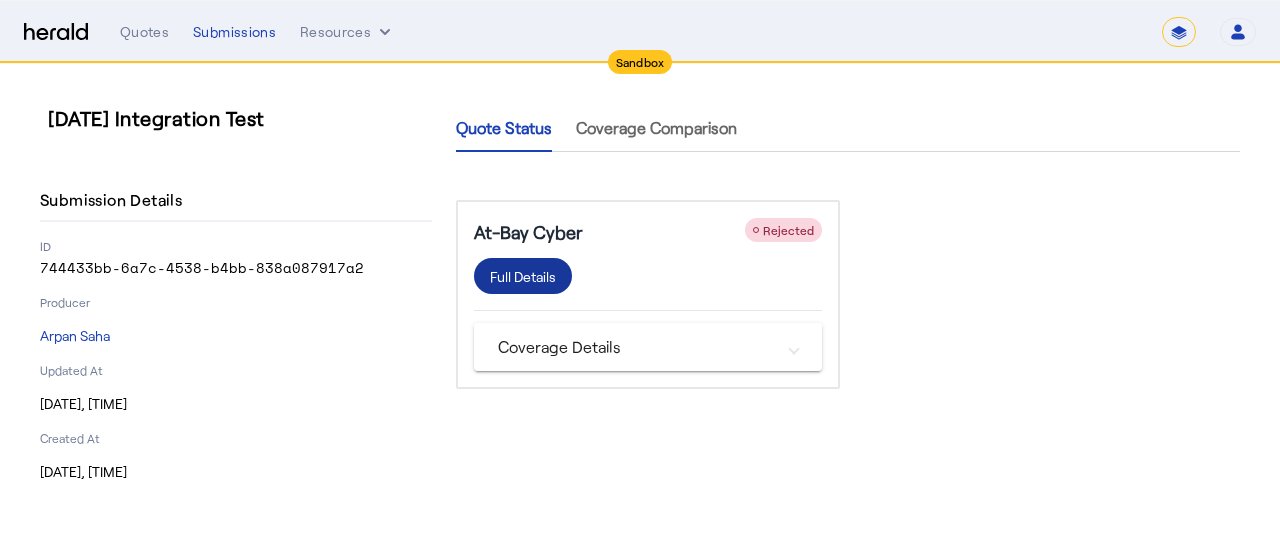 click on "Full Details" at bounding box center [523, 276] 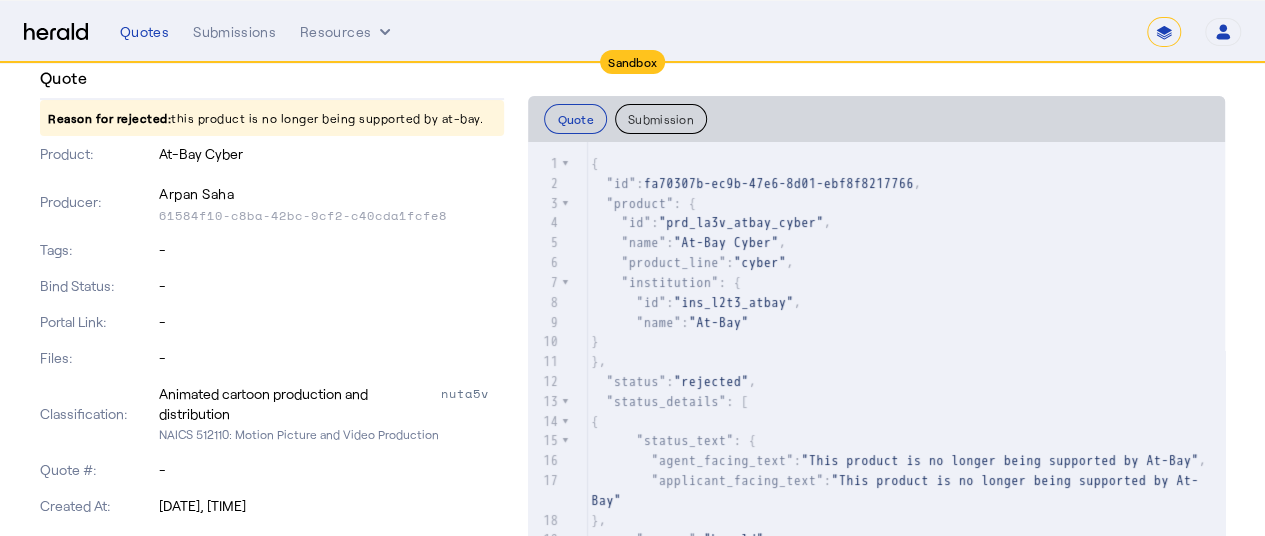scroll, scrollTop: 0, scrollLeft: 0, axis: both 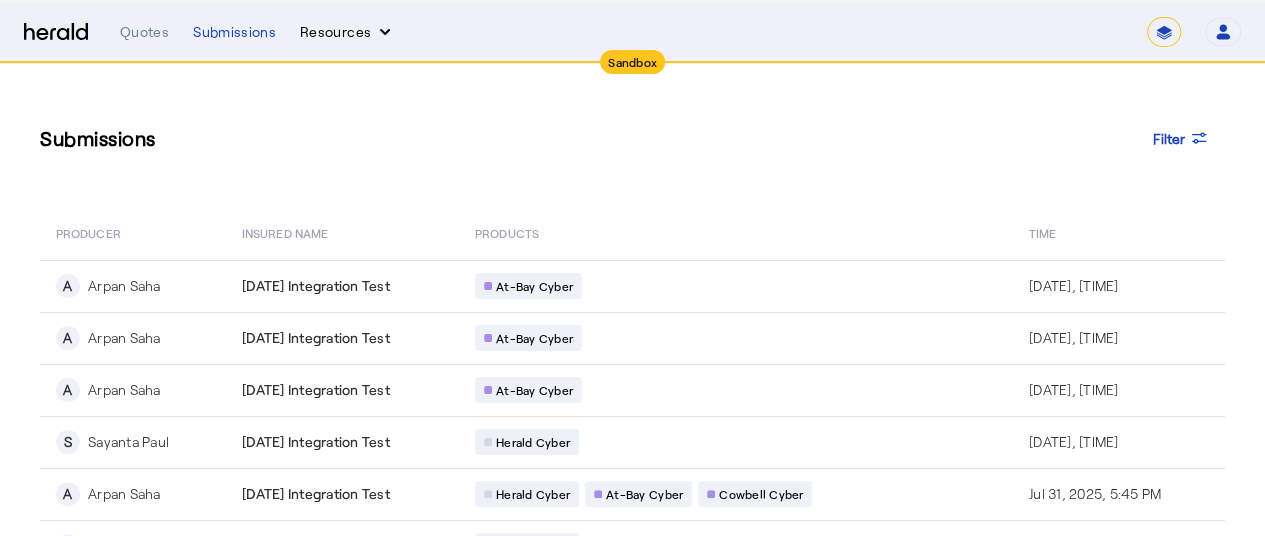 click on "Resources" at bounding box center [347, 32] 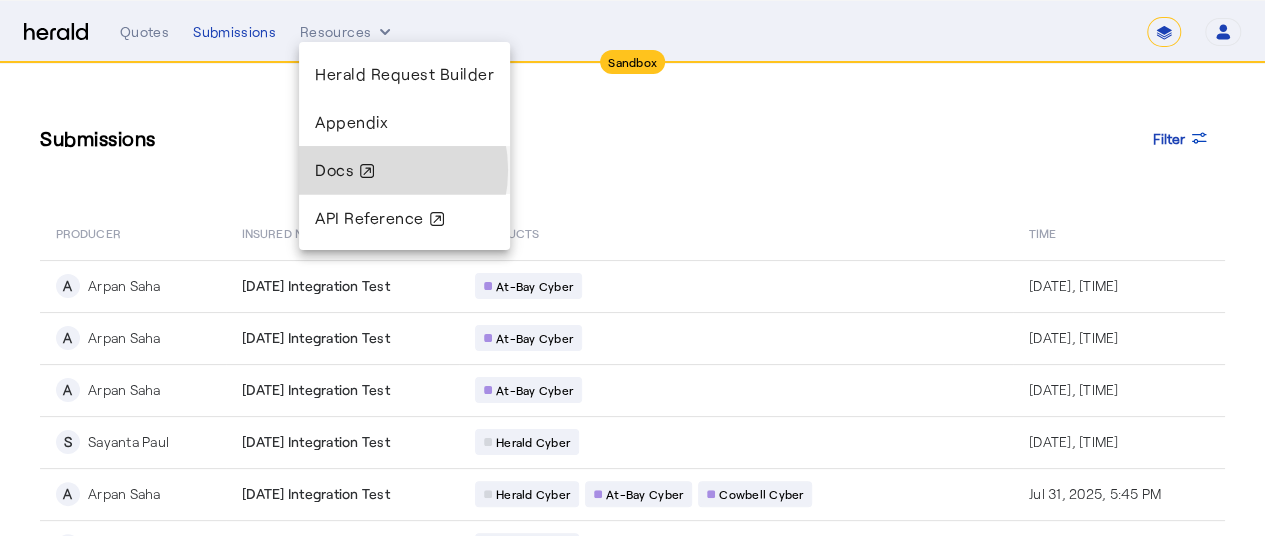 click 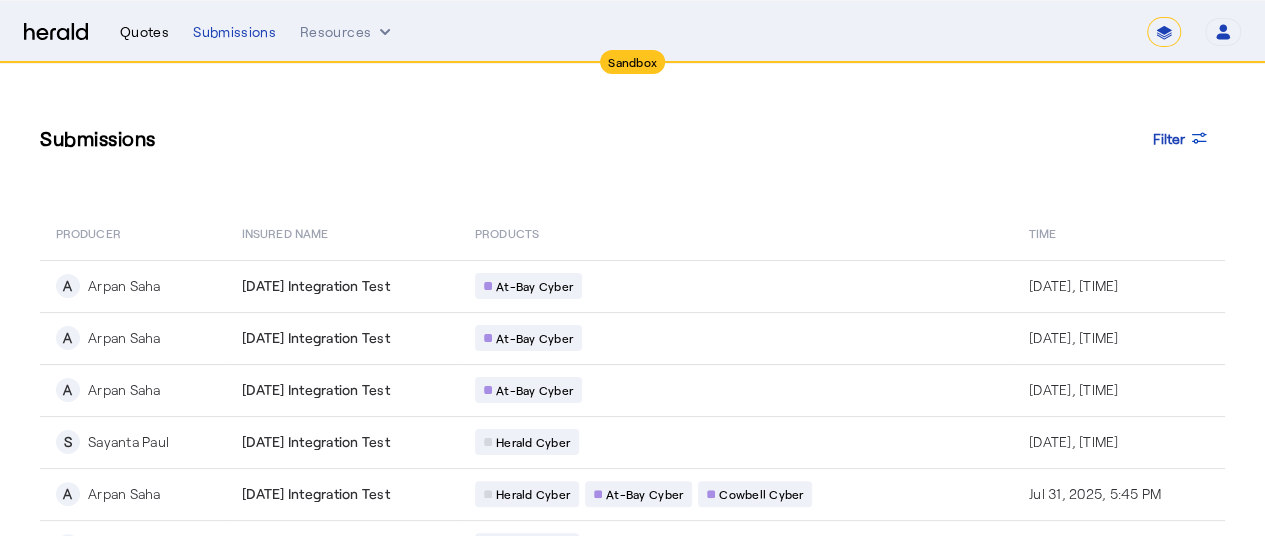 click on "Quotes" at bounding box center [144, 32] 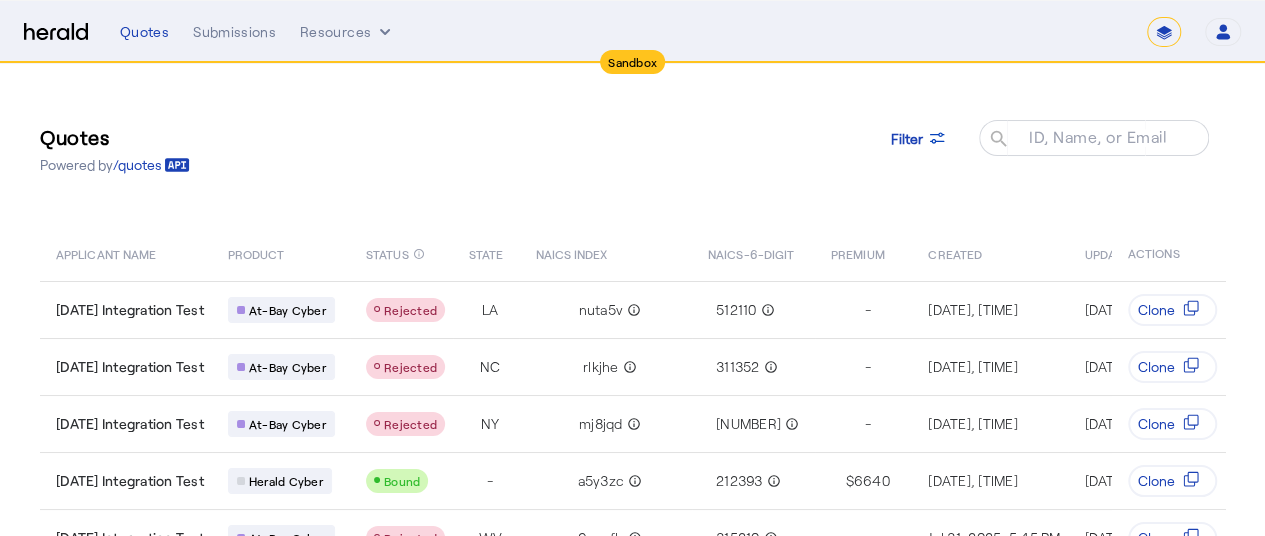 click on "Sandbox
Menu
Quotes   Submissions   Resources
*******
Open user menu  [FIRST] [LAST]   Herald API  Profile Manage Team Envrionments Log Out" at bounding box center (632, 32) 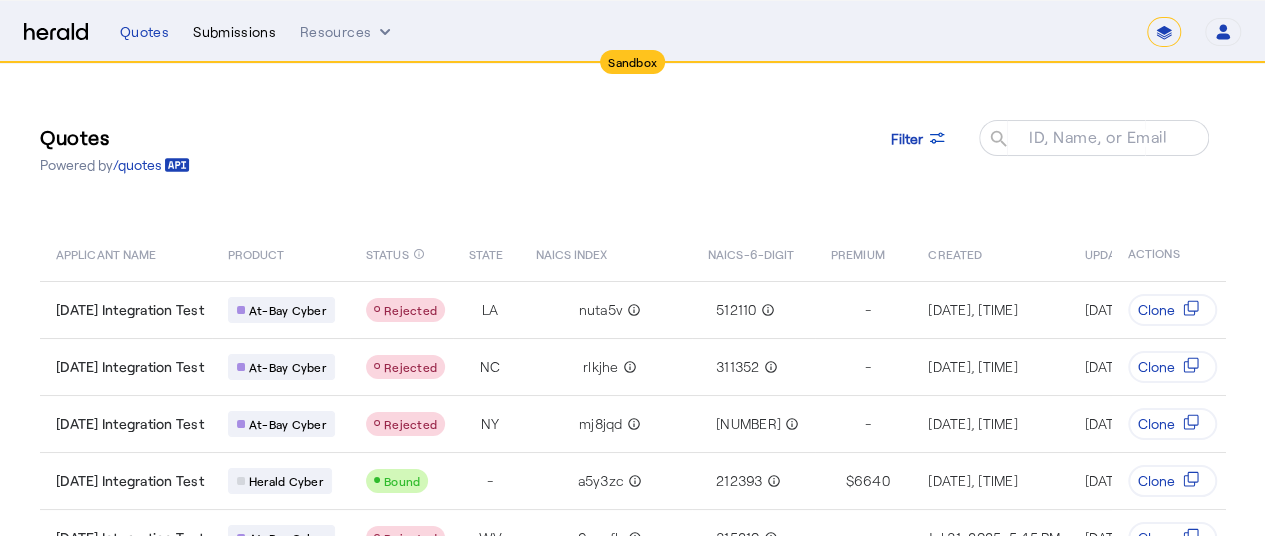 click on "Submissions" at bounding box center [234, 32] 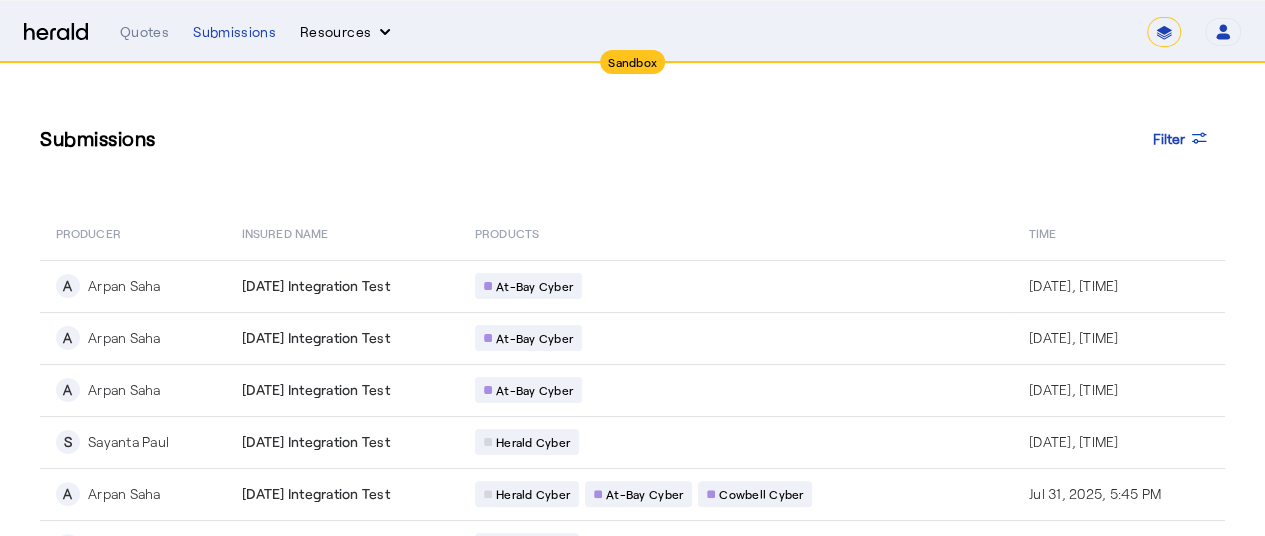 click on "Resources" at bounding box center (347, 32) 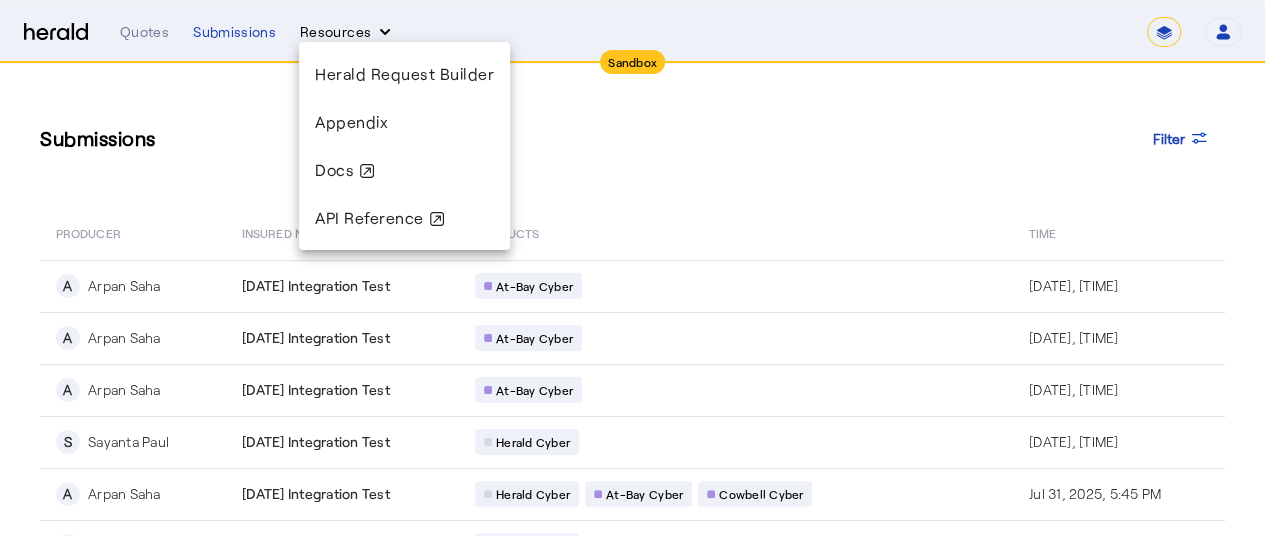 click at bounding box center (632, 268) 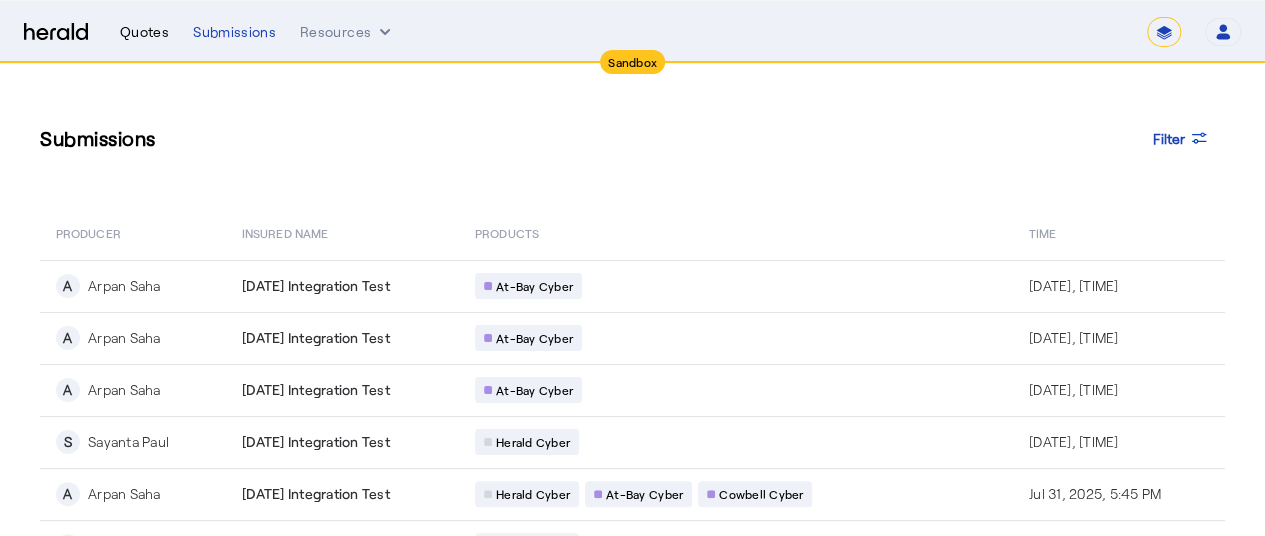 click on "Quotes" at bounding box center (144, 32) 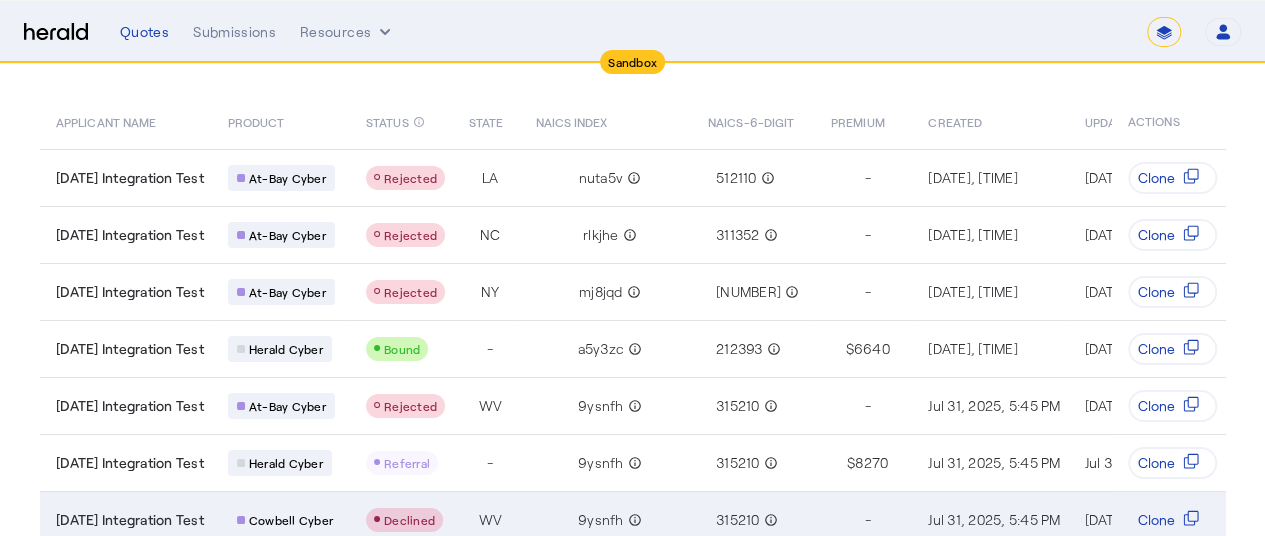 scroll, scrollTop: 0, scrollLeft: 0, axis: both 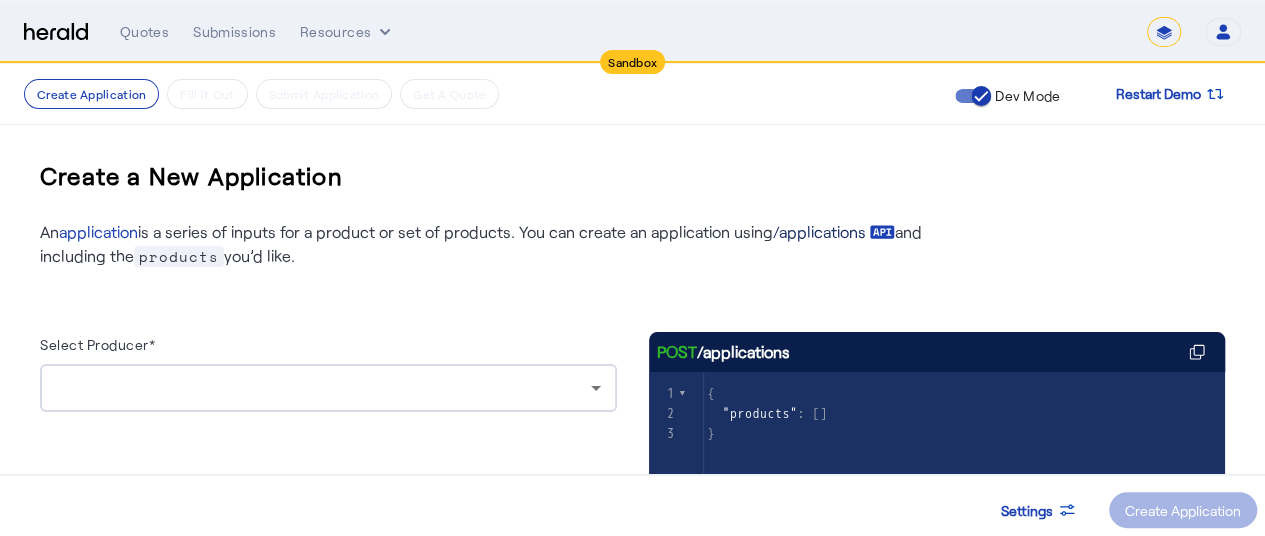 click on "/applications" 